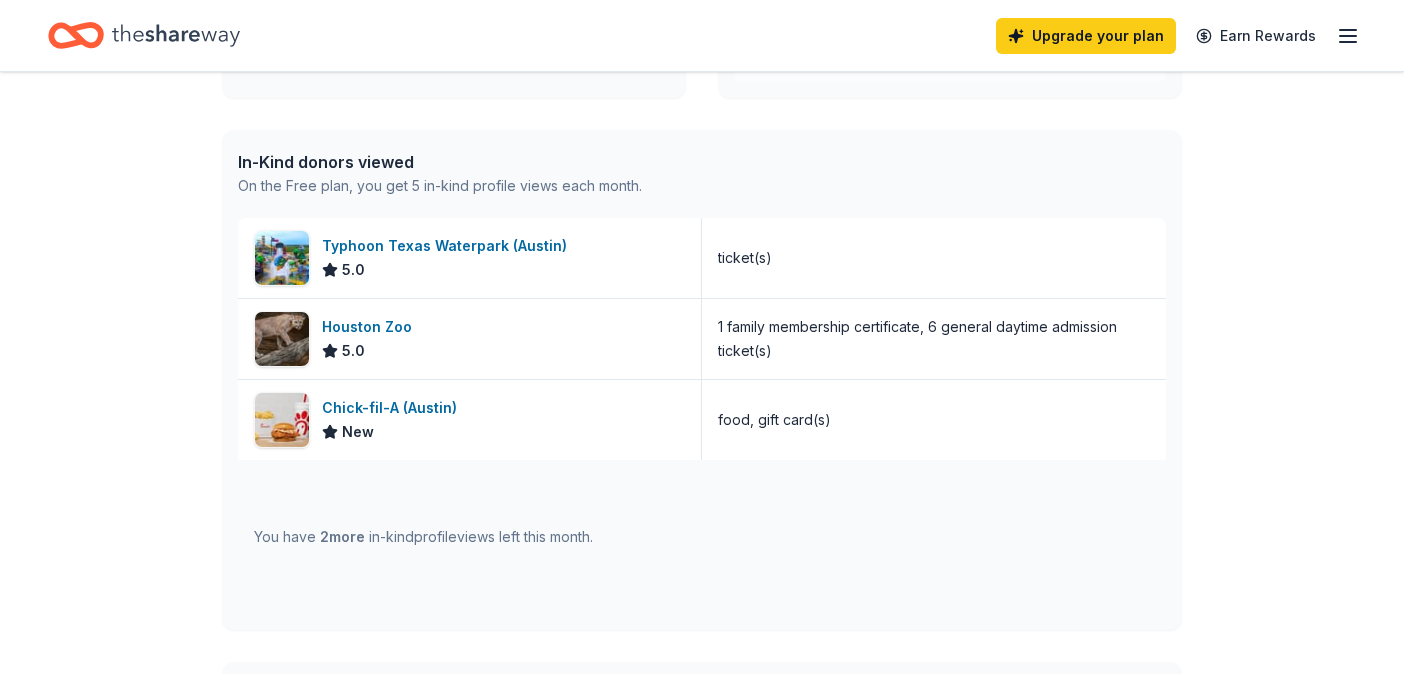 scroll, scrollTop: 471, scrollLeft: 0, axis: vertical 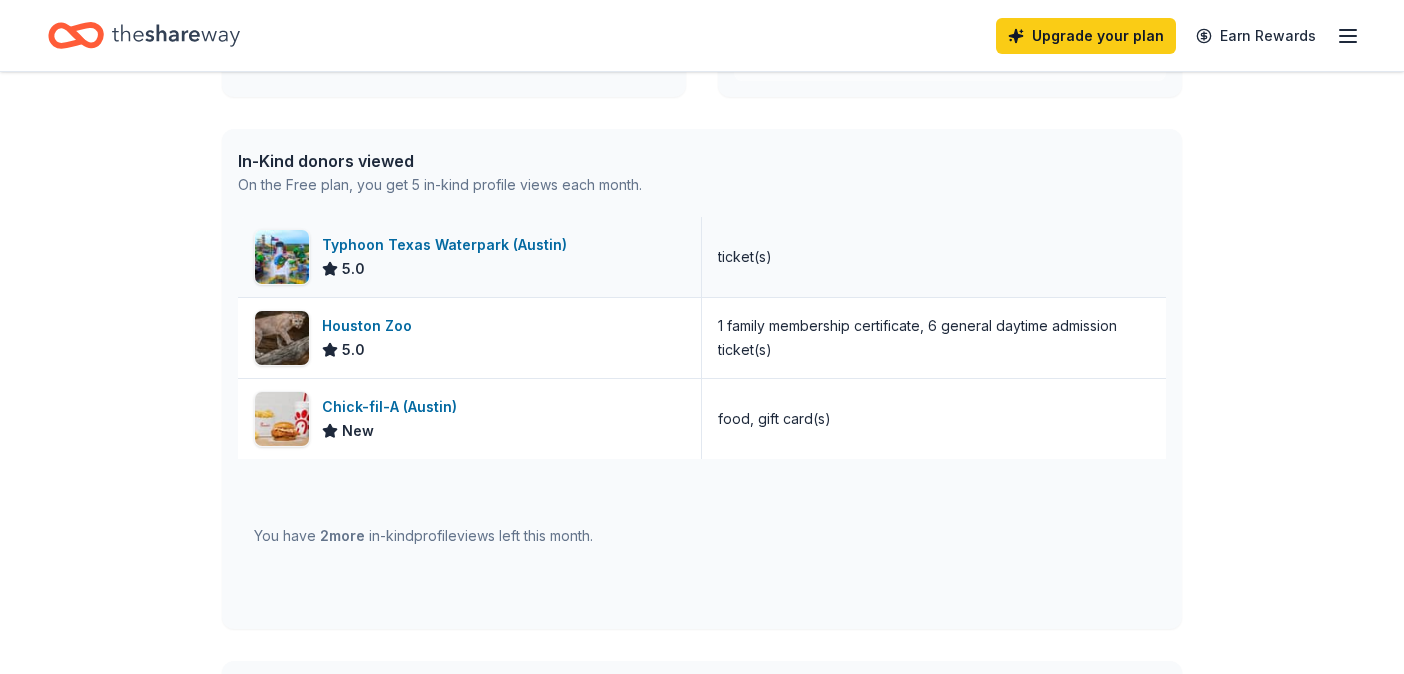 click on "Typhoon Texas Waterpark (Austin)" at bounding box center [448, 245] 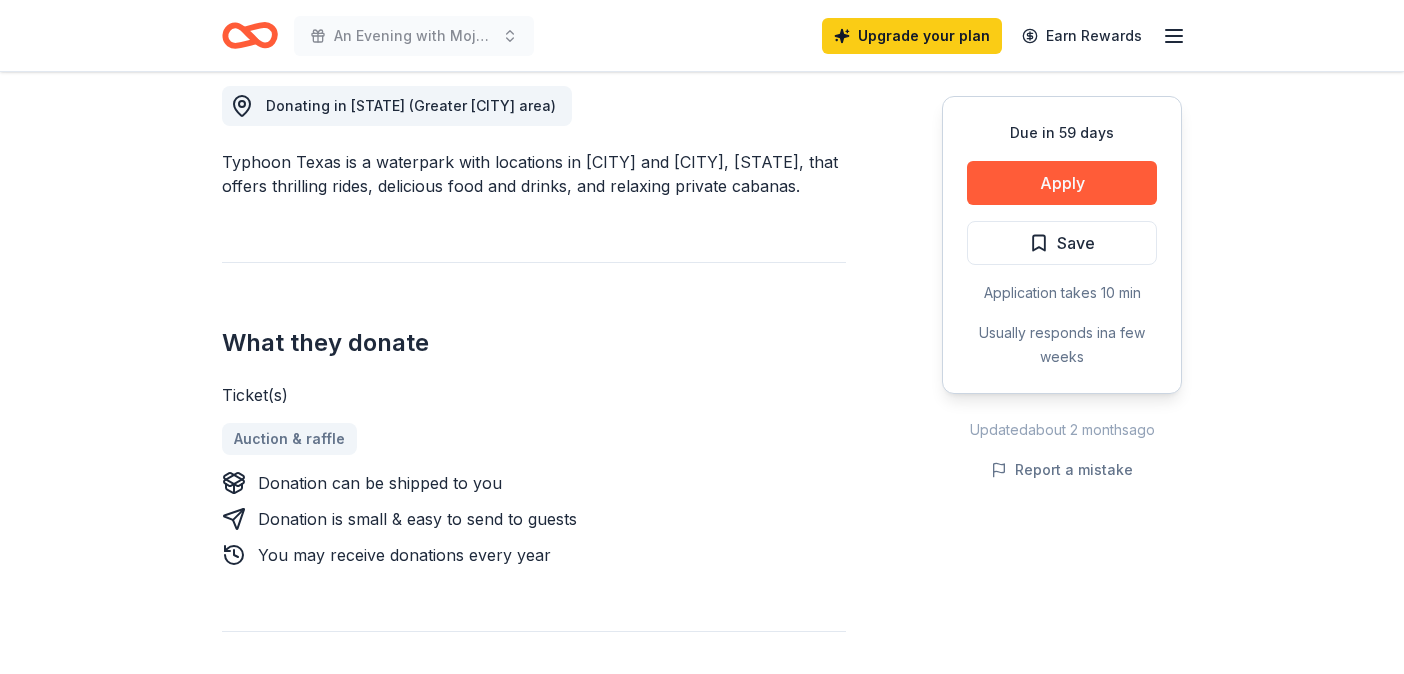 scroll, scrollTop: 615, scrollLeft: 0, axis: vertical 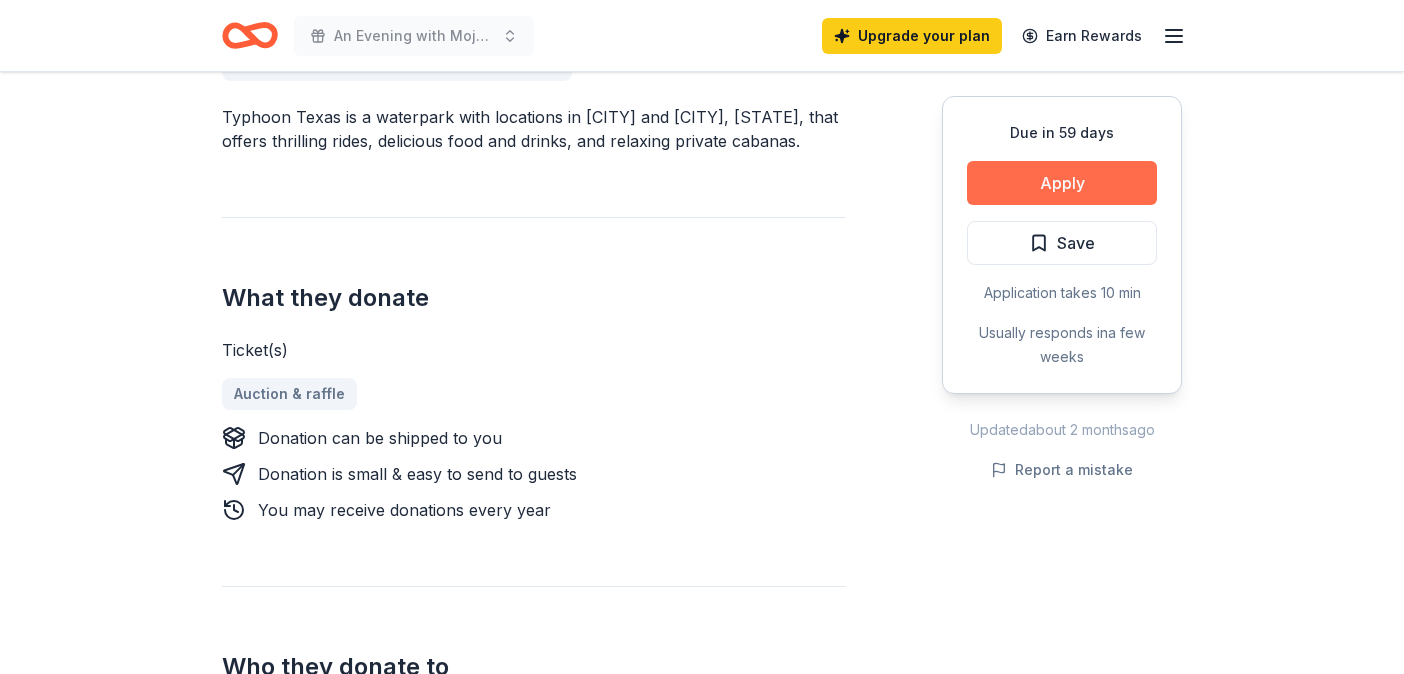 click on "Apply" at bounding box center (1062, 183) 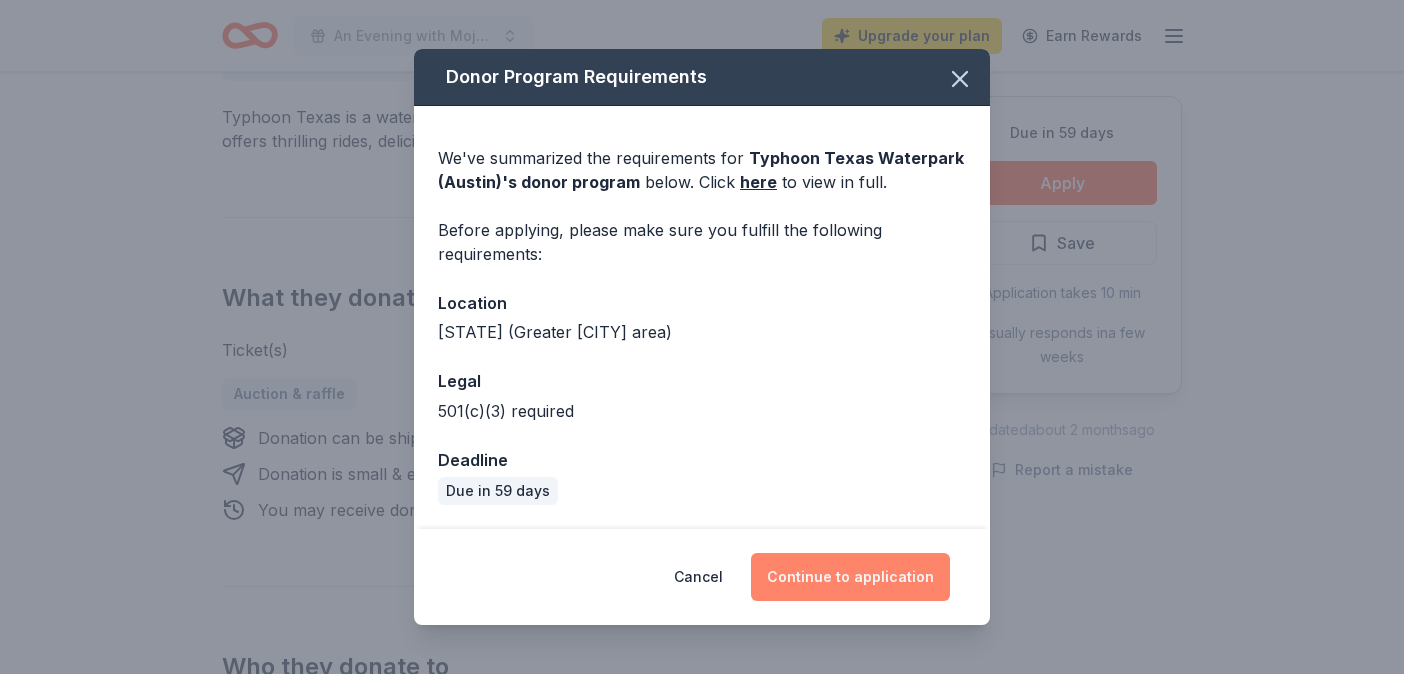 click on "Continue to application" at bounding box center [850, 577] 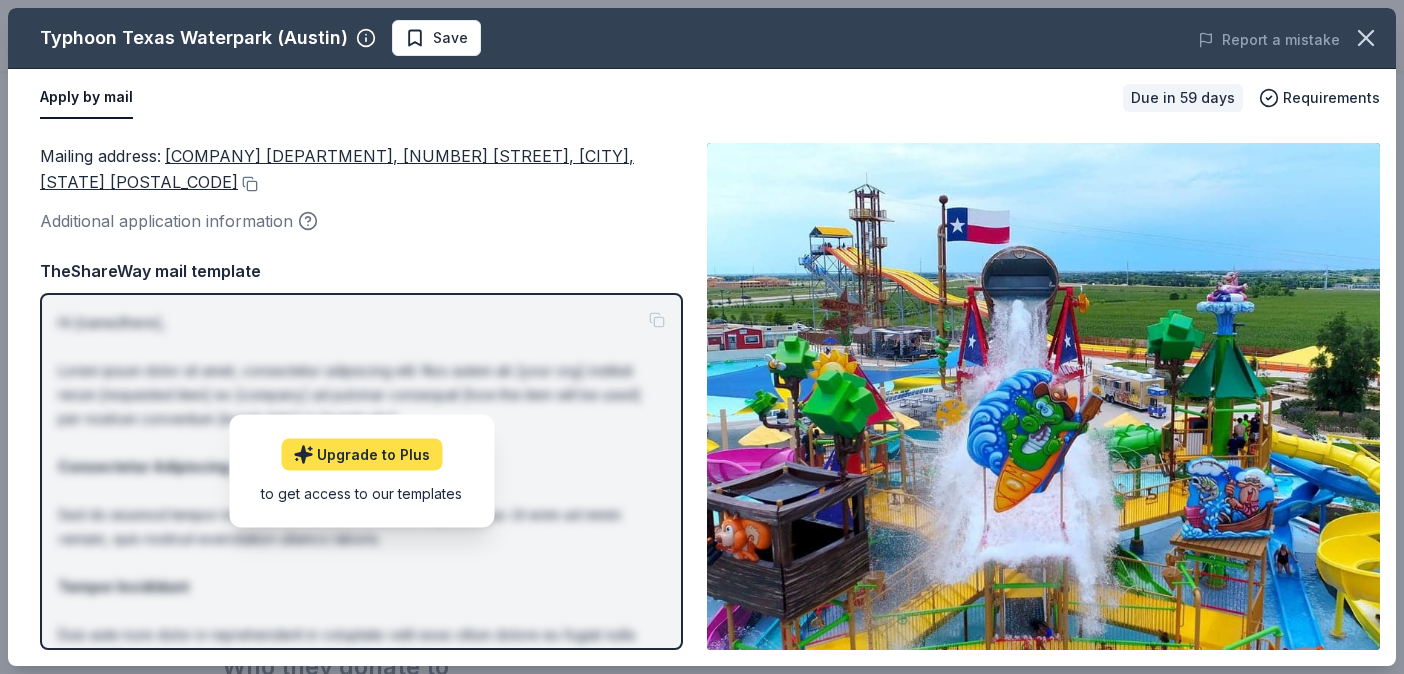 click on "Upgrade to Plus" at bounding box center (361, 455) 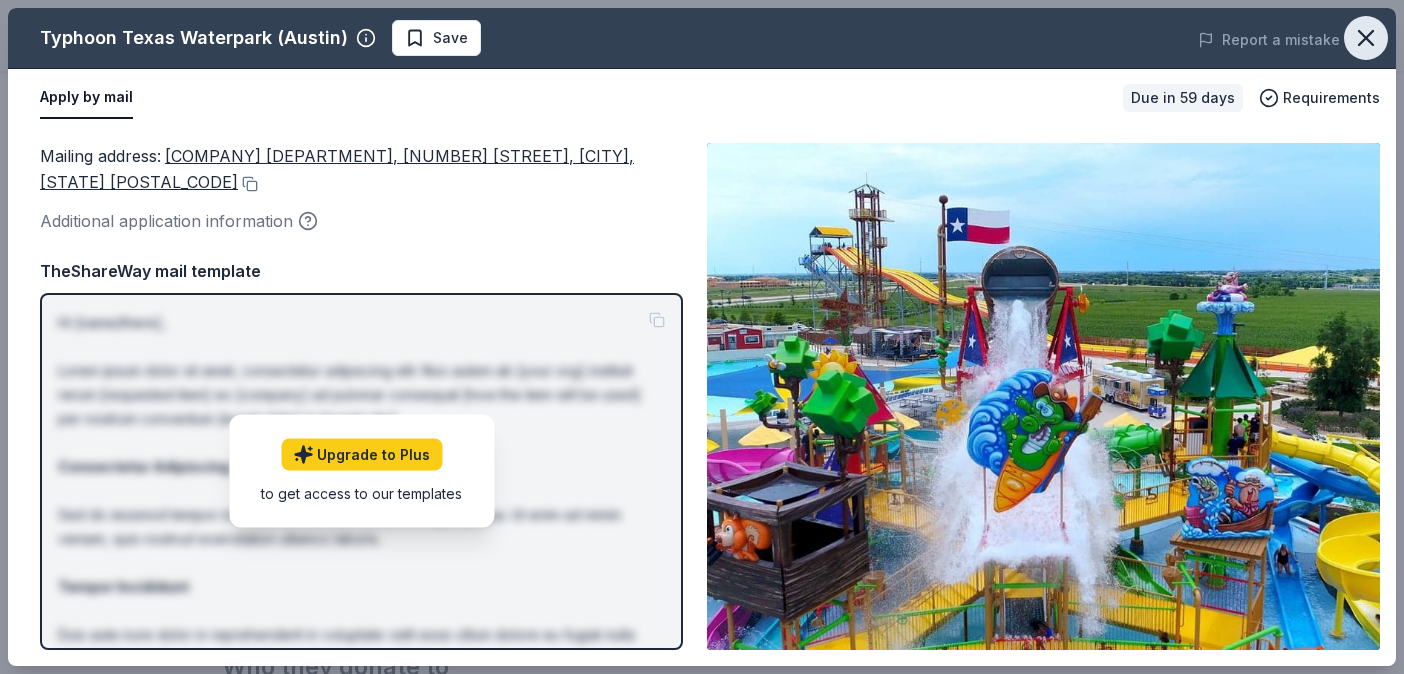 click 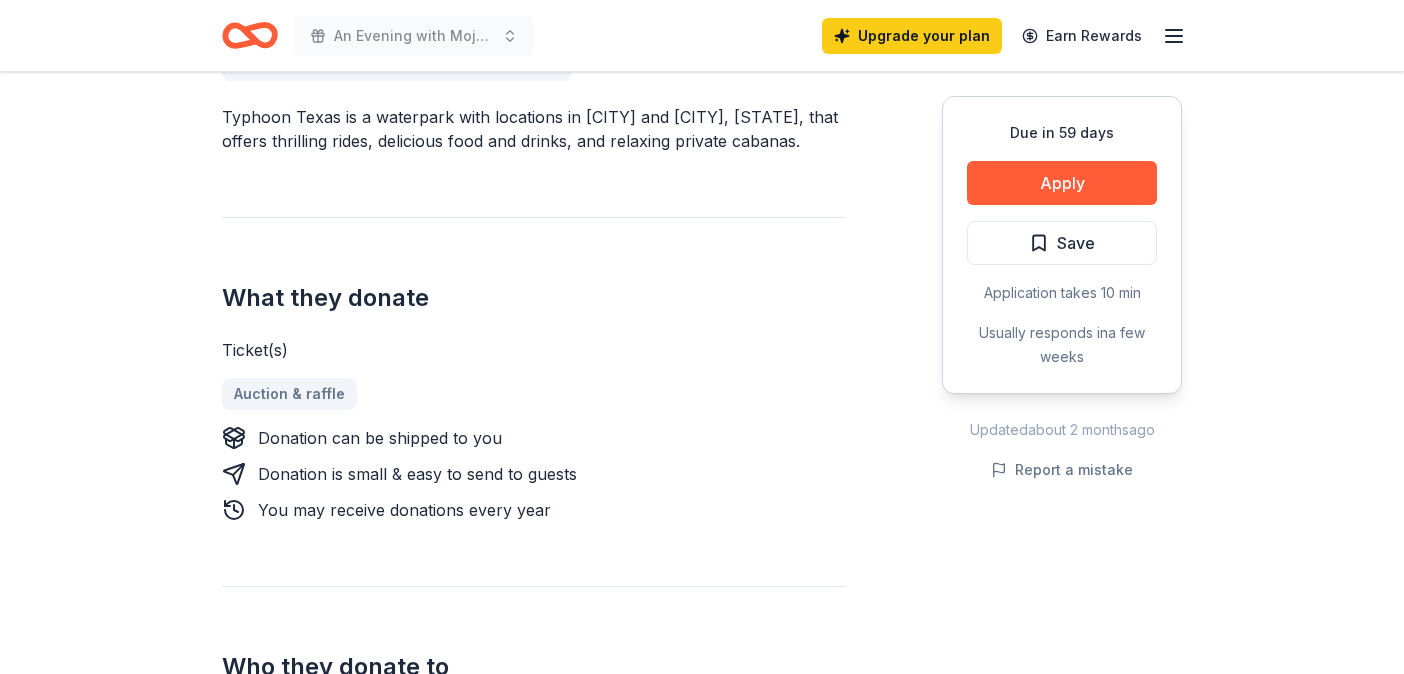 click 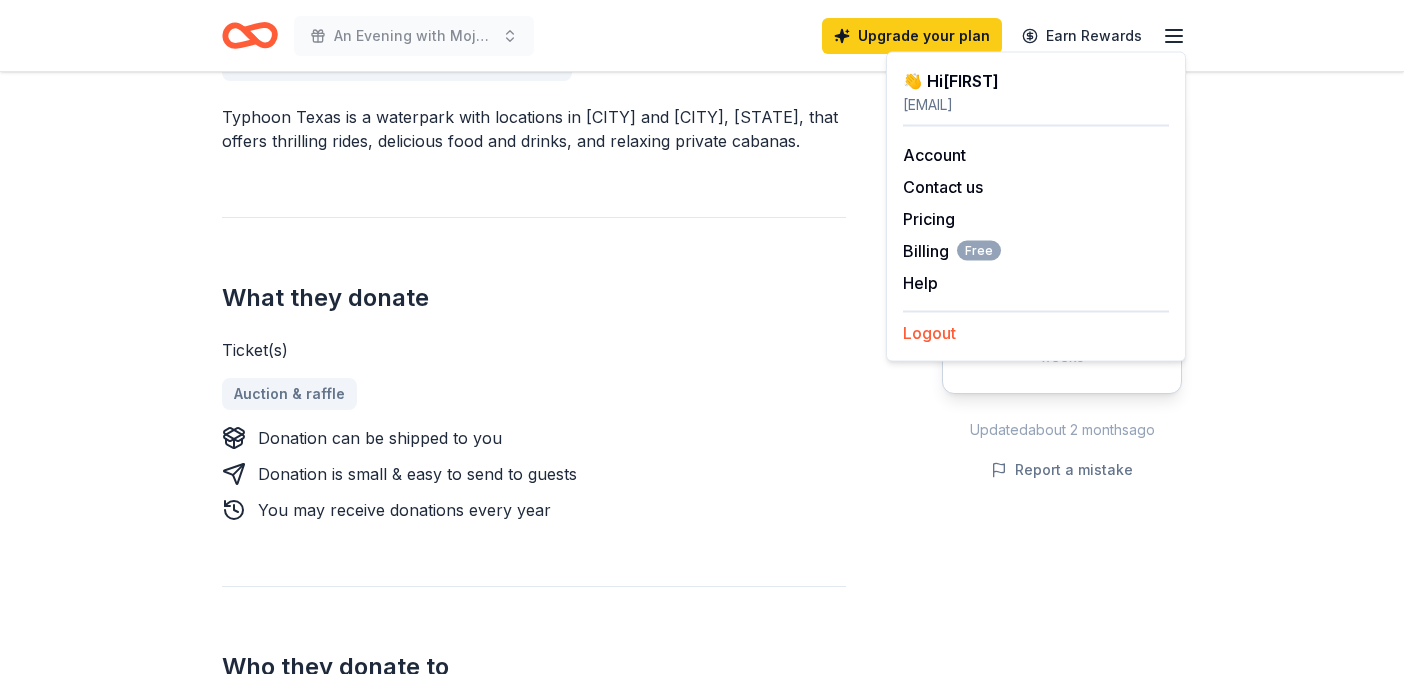click on "Logout" at bounding box center (929, 333) 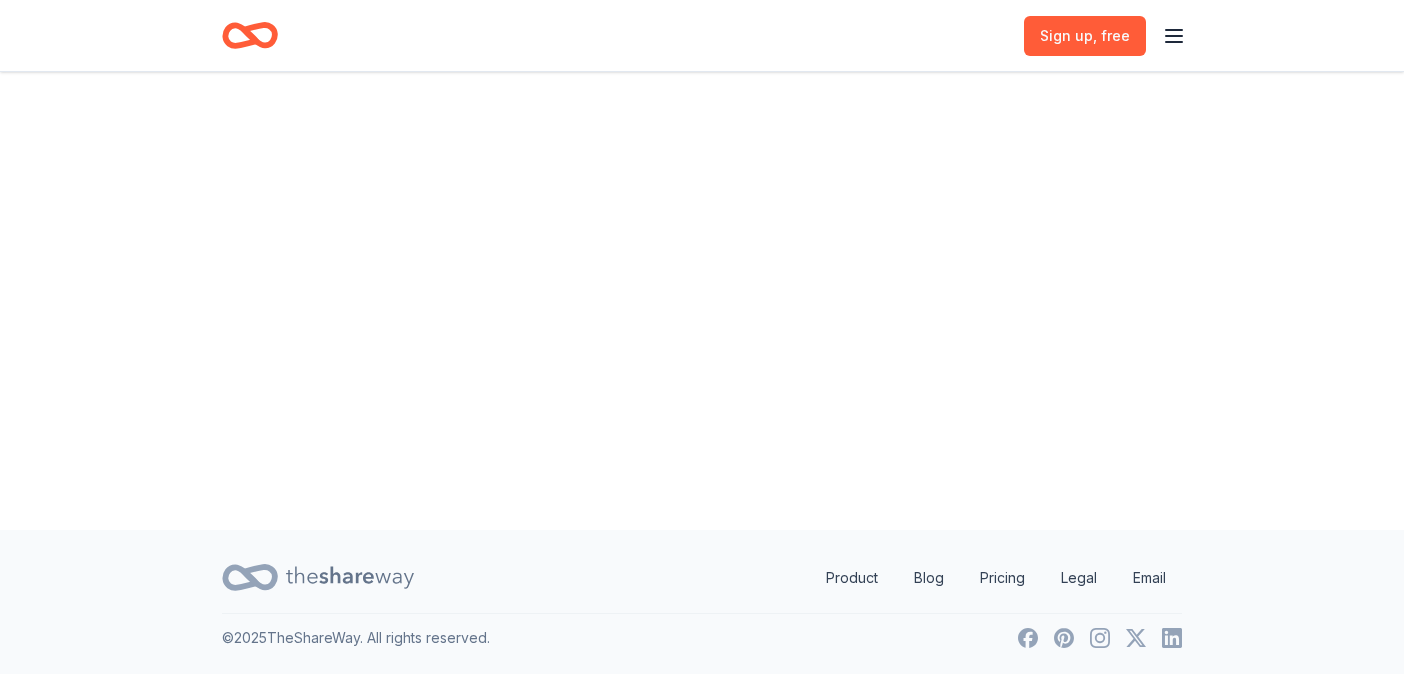 scroll, scrollTop: 0, scrollLeft: 0, axis: both 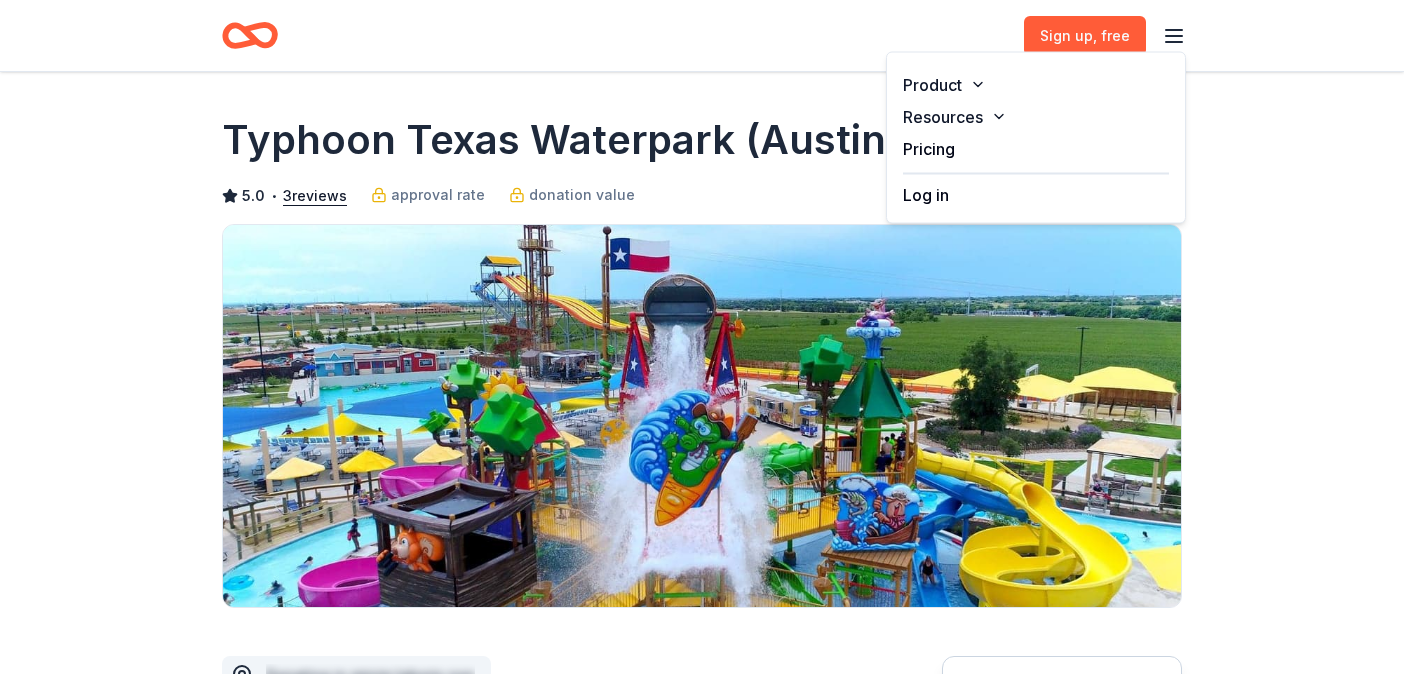 click on "Product Resources Pricing Log in" at bounding box center [1036, 138] 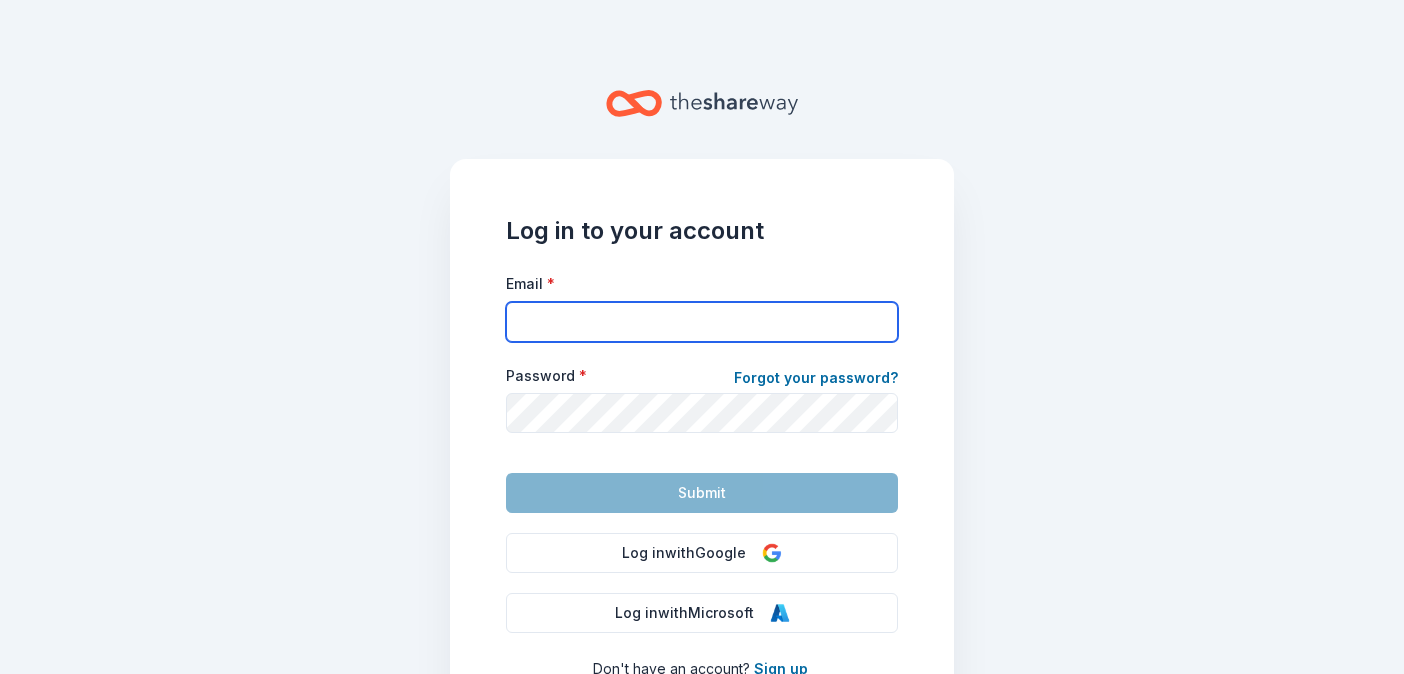 click on "Email *" at bounding box center (702, 322) 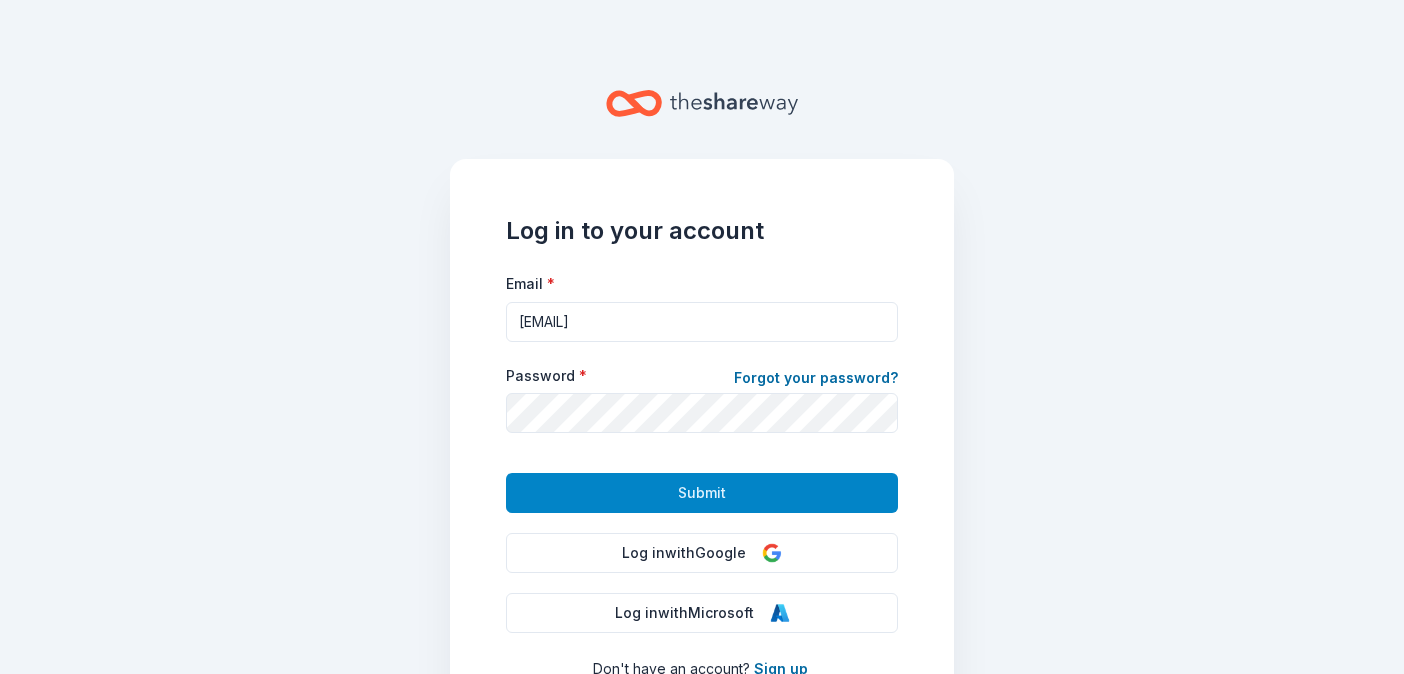 click on "Submit" at bounding box center (702, 493) 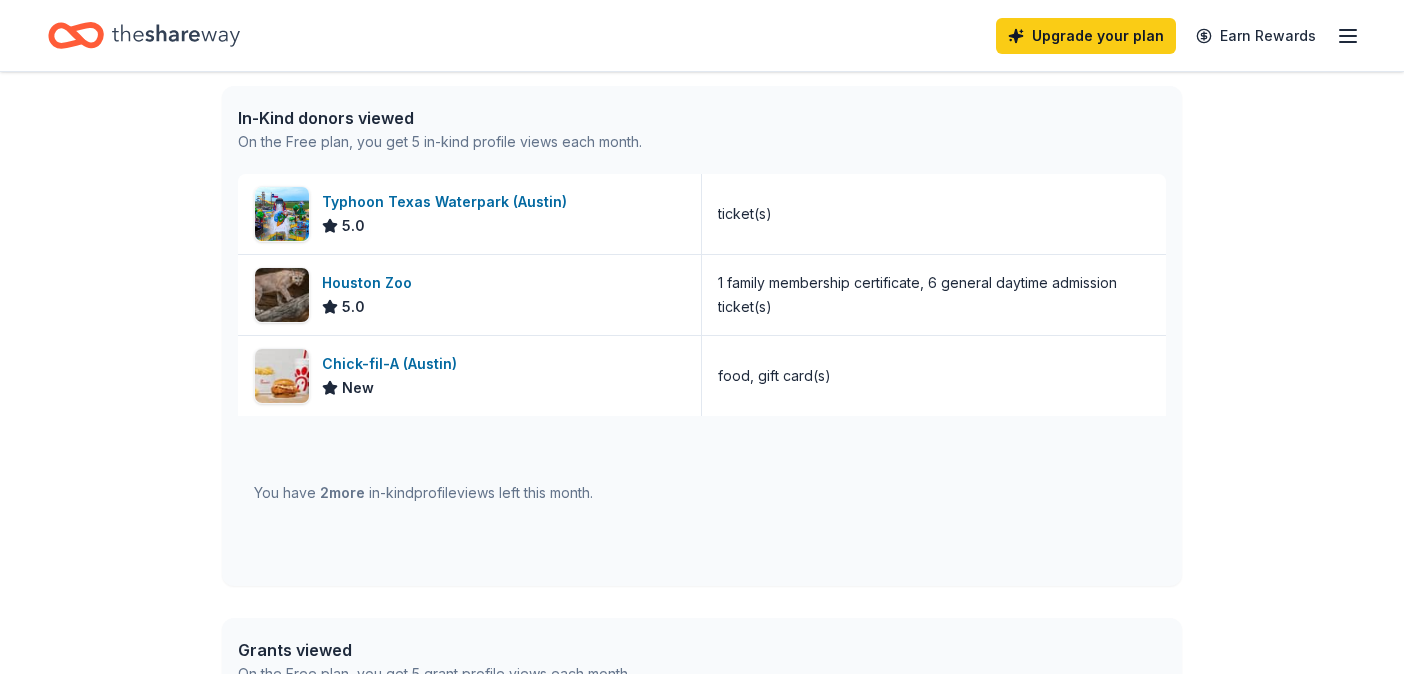 scroll, scrollTop: 517, scrollLeft: 0, axis: vertical 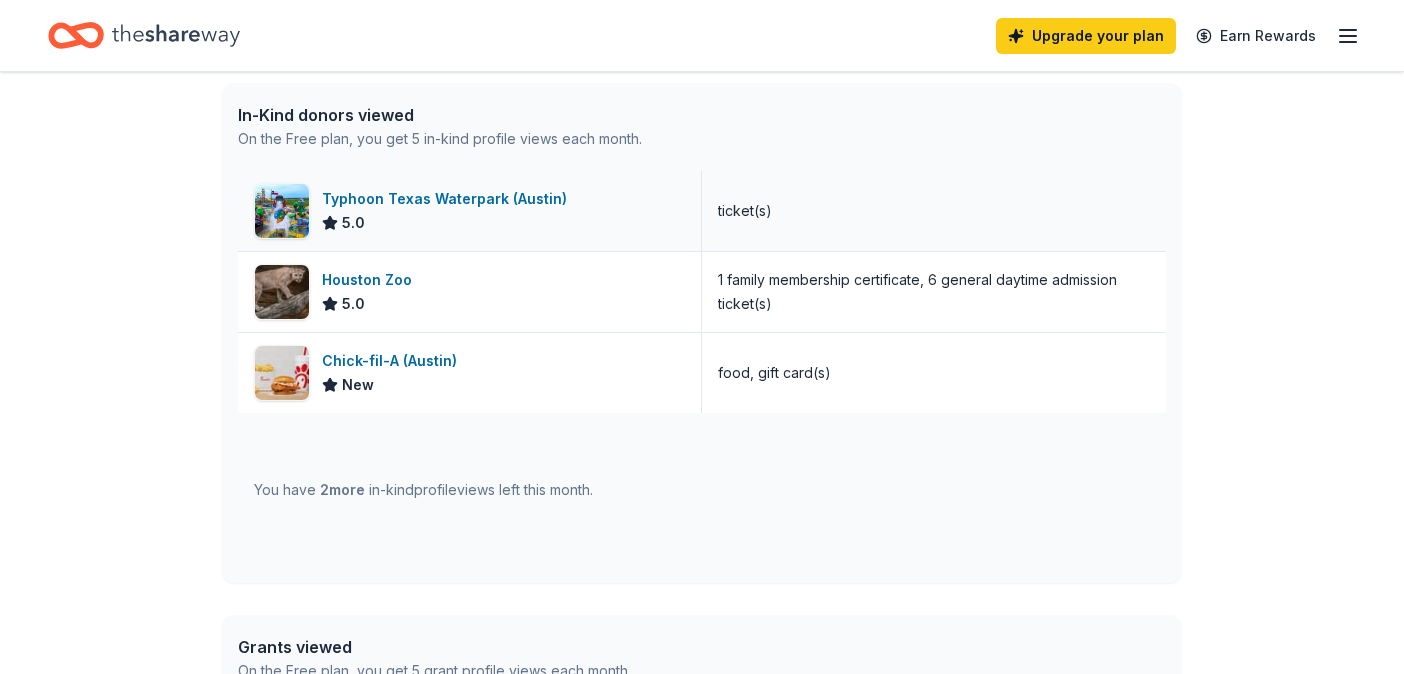 click on "Typhoon Texas Waterpark (Austin)" at bounding box center (448, 199) 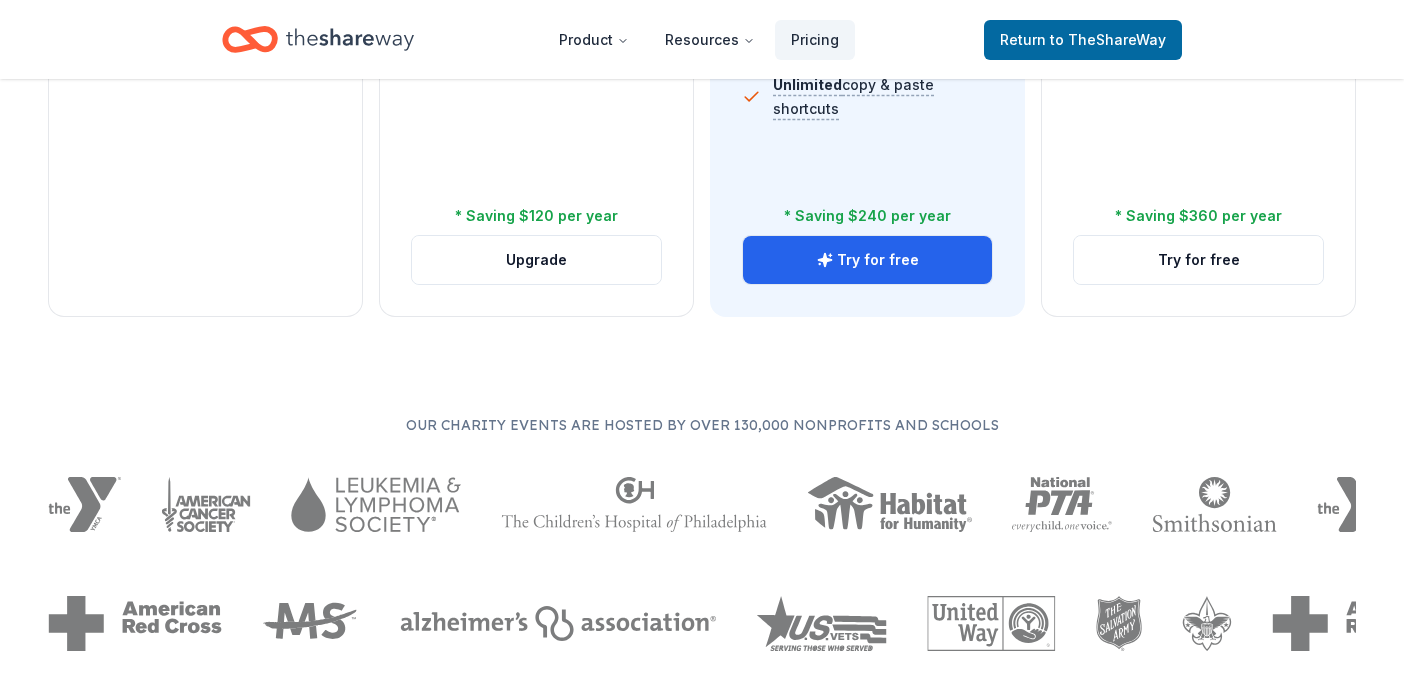 scroll, scrollTop: 940, scrollLeft: 0, axis: vertical 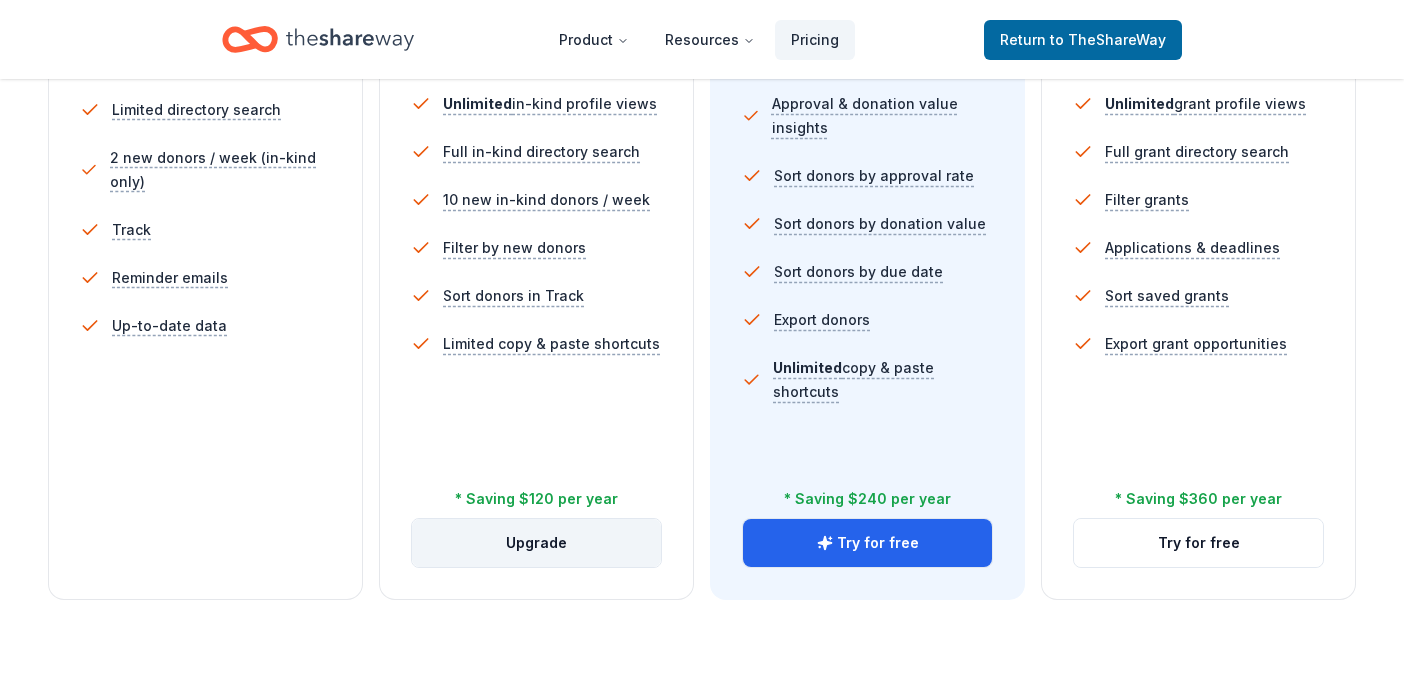 click on "Upgrade" at bounding box center (536, 543) 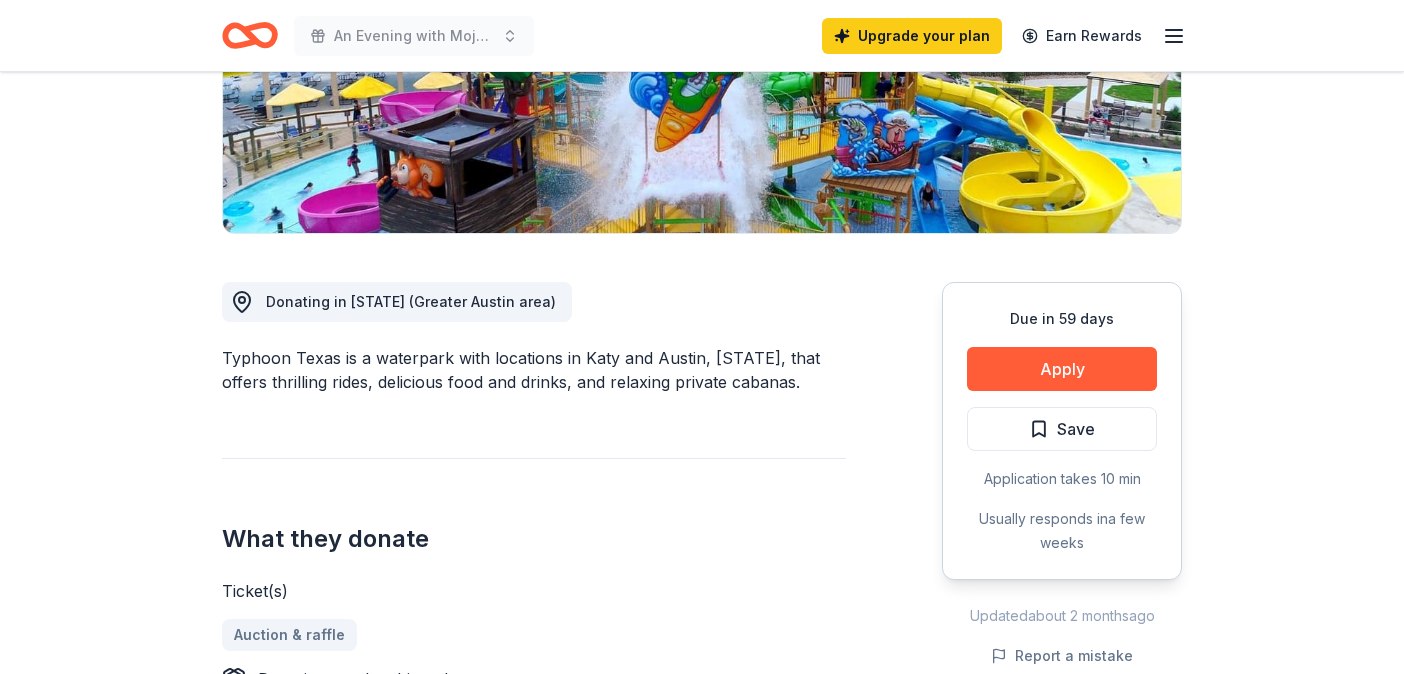 scroll, scrollTop: 384, scrollLeft: 0, axis: vertical 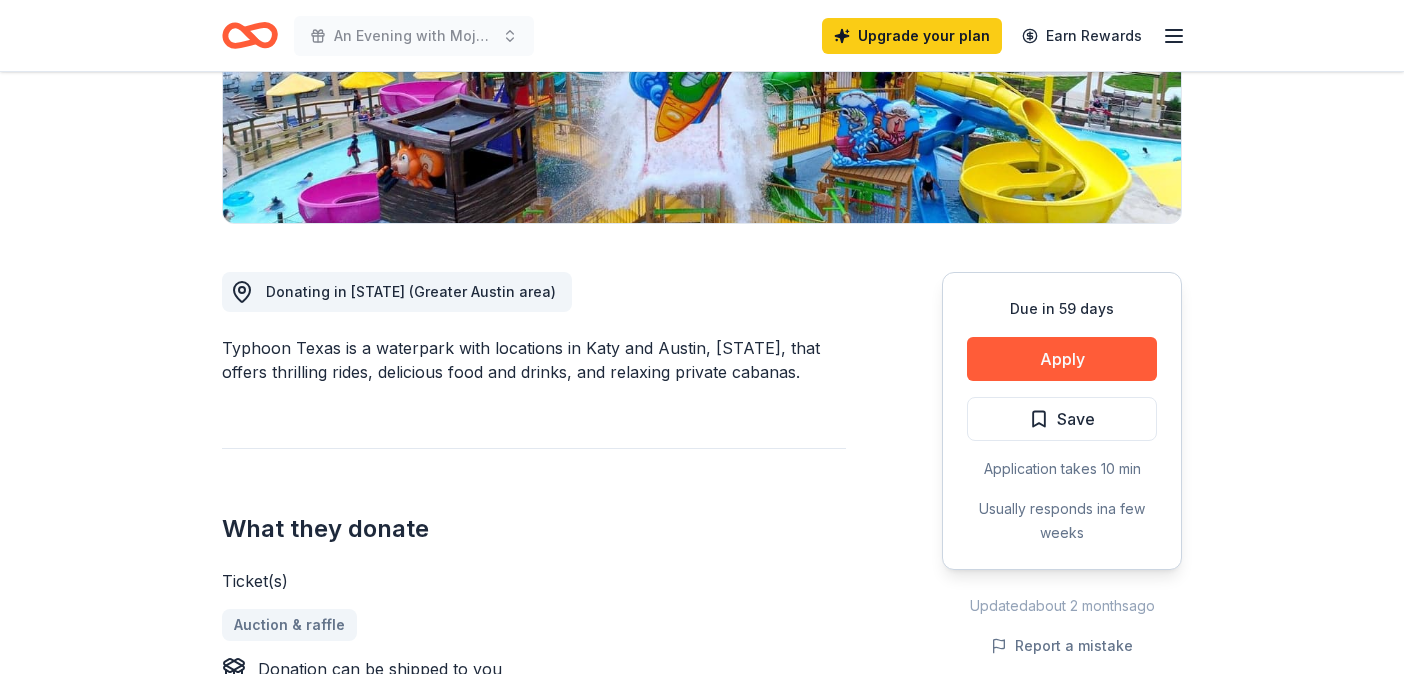 click on "Due in 59 days Apply Save Application takes 10 min Usually responds in  a few weeks" at bounding box center (1062, 421) 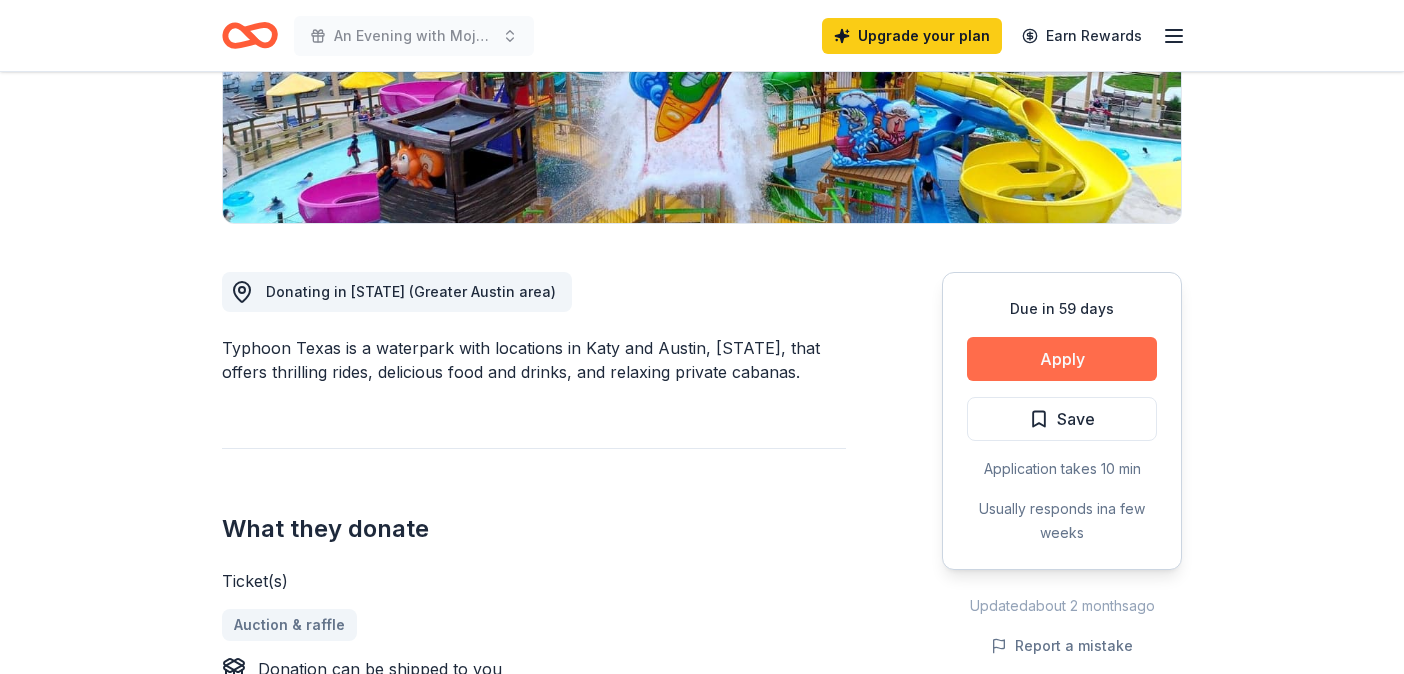 click on "Apply" at bounding box center [1062, 359] 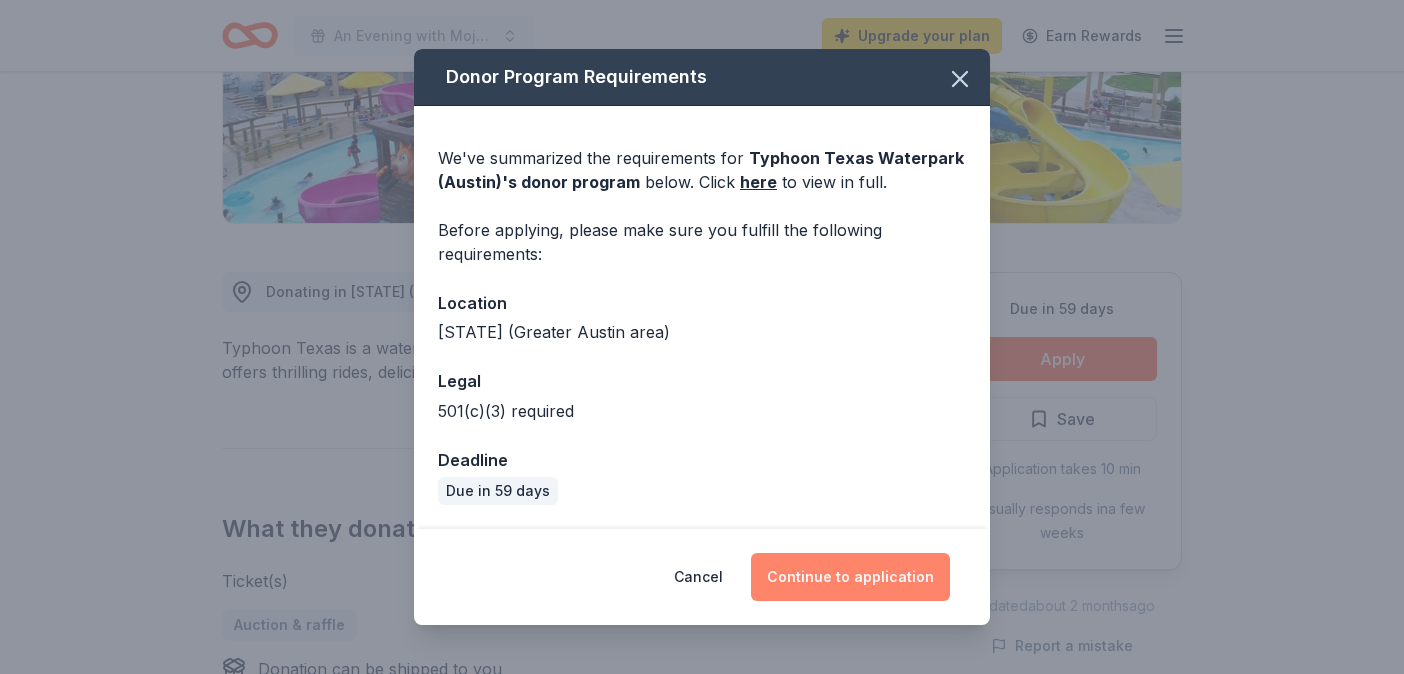 click on "Continue to application" at bounding box center [850, 577] 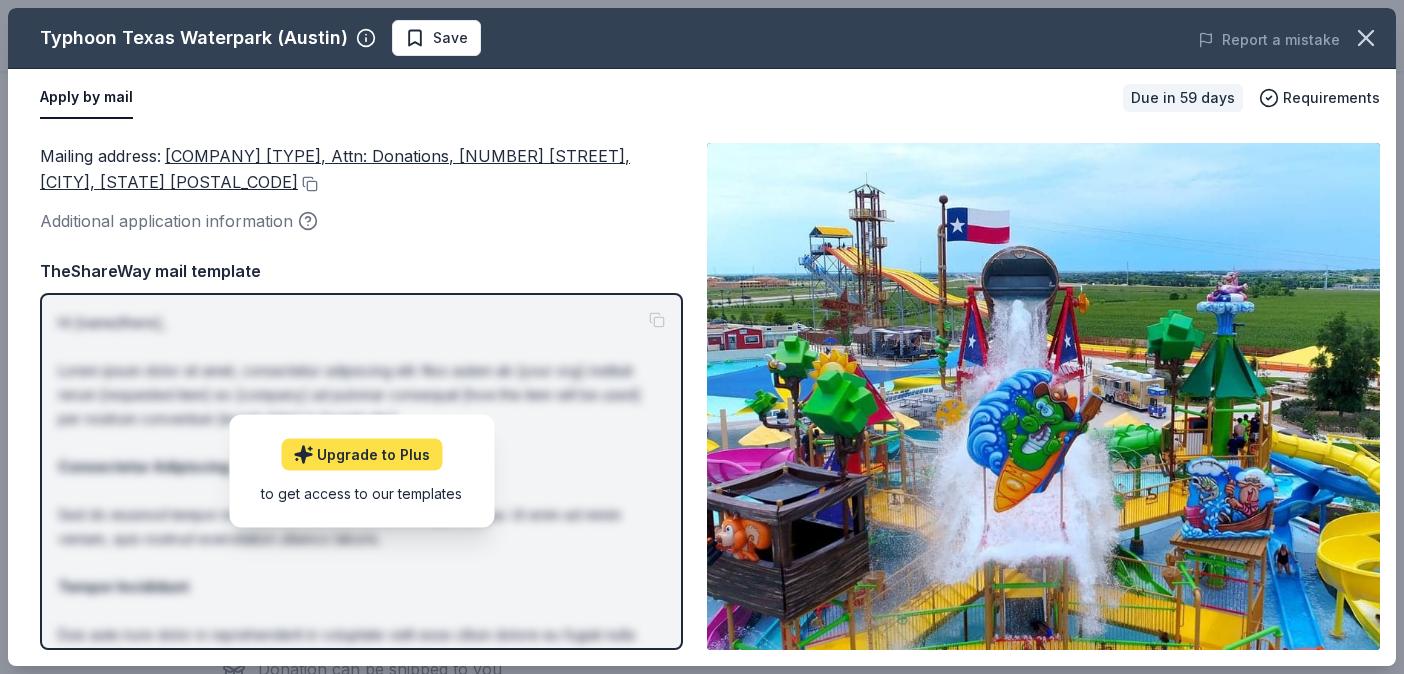 click on "Upgrade to Plus" at bounding box center [361, 455] 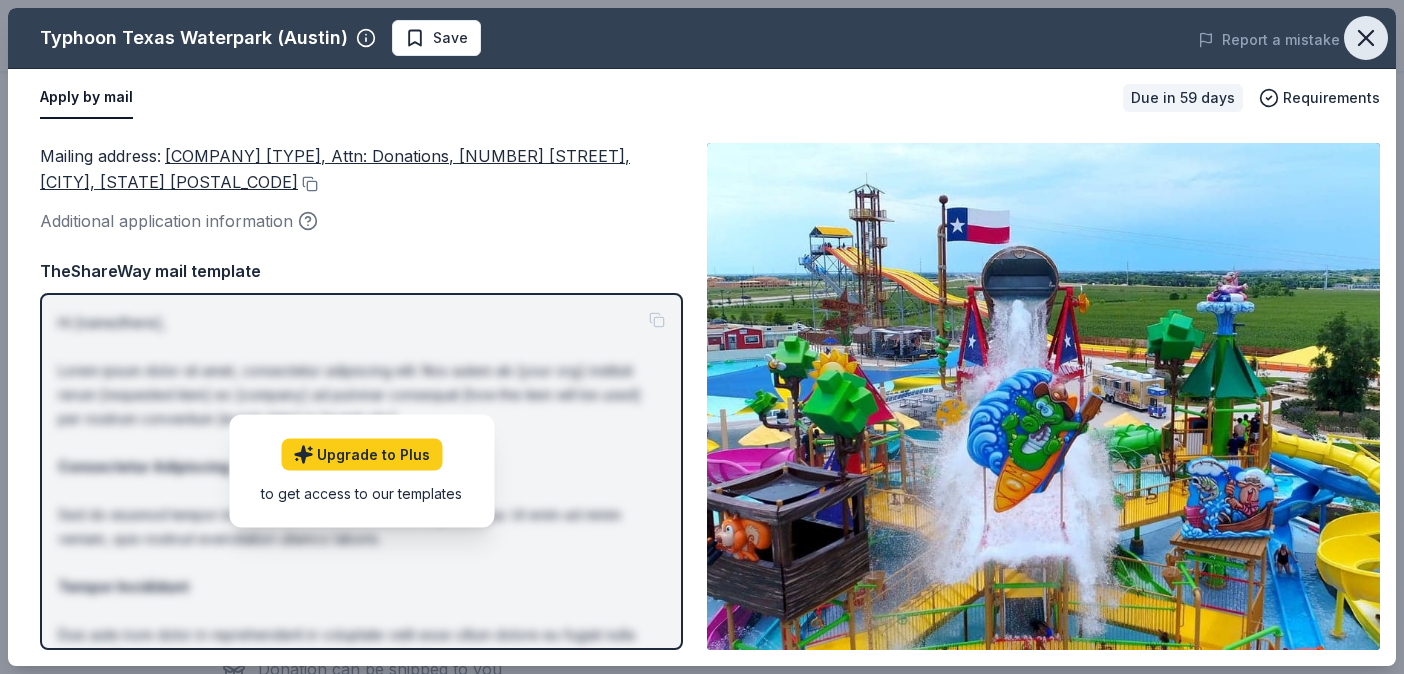 click 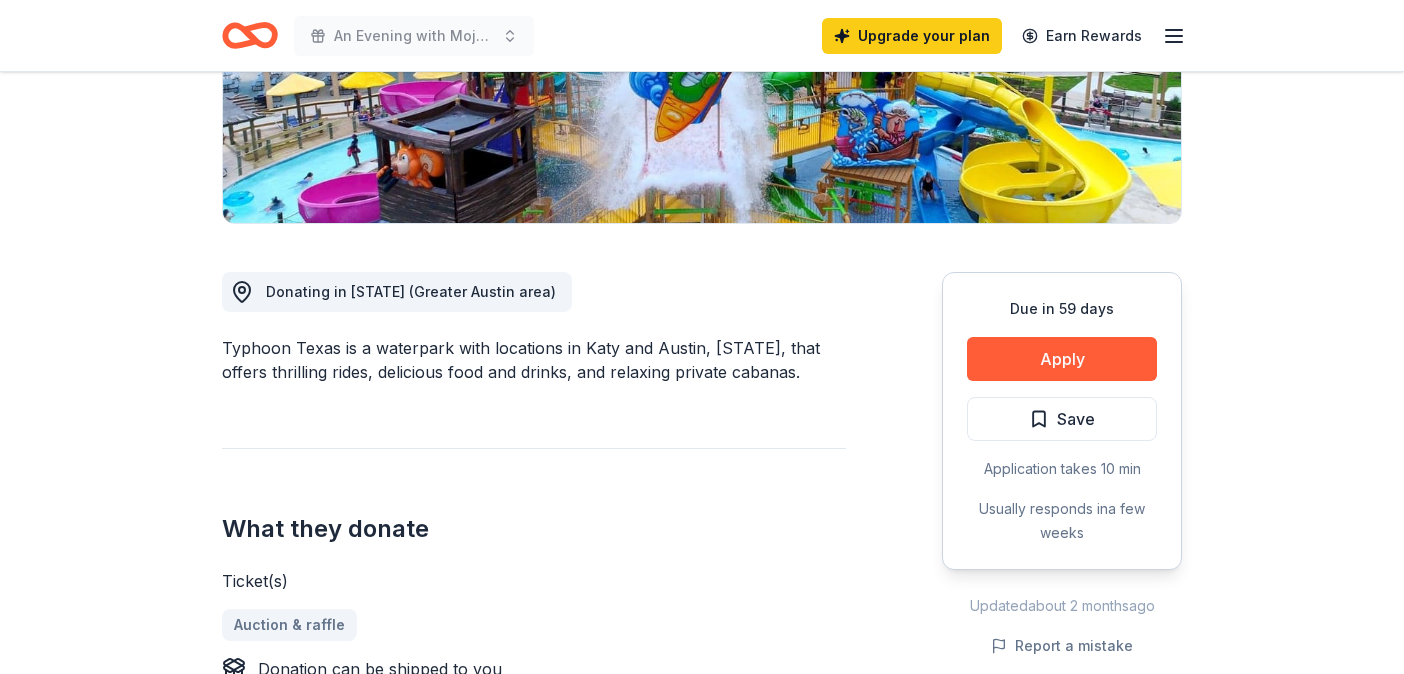 click 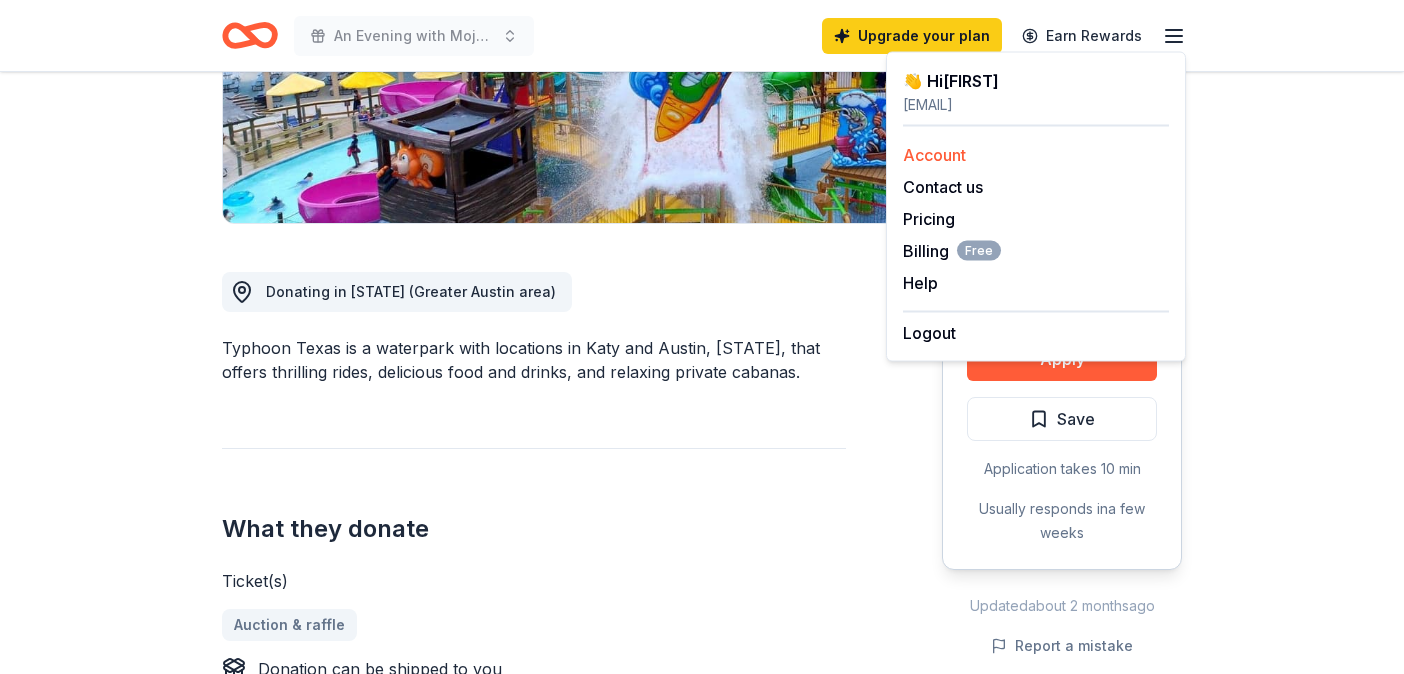 click on "Account" at bounding box center [934, 155] 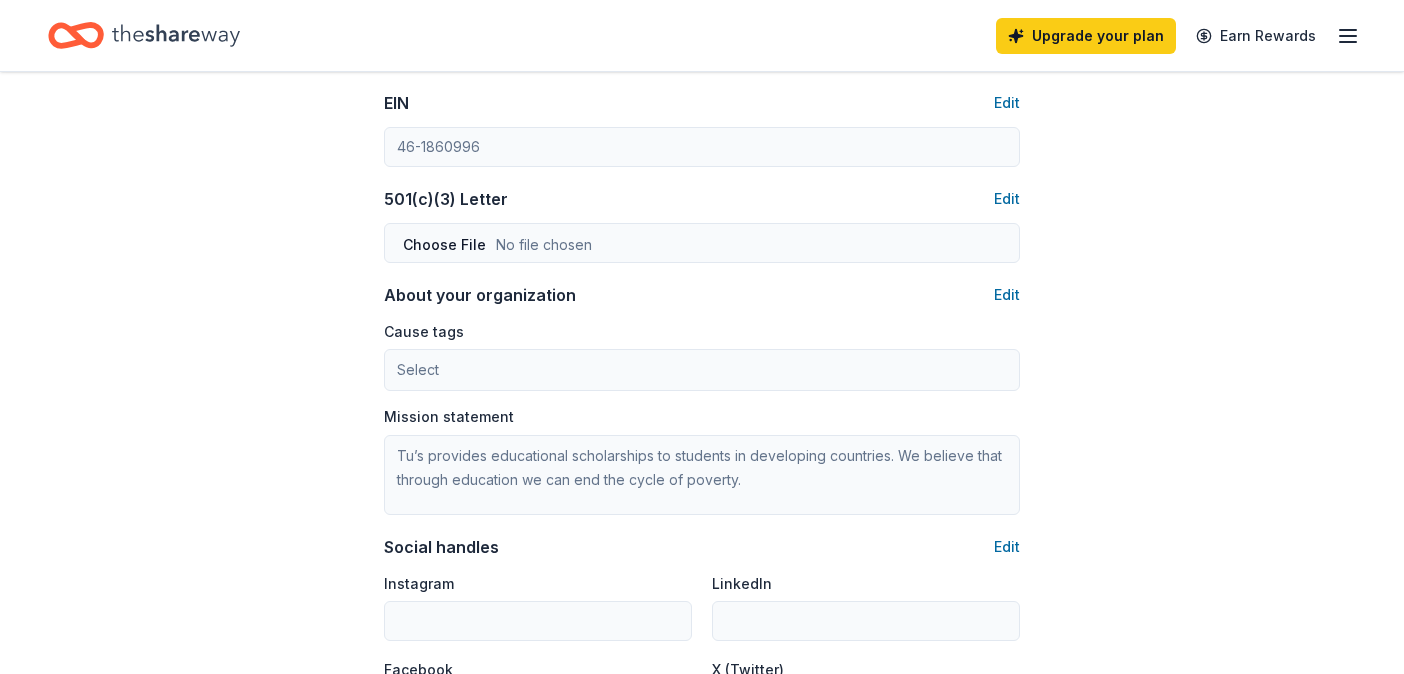 scroll, scrollTop: 1327, scrollLeft: 0, axis: vertical 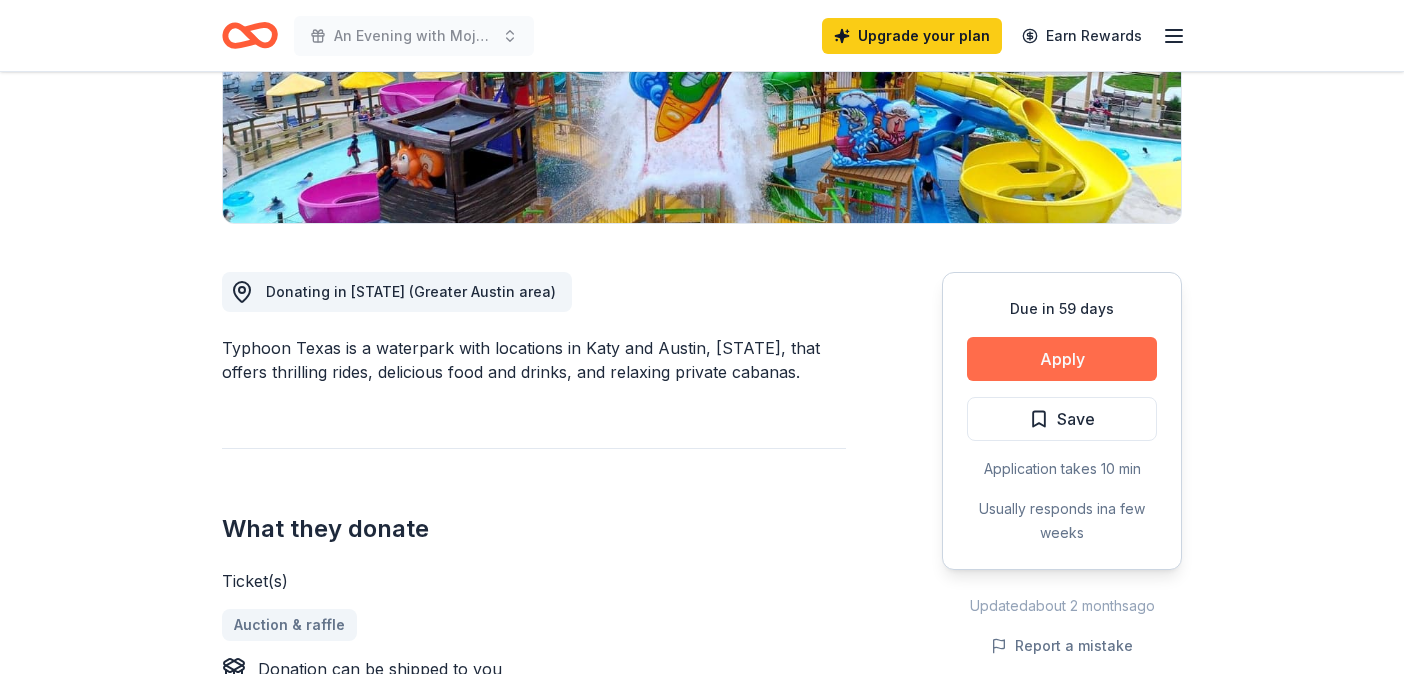 click on "Apply" at bounding box center [1062, 359] 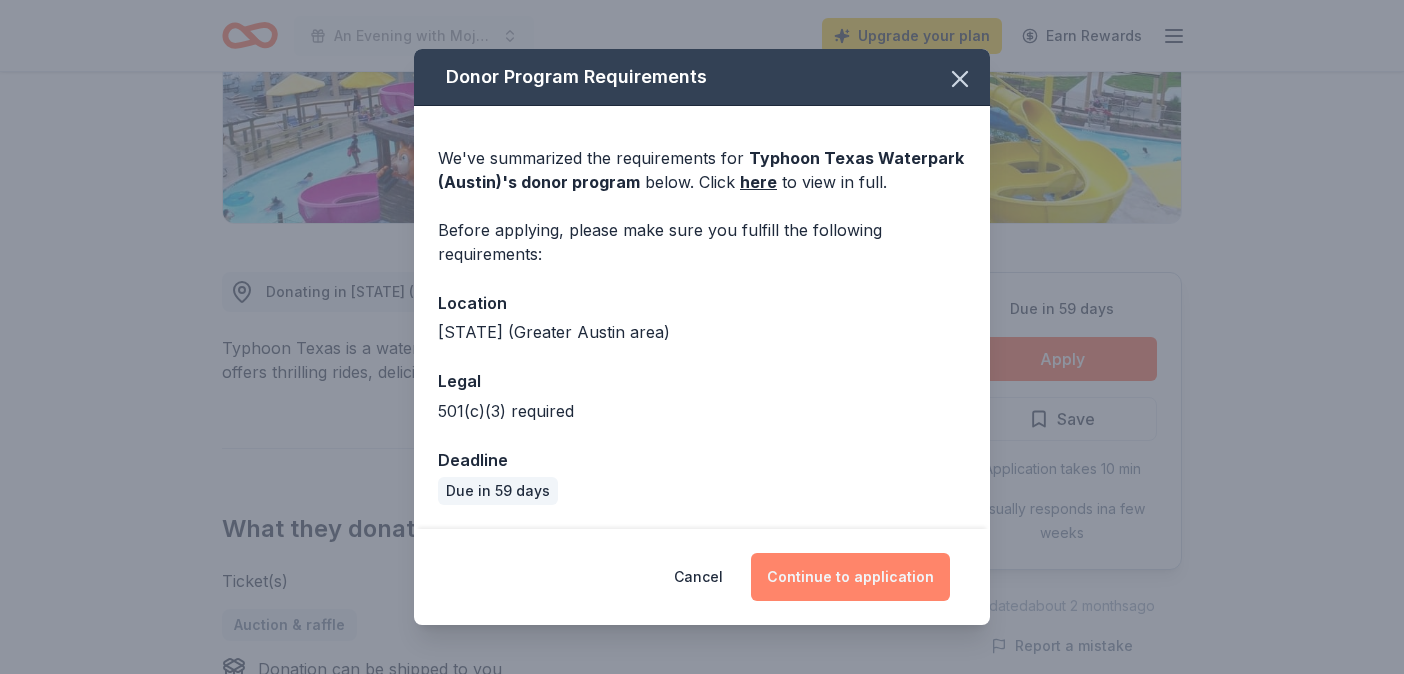 click on "Continue to application" at bounding box center [850, 577] 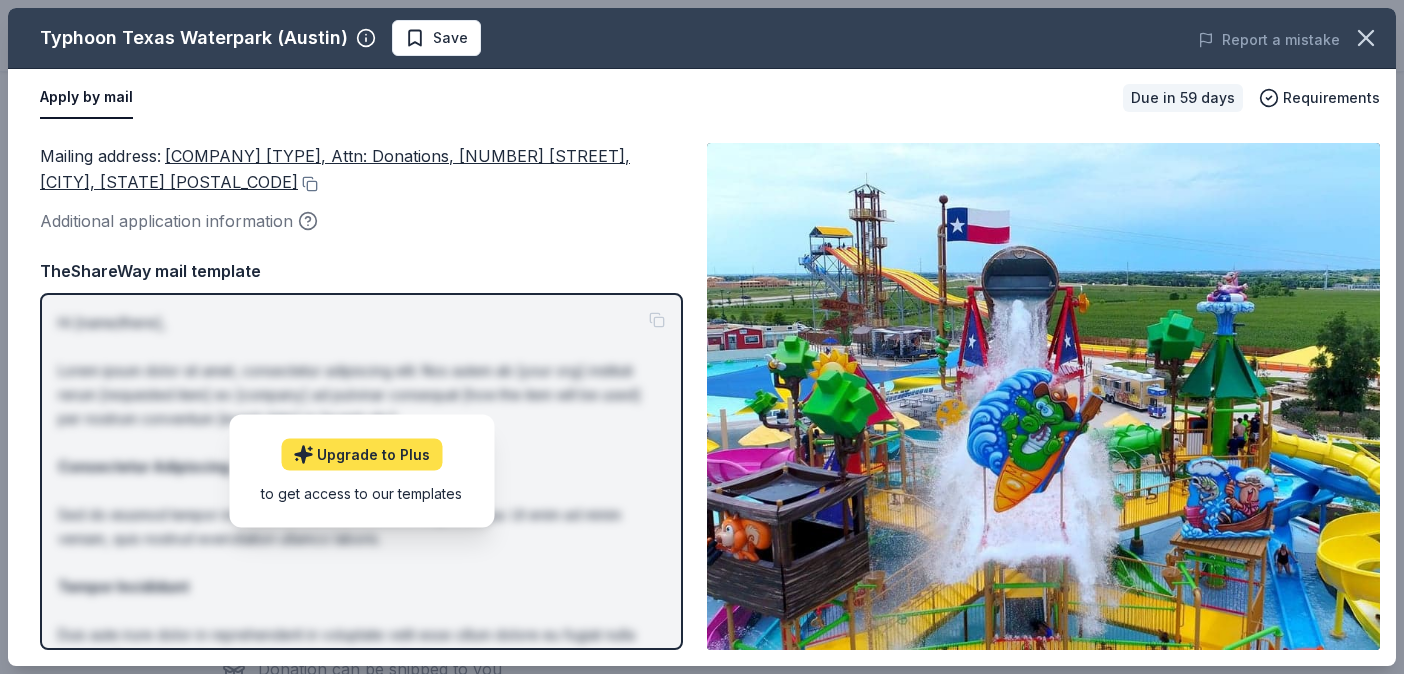click on "Upgrade to Plus" at bounding box center (361, 455) 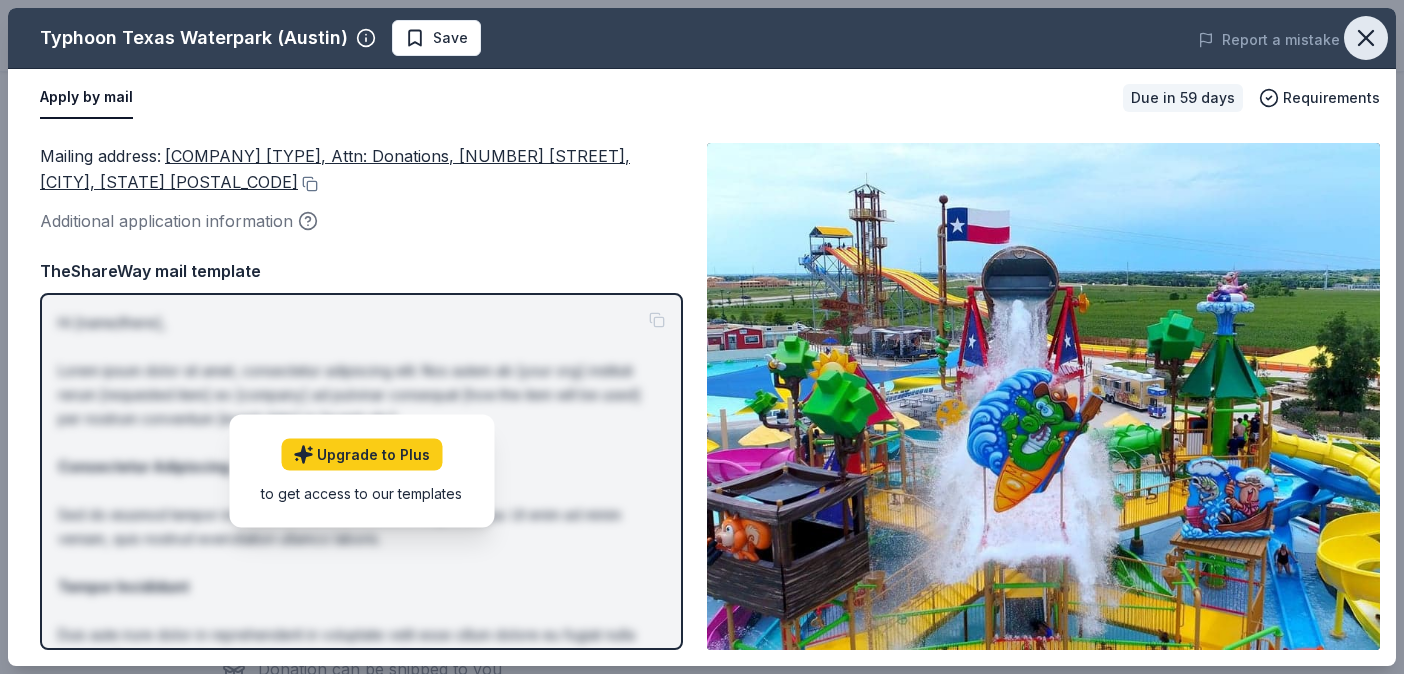 click at bounding box center [1366, 38] 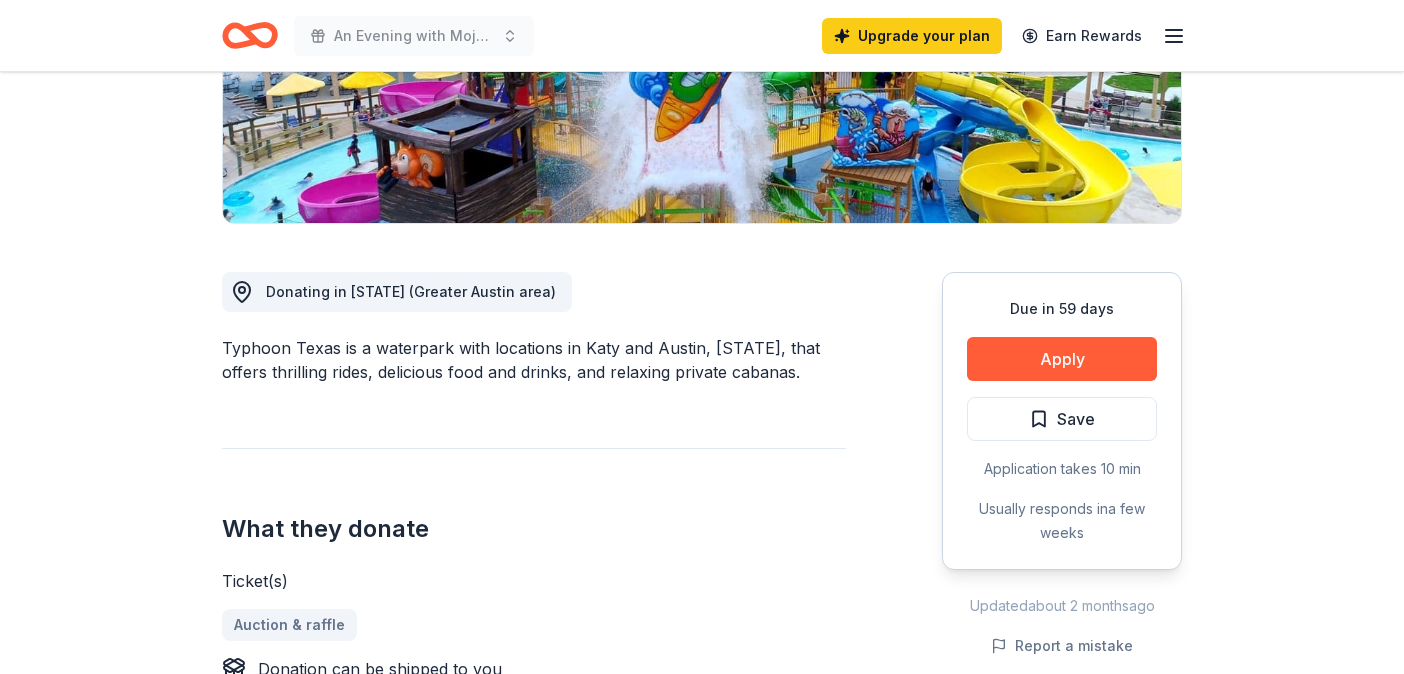 click 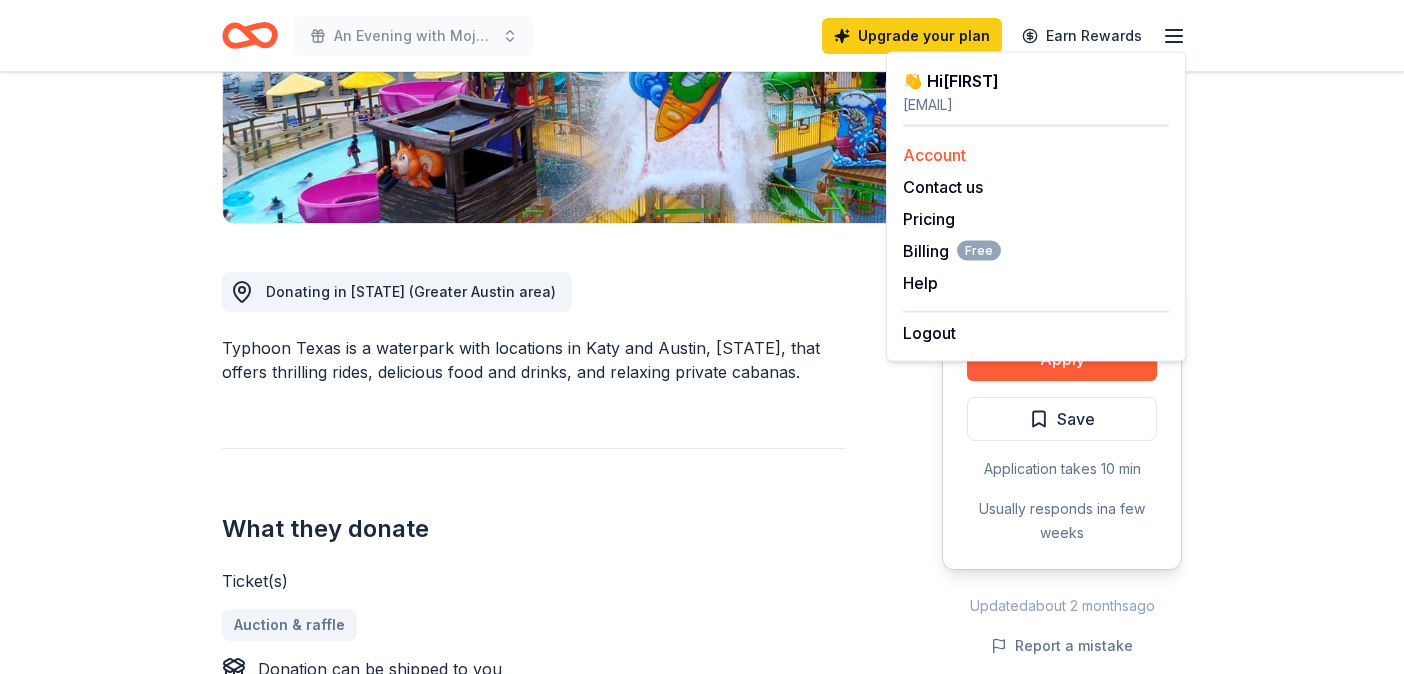 click on "Account" at bounding box center (934, 155) 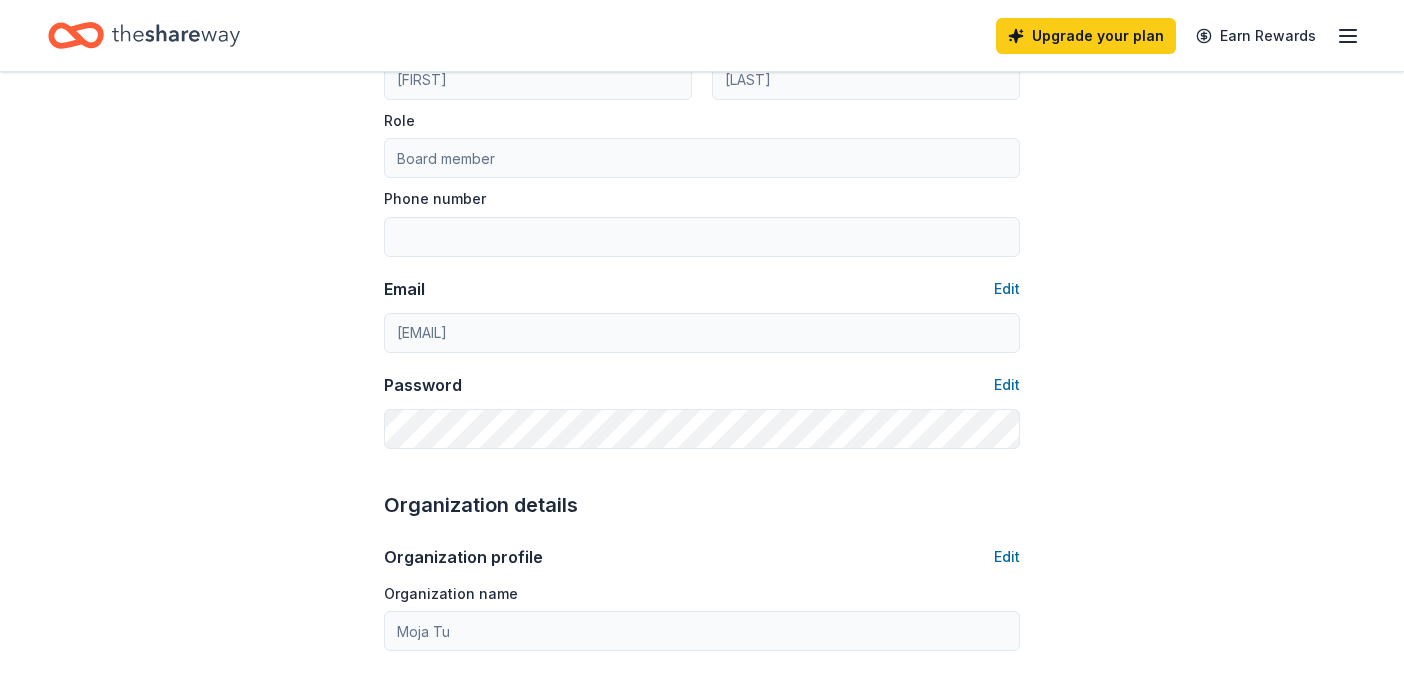 scroll, scrollTop: 238, scrollLeft: 0, axis: vertical 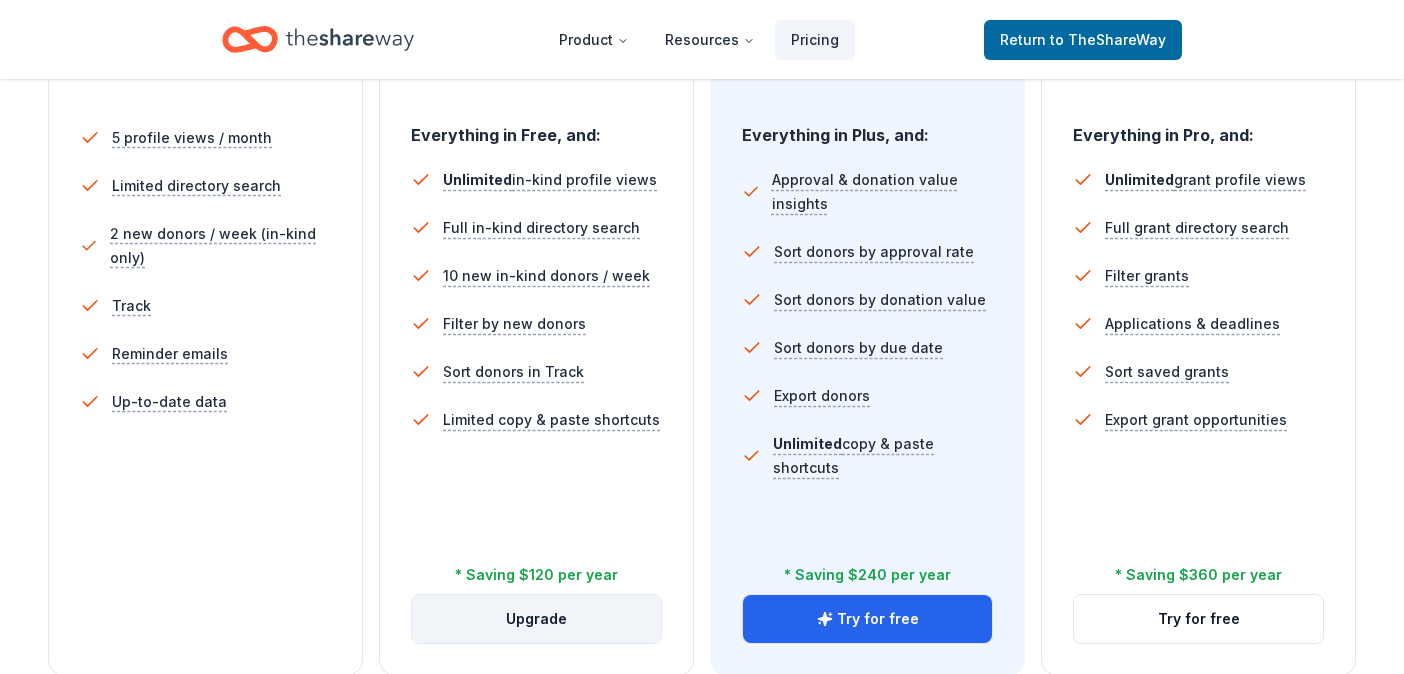 click on "Upgrade" at bounding box center [536, 619] 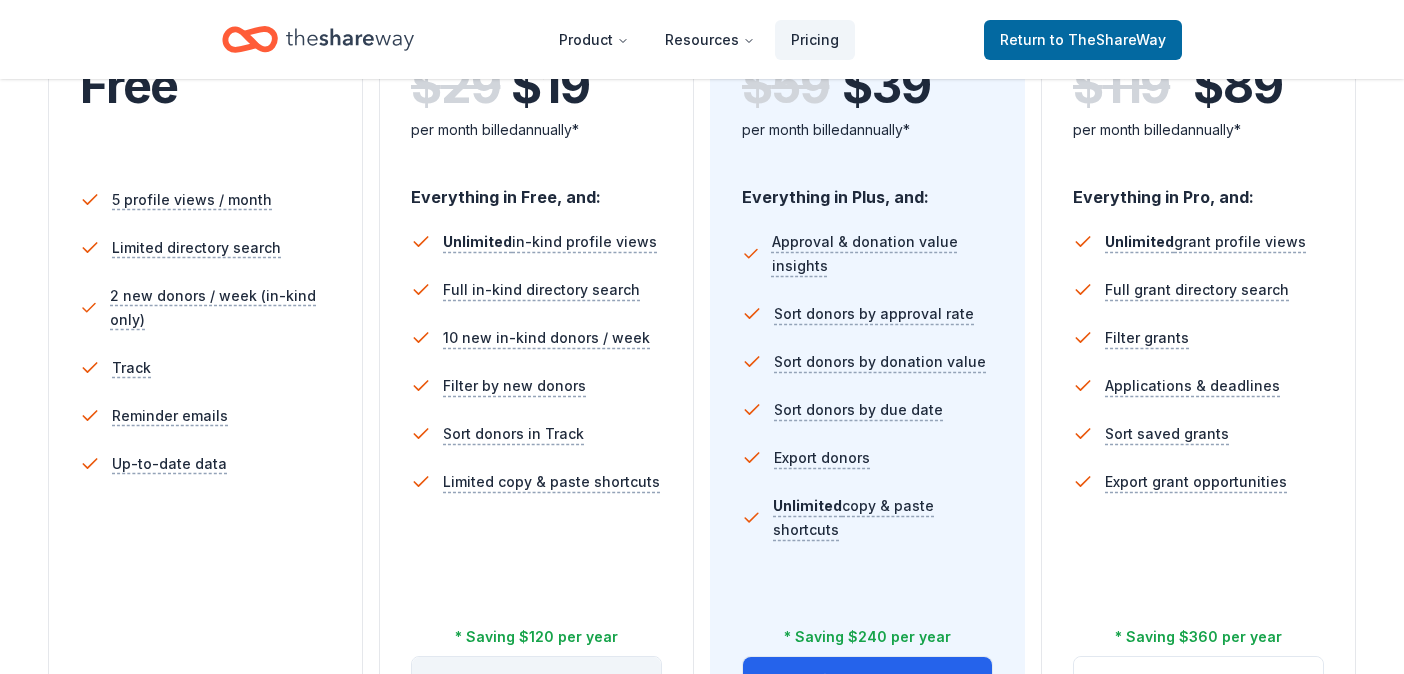 scroll, scrollTop: 788, scrollLeft: 0, axis: vertical 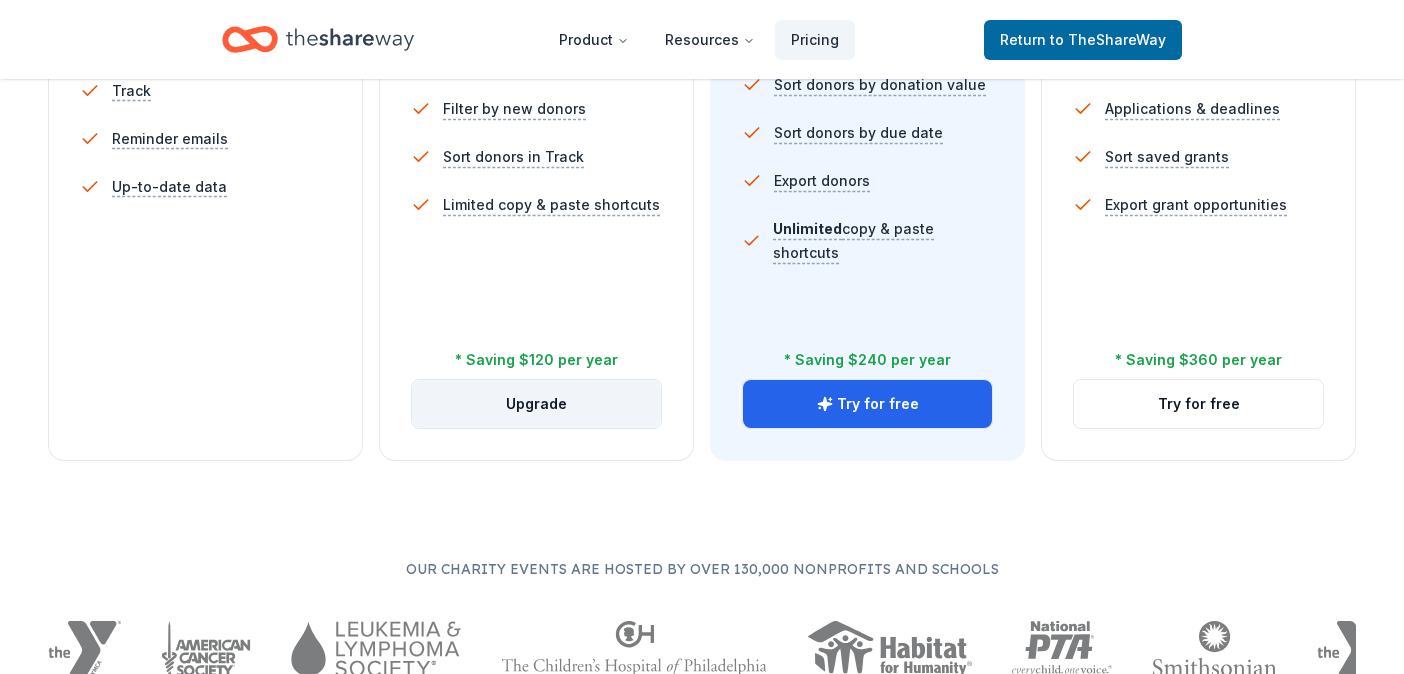 click on "Upgrade" at bounding box center [536, 404] 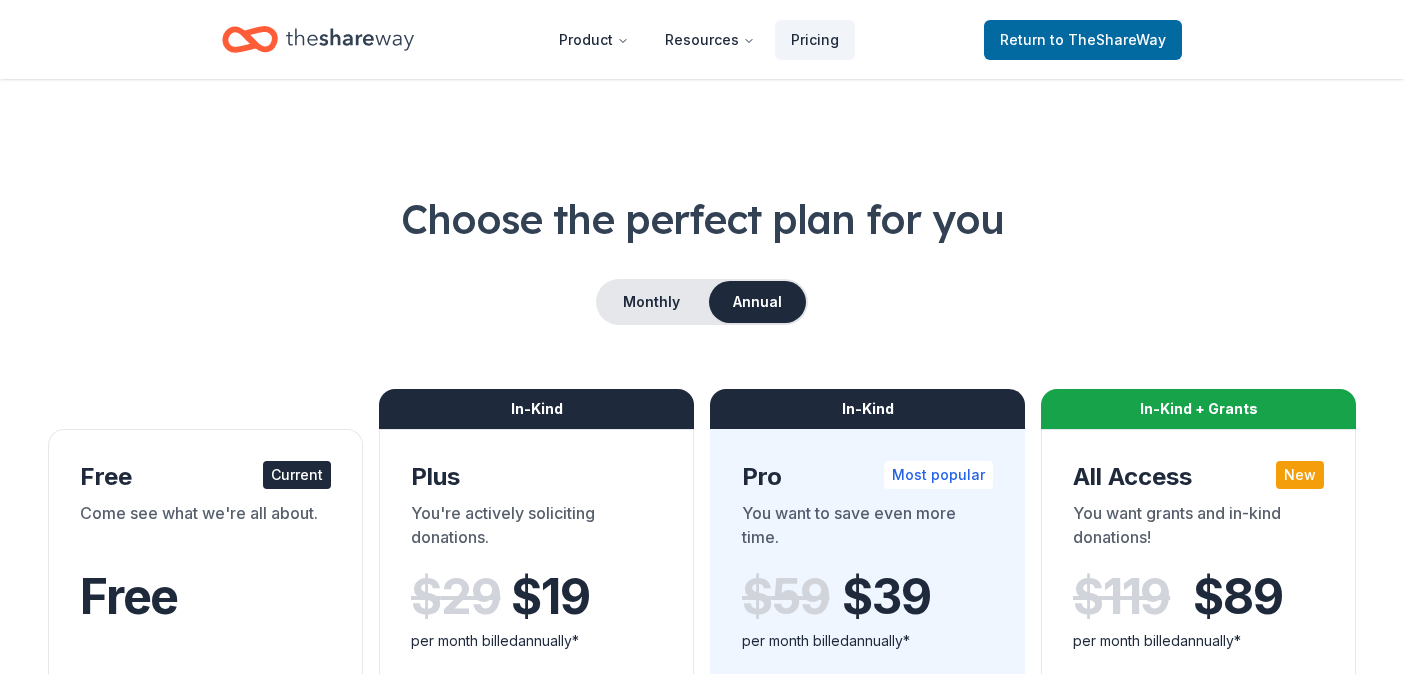 scroll, scrollTop: 0, scrollLeft: 0, axis: both 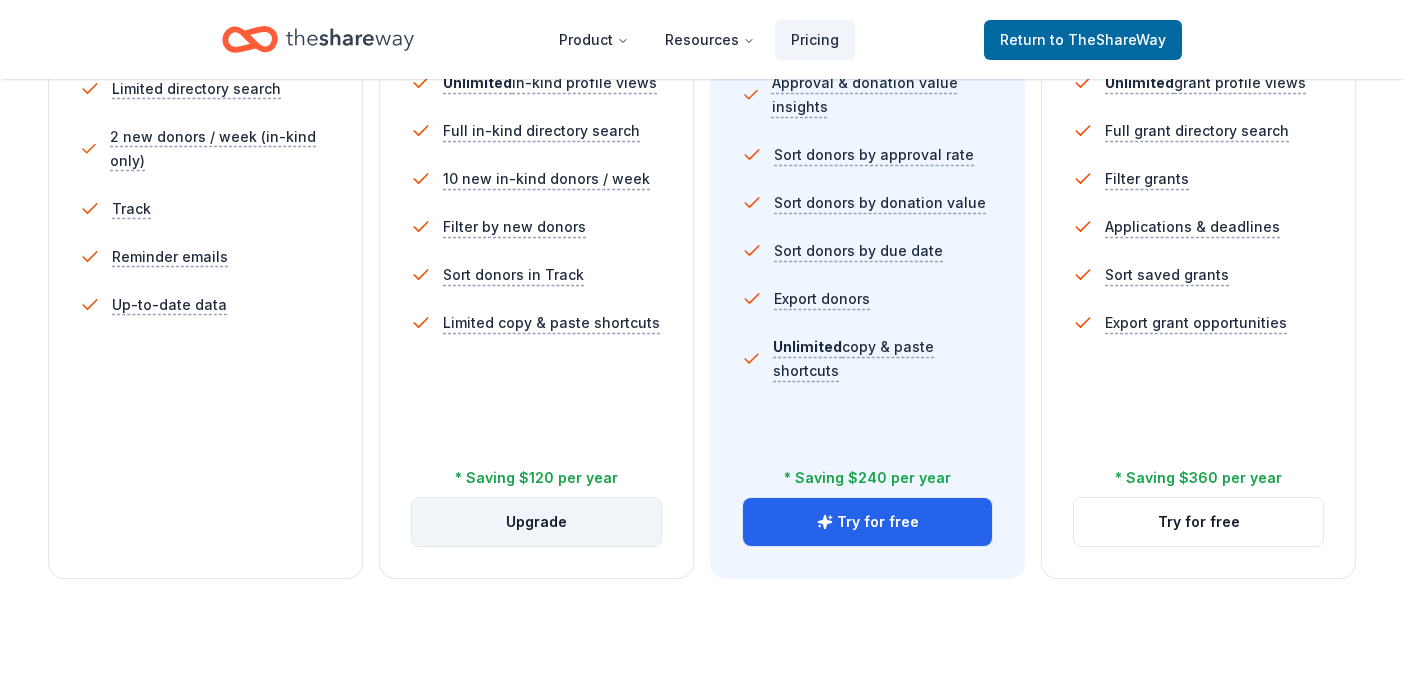 click on "Upgrade" at bounding box center (536, 522) 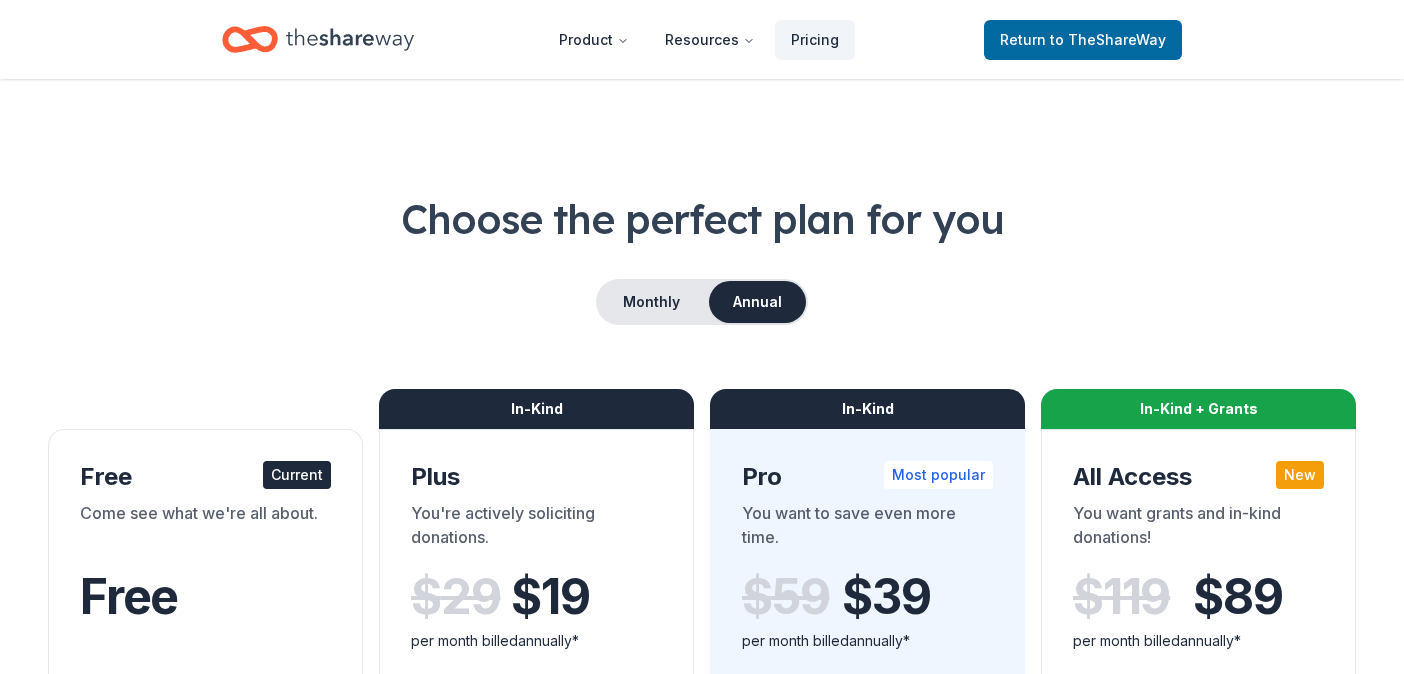 scroll, scrollTop: 0, scrollLeft: 0, axis: both 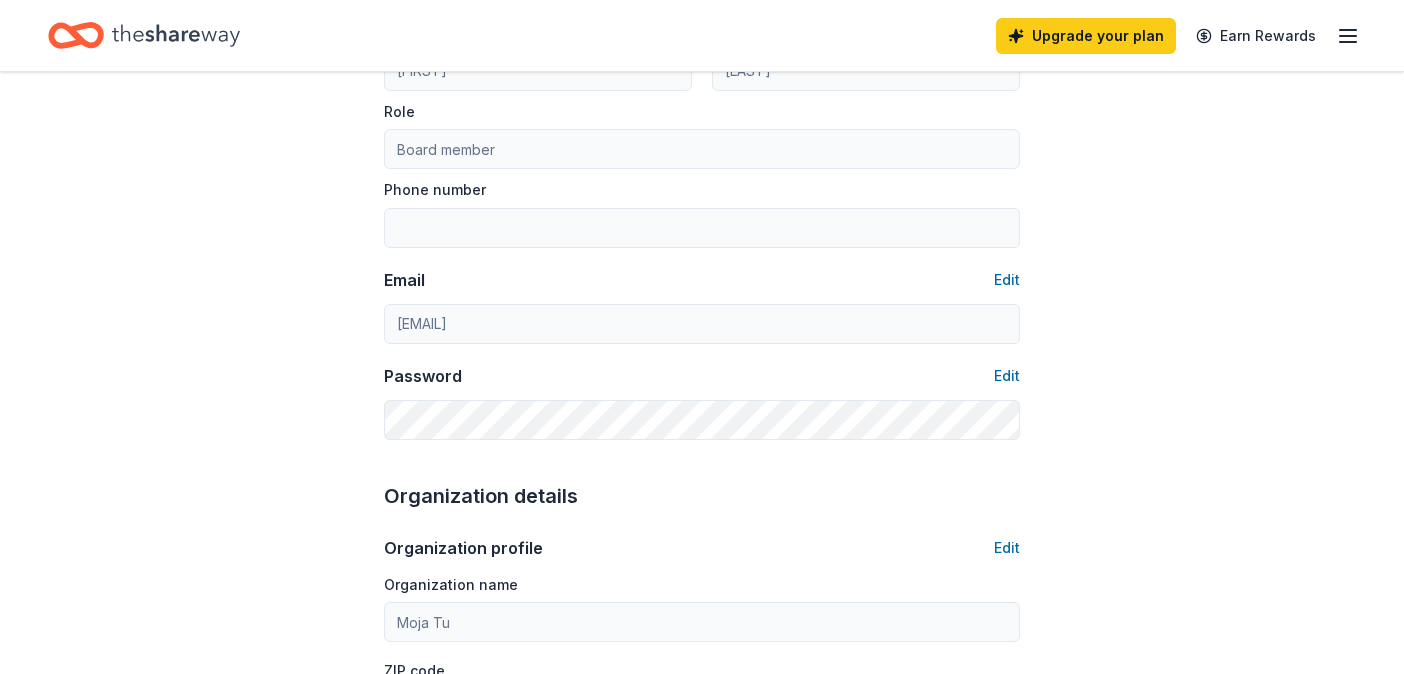 click 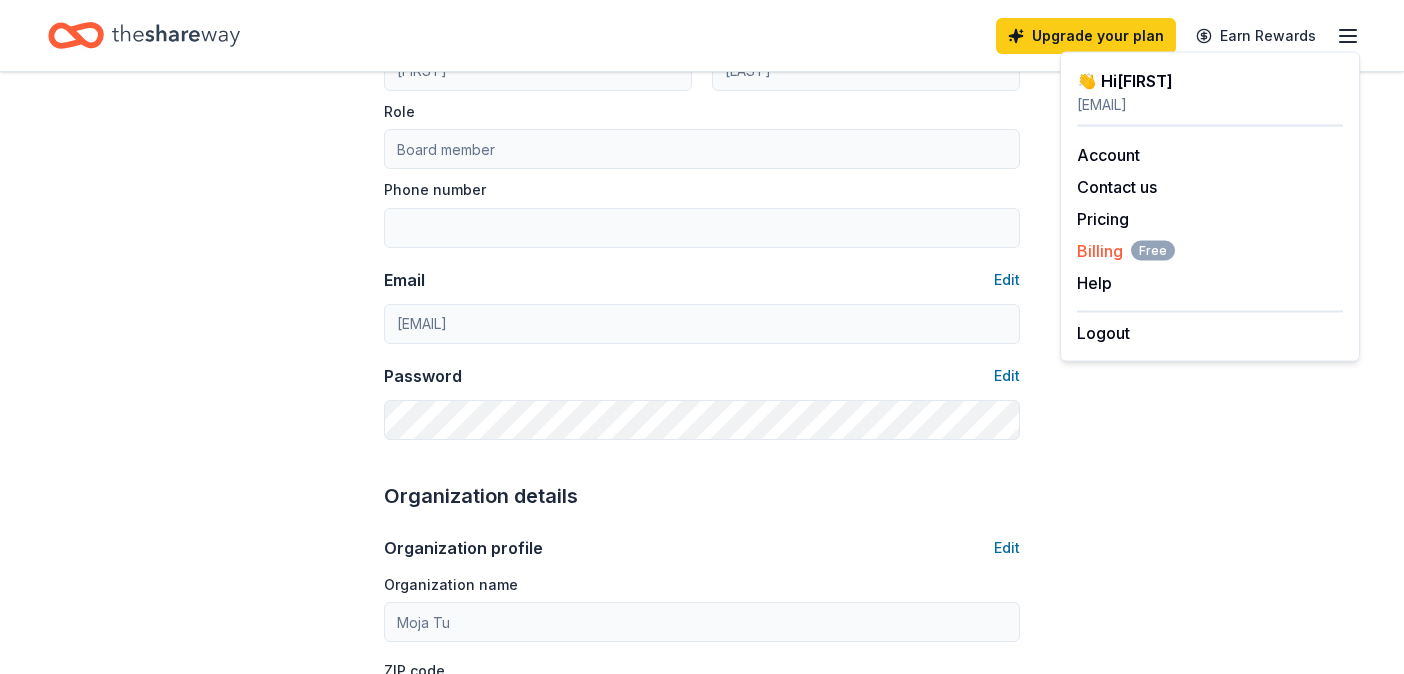 click on "Billing Free" at bounding box center (1126, 251) 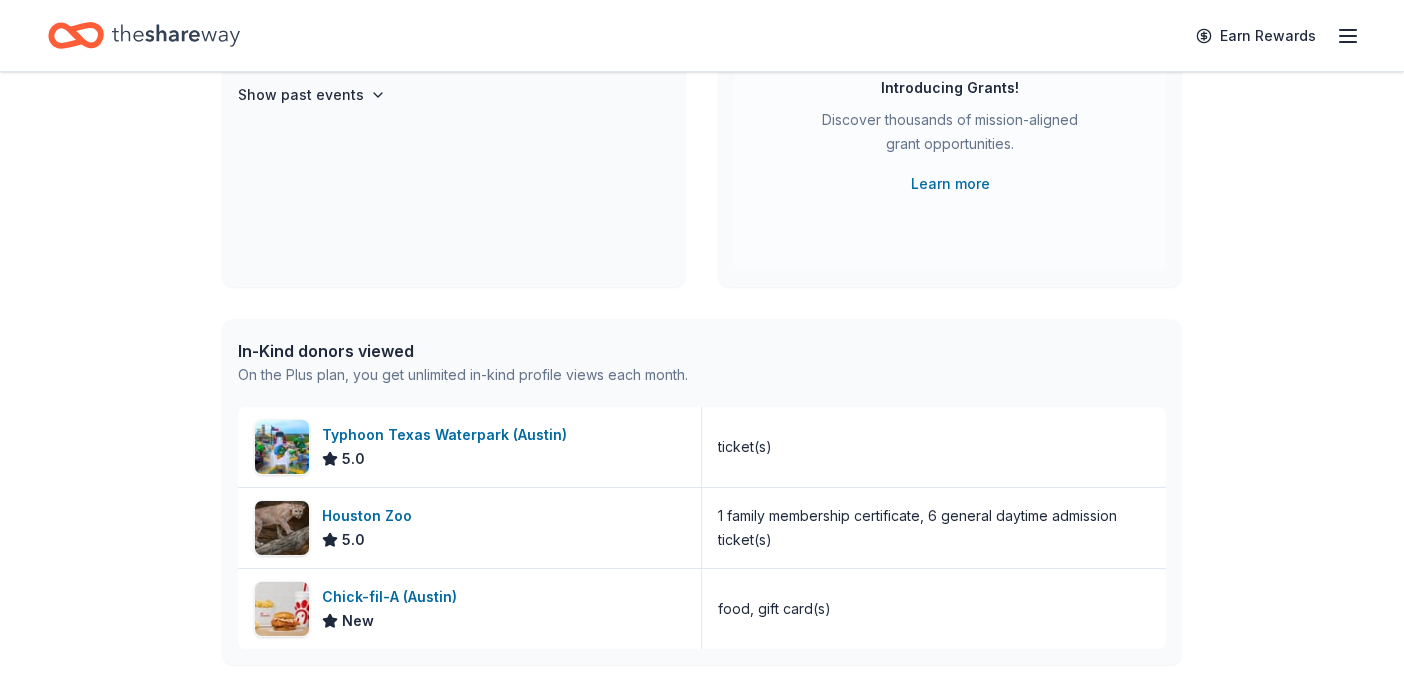 scroll, scrollTop: 288, scrollLeft: 0, axis: vertical 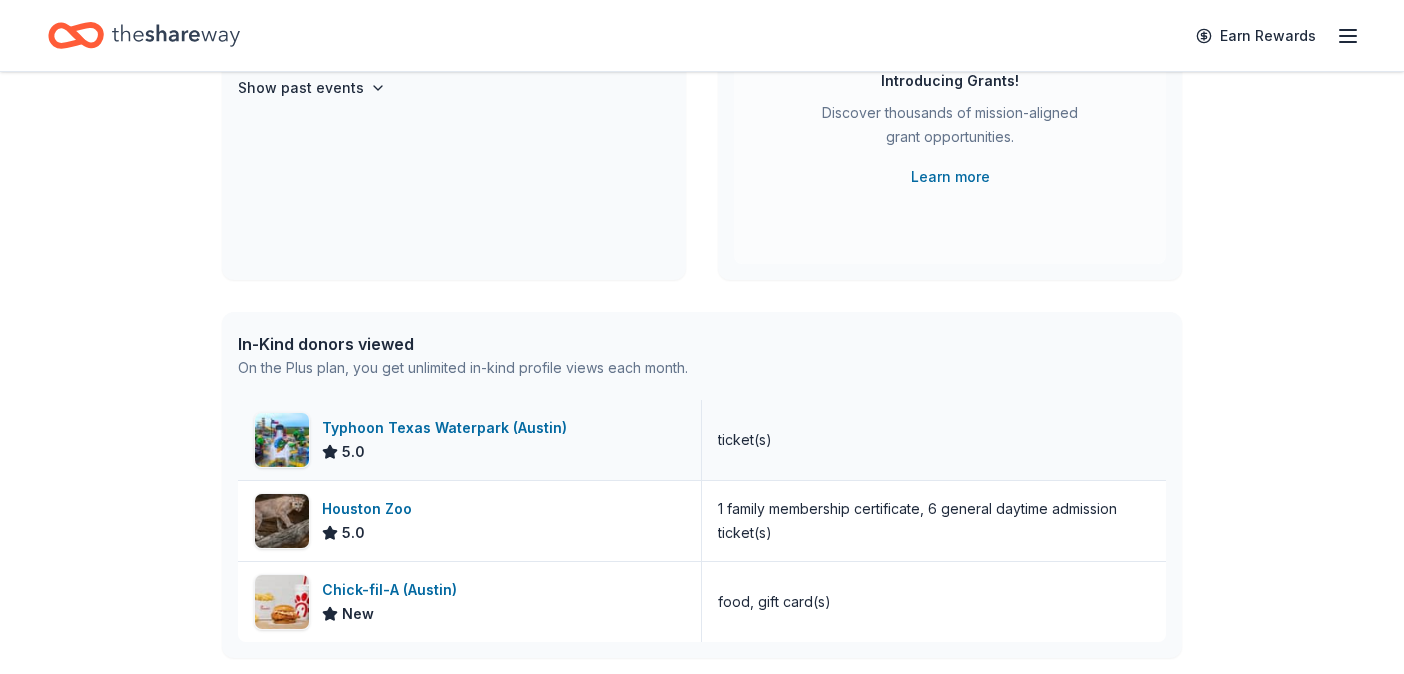 click on "Typhoon Texas Waterpark (Austin)" at bounding box center [448, 428] 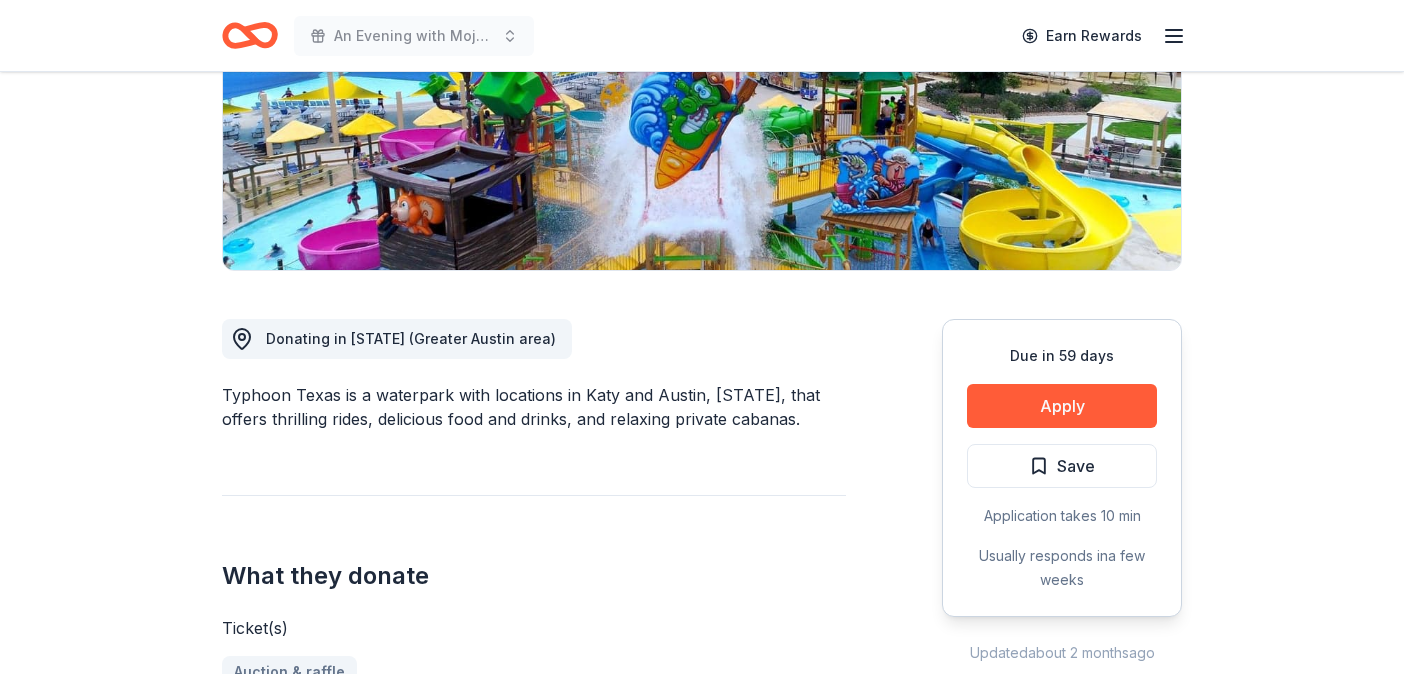 scroll, scrollTop: 573, scrollLeft: 0, axis: vertical 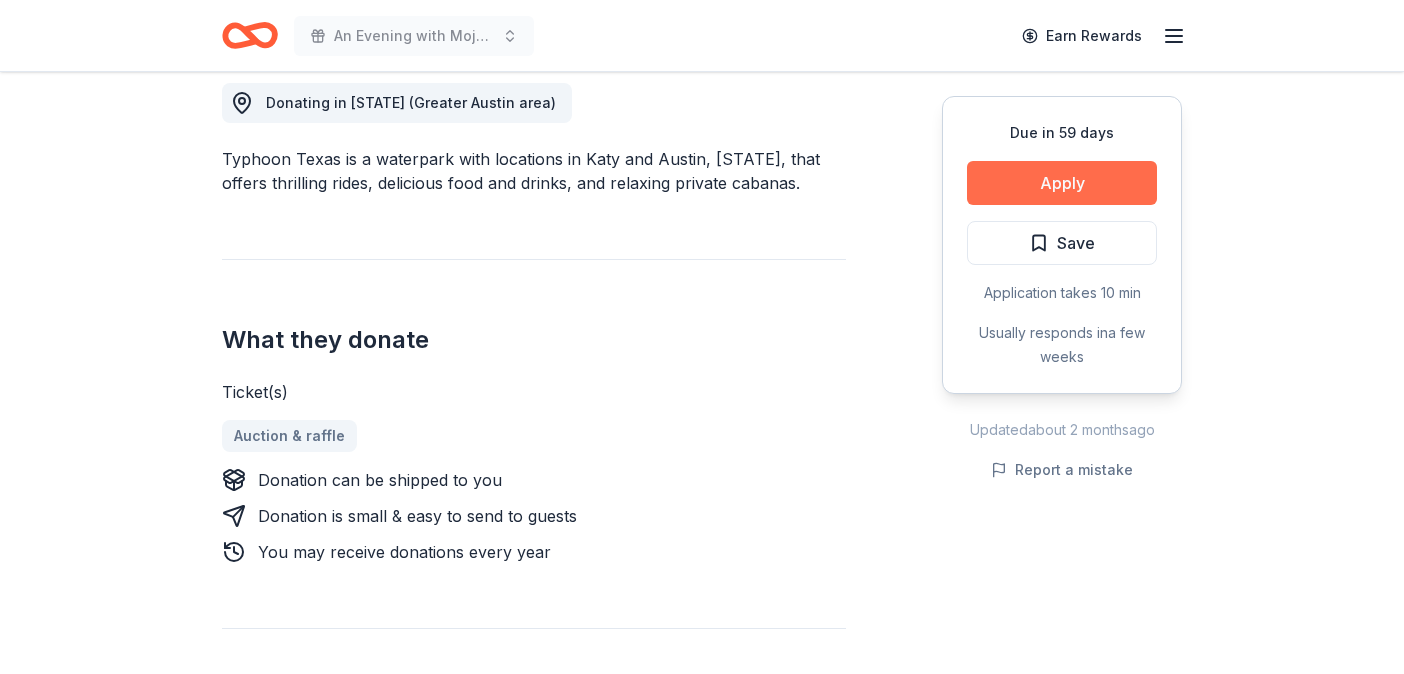 click on "Apply" at bounding box center (1062, 183) 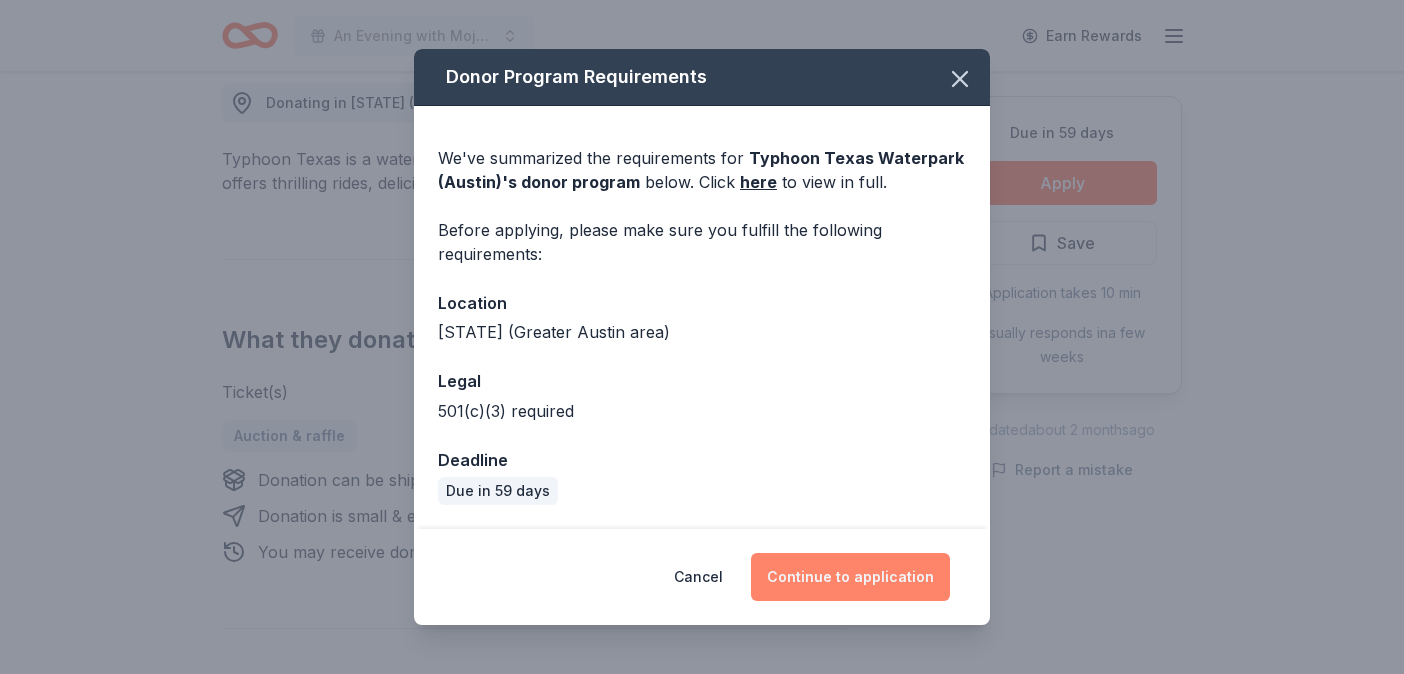 click on "Continue to application" at bounding box center (850, 577) 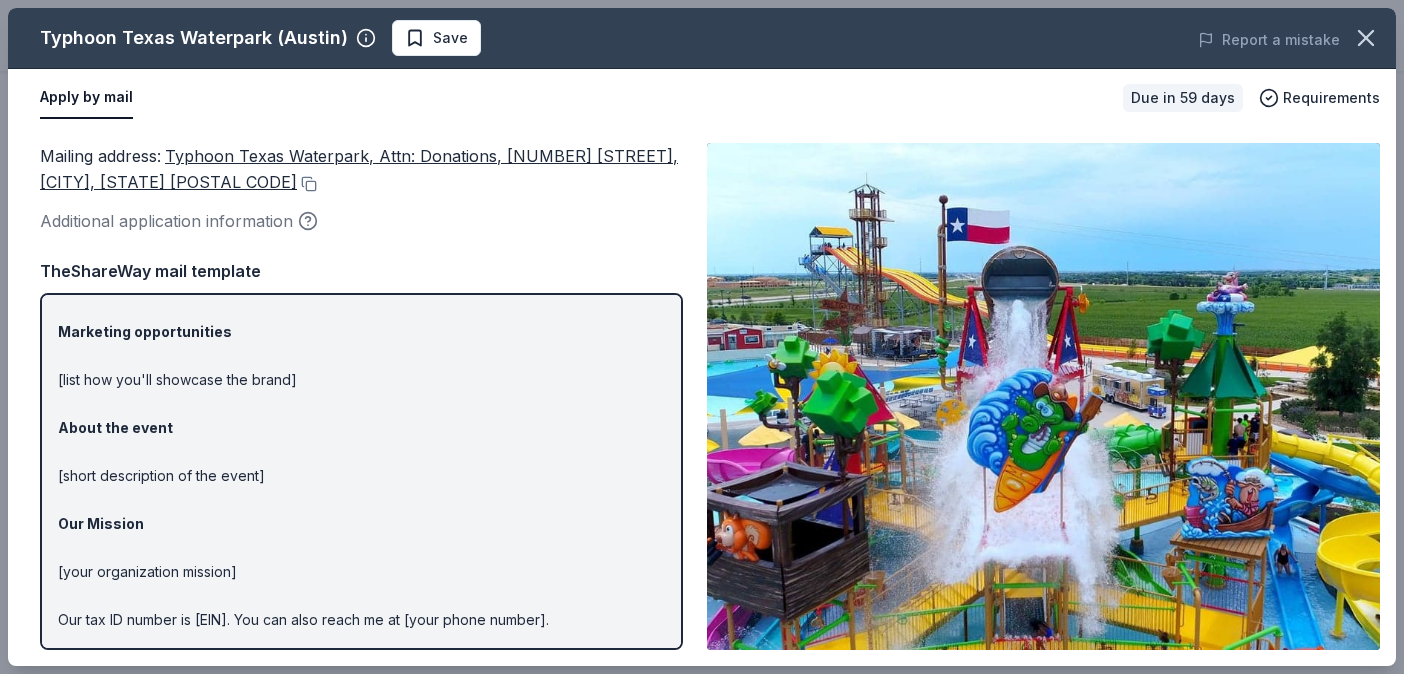 scroll, scrollTop: 182, scrollLeft: 0, axis: vertical 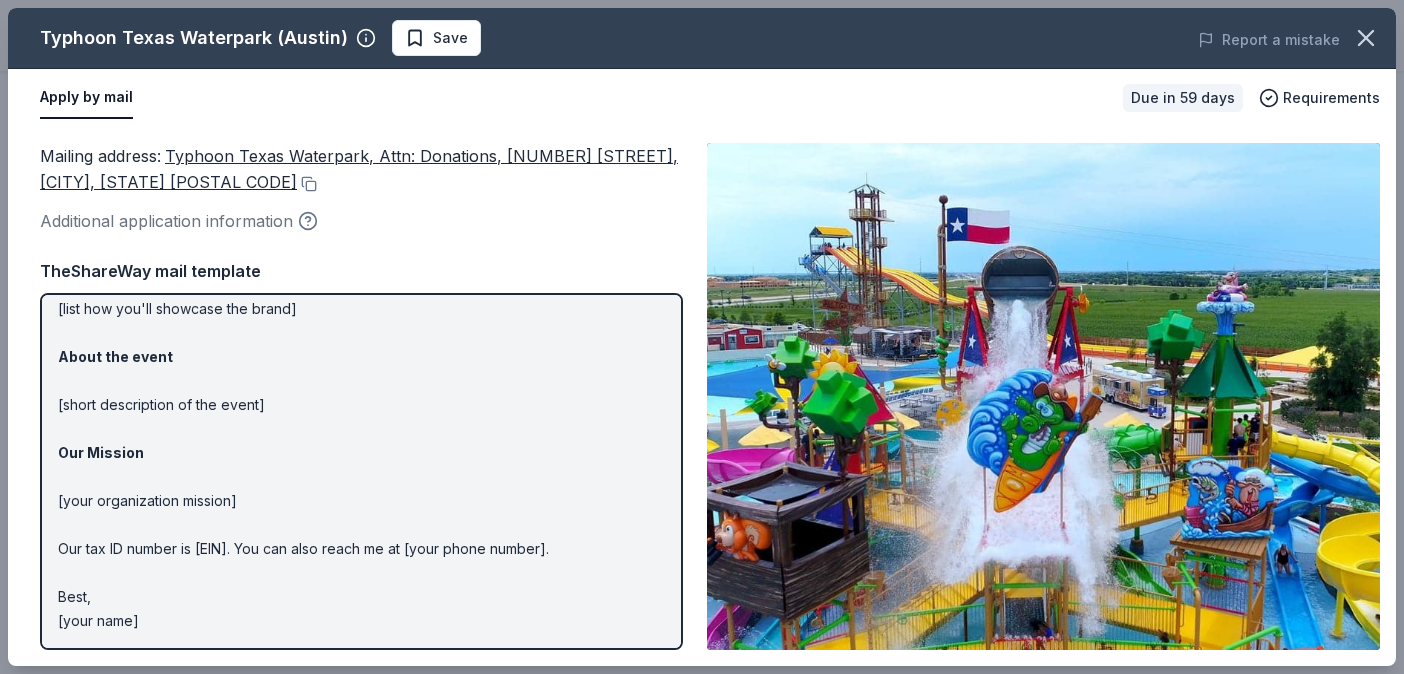 click 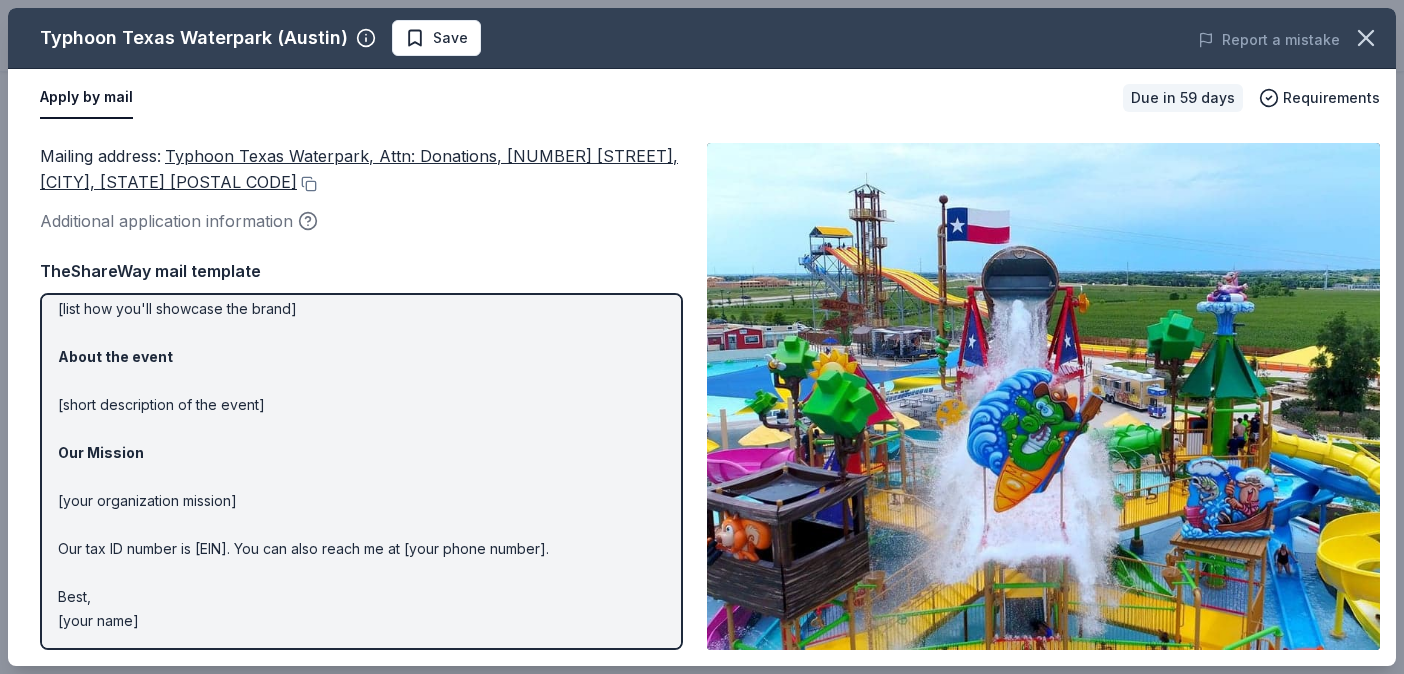 click on "Mailing address : Typhoon Texas Waterpark, Attn: Donations, 18500 TX-130 North Service Road, Pflugerville, TX 78660 Additional application information   TheShareWay mail template Hi [name/there],
I am [your name] from [your org]. We are seeking [requested item] donation from [company] to [how the item will be used] for our event on [event date] in [event city]:
Marketing opportunities
[list how you'll showcase the brand]
About the event
[short description of the event]
Our Mission
[your organization mission]
Our tax ID number is [EIN]. You can also reach me at [your phone number].
Best,
[your name]" at bounding box center (361, 396) 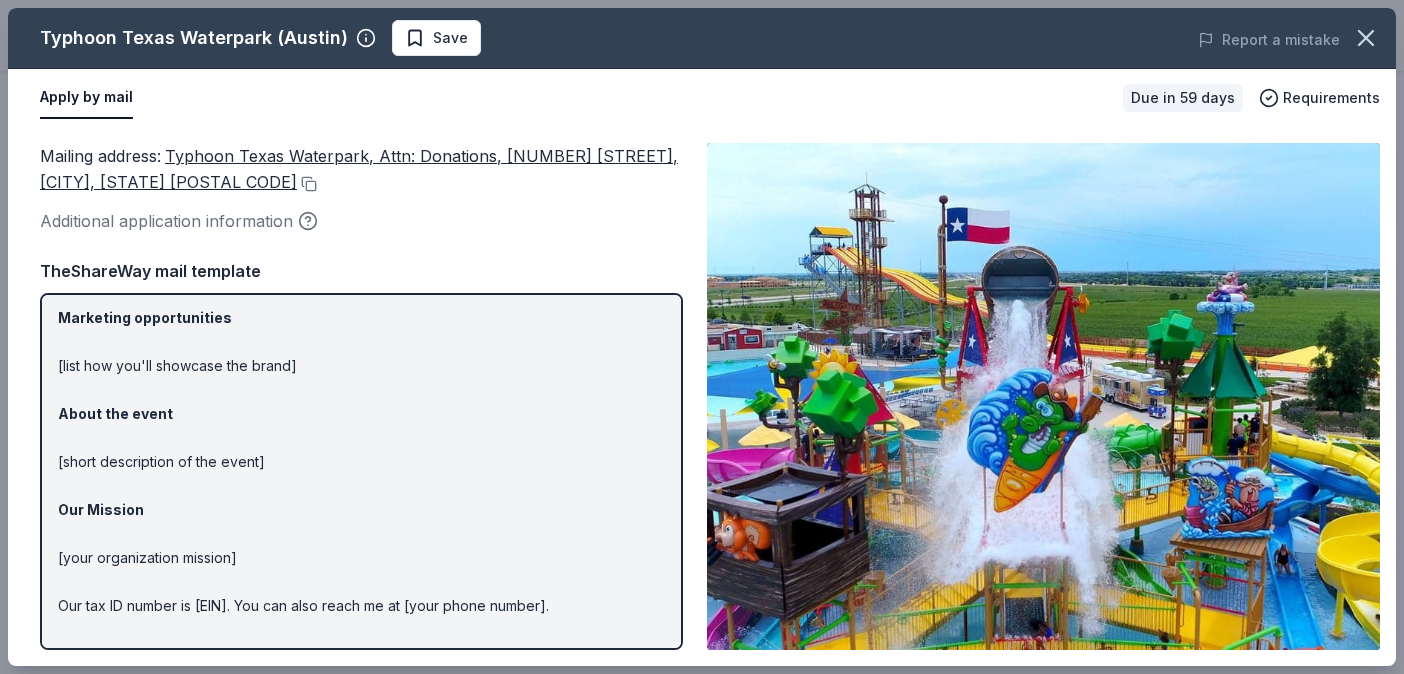 scroll, scrollTop: 0, scrollLeft: 0, axis: both 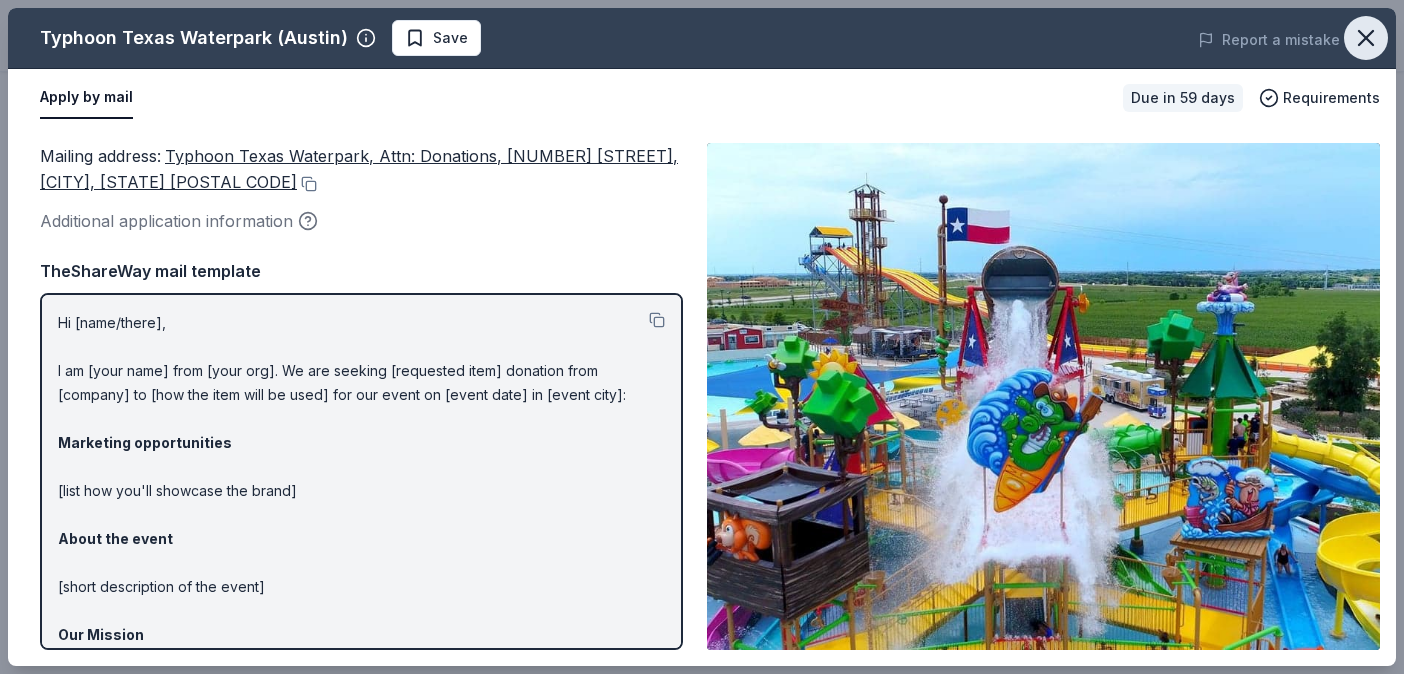 click 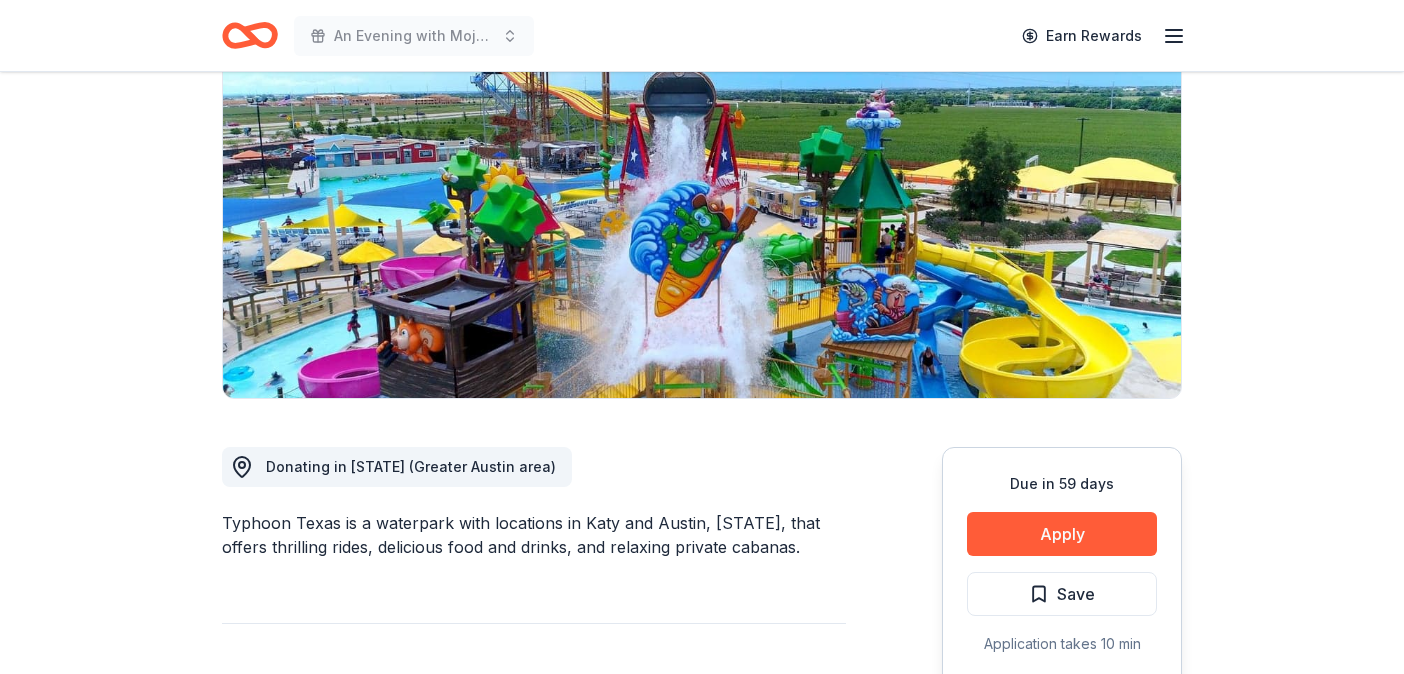 scroll, scrollTop: 0, scrollLeft: 0, axis: both 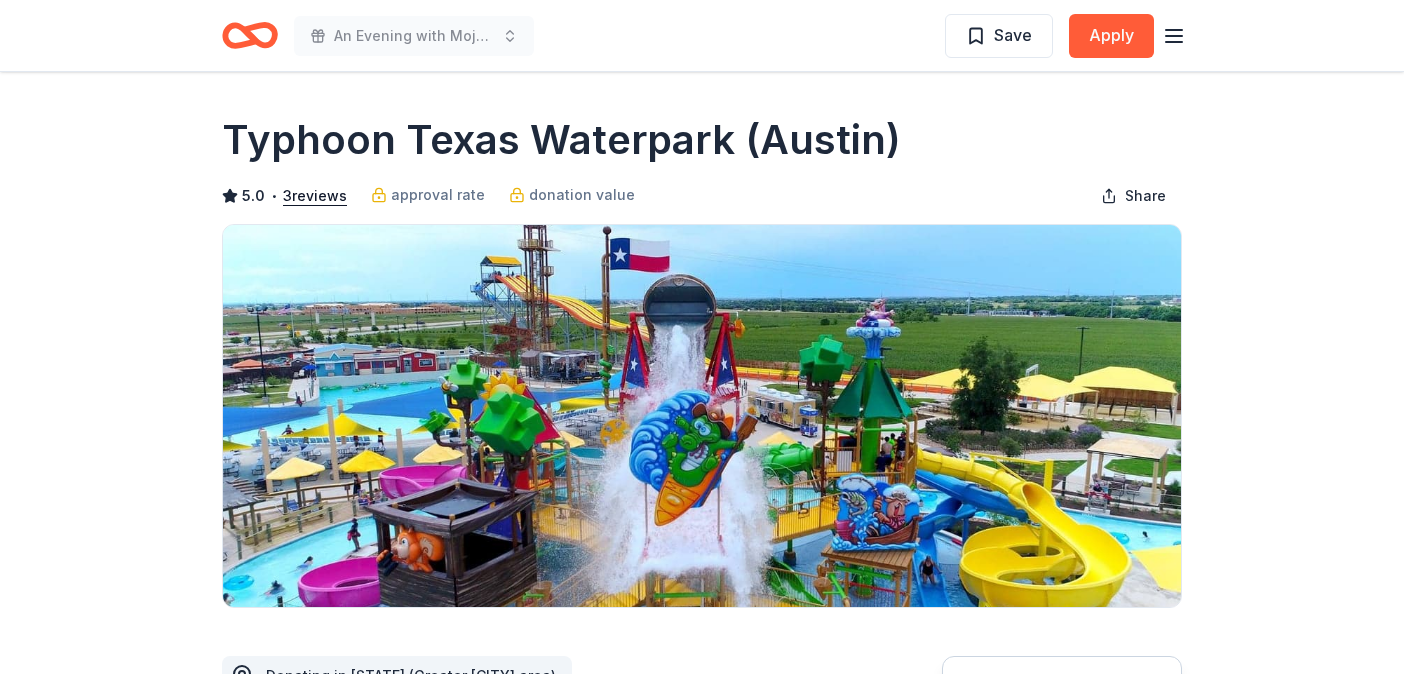 click on "Typhoon Texas Waterpark (Austin)" at bounding box center (702, 140) 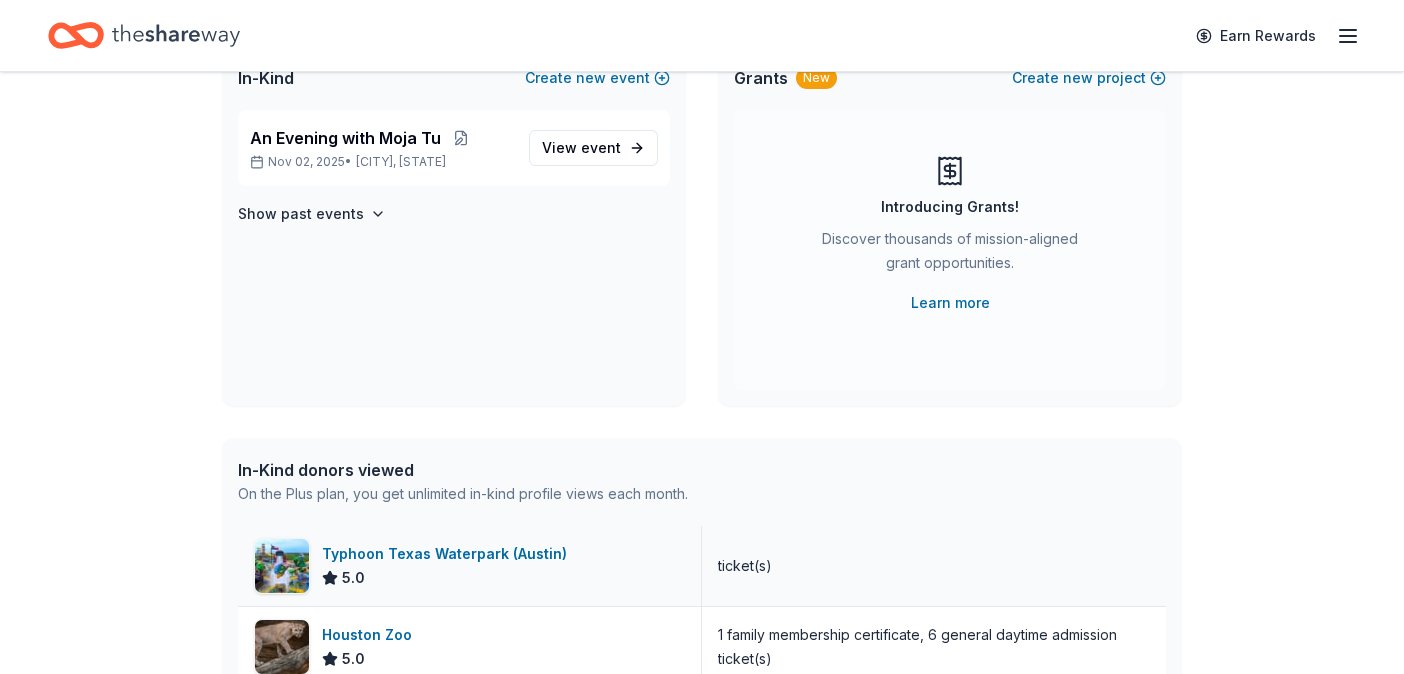 scroll, scrollTop: 0, scrollLeft: 0, axis: both 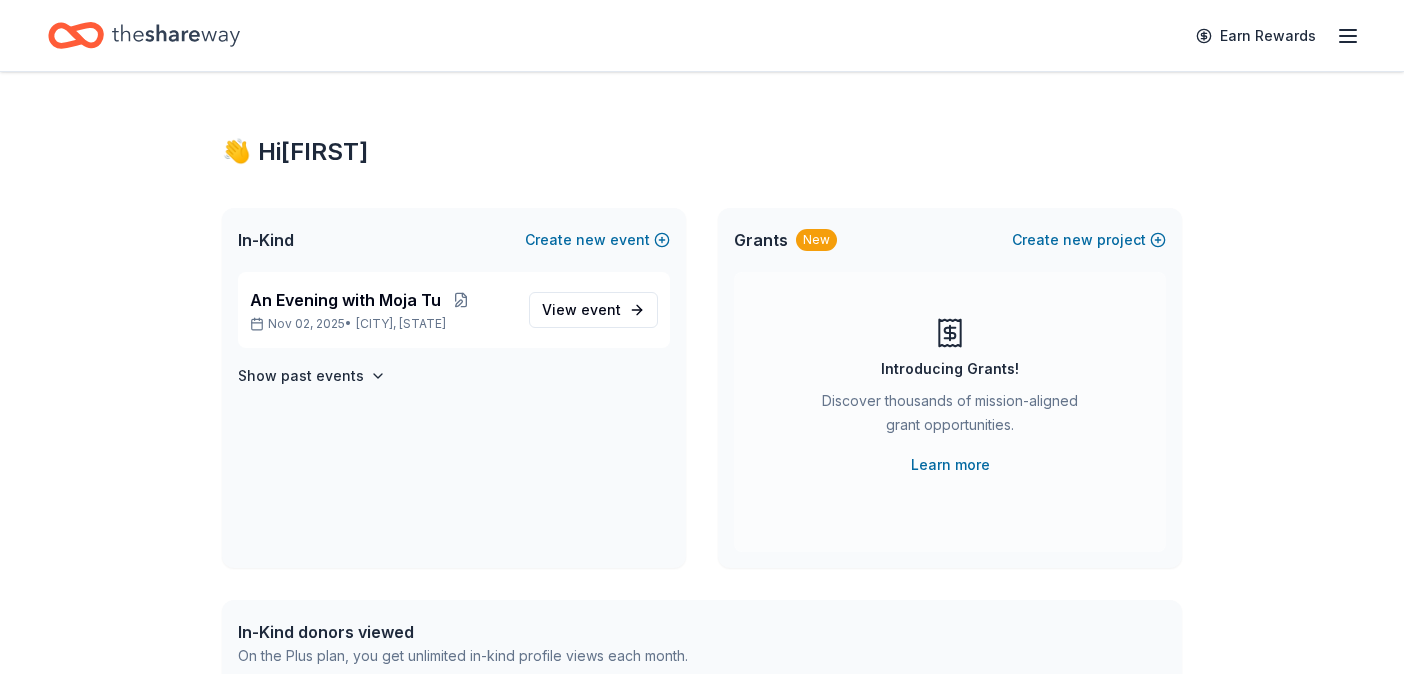 click on "Earn Rewards" at bounding box center (702, 35) 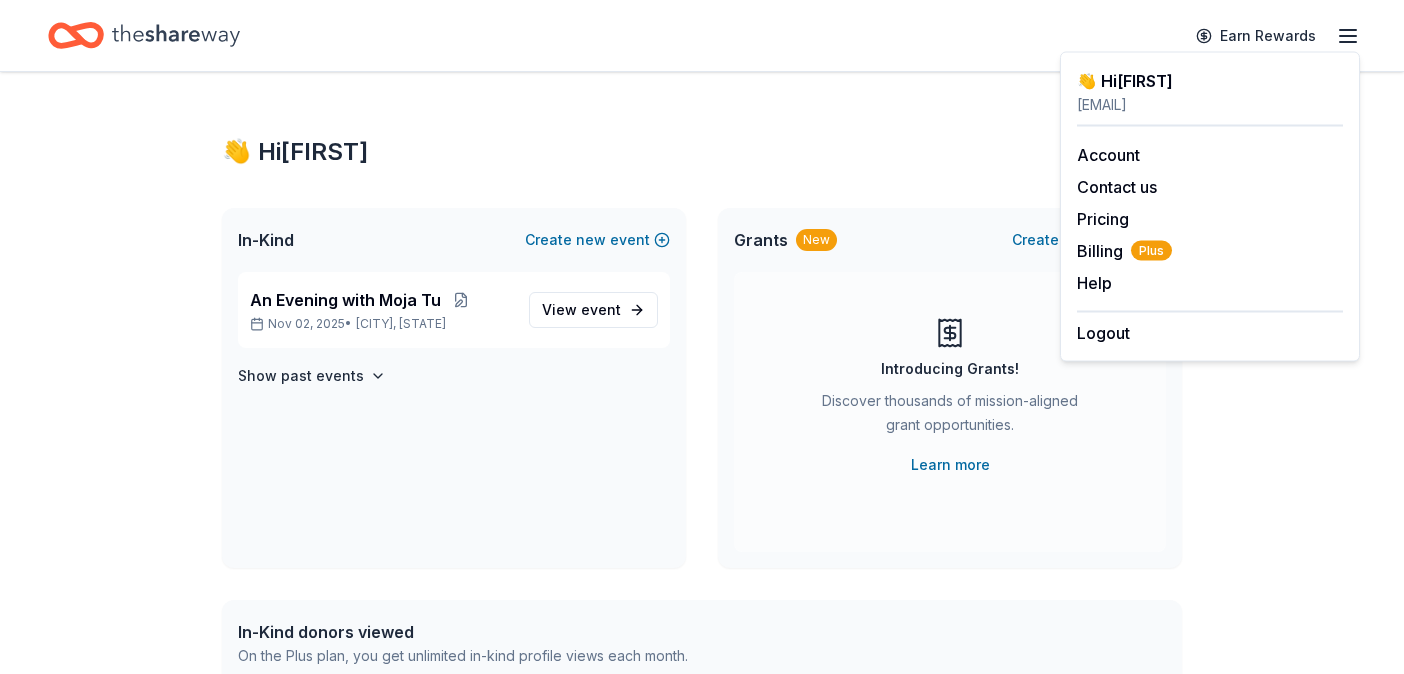 click 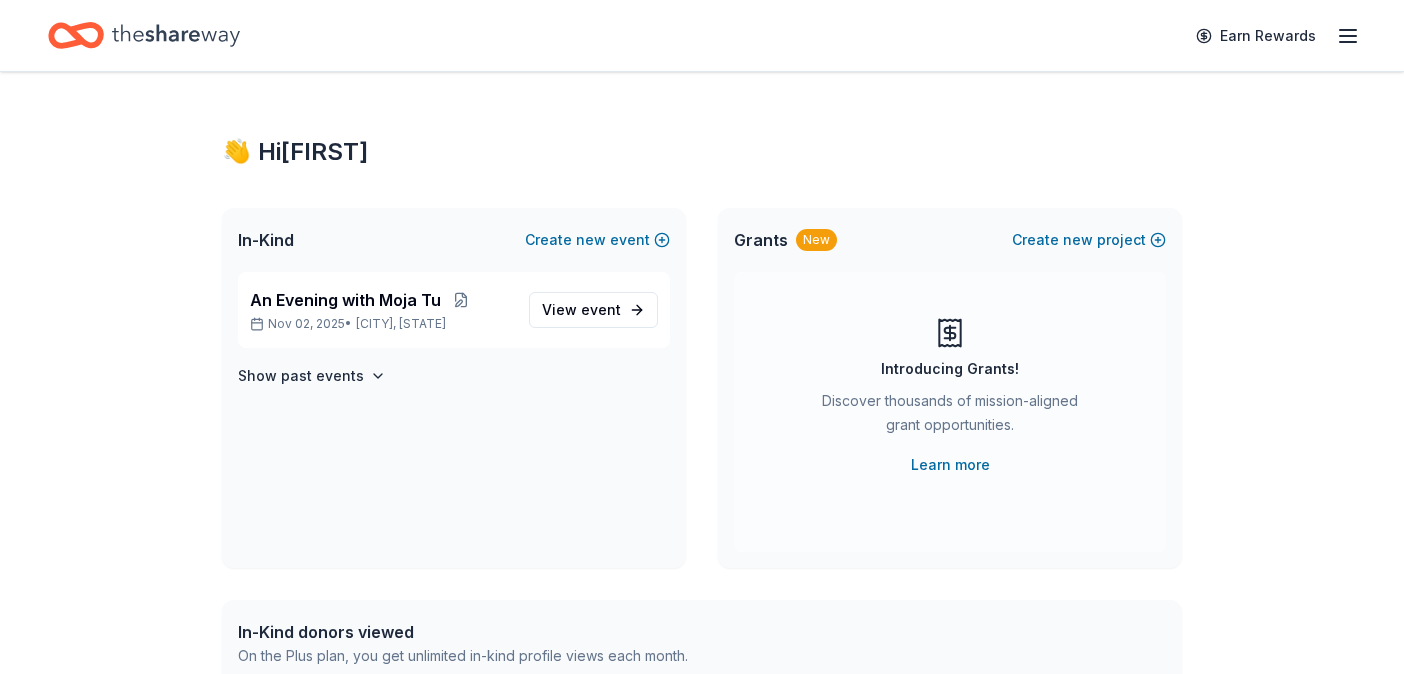 click 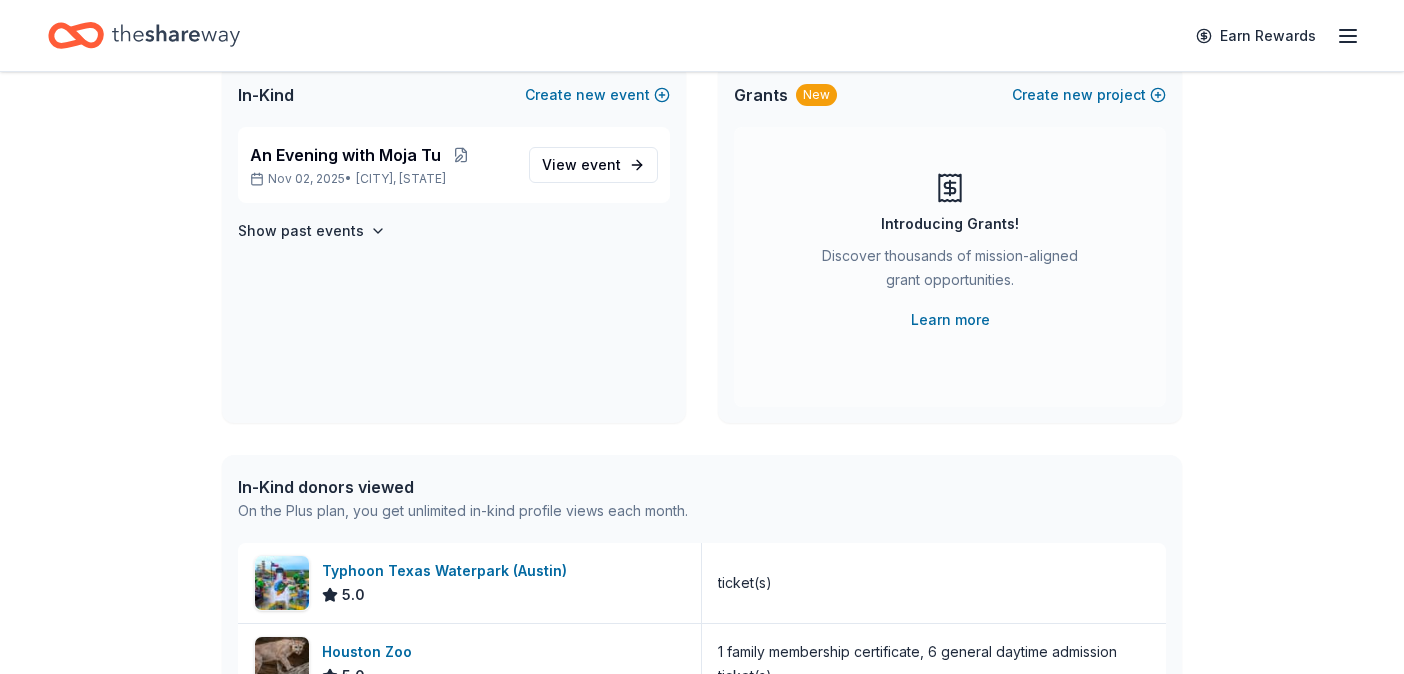 scroll, scrollTop: 510, scrollLeft: 0, axis: vertical 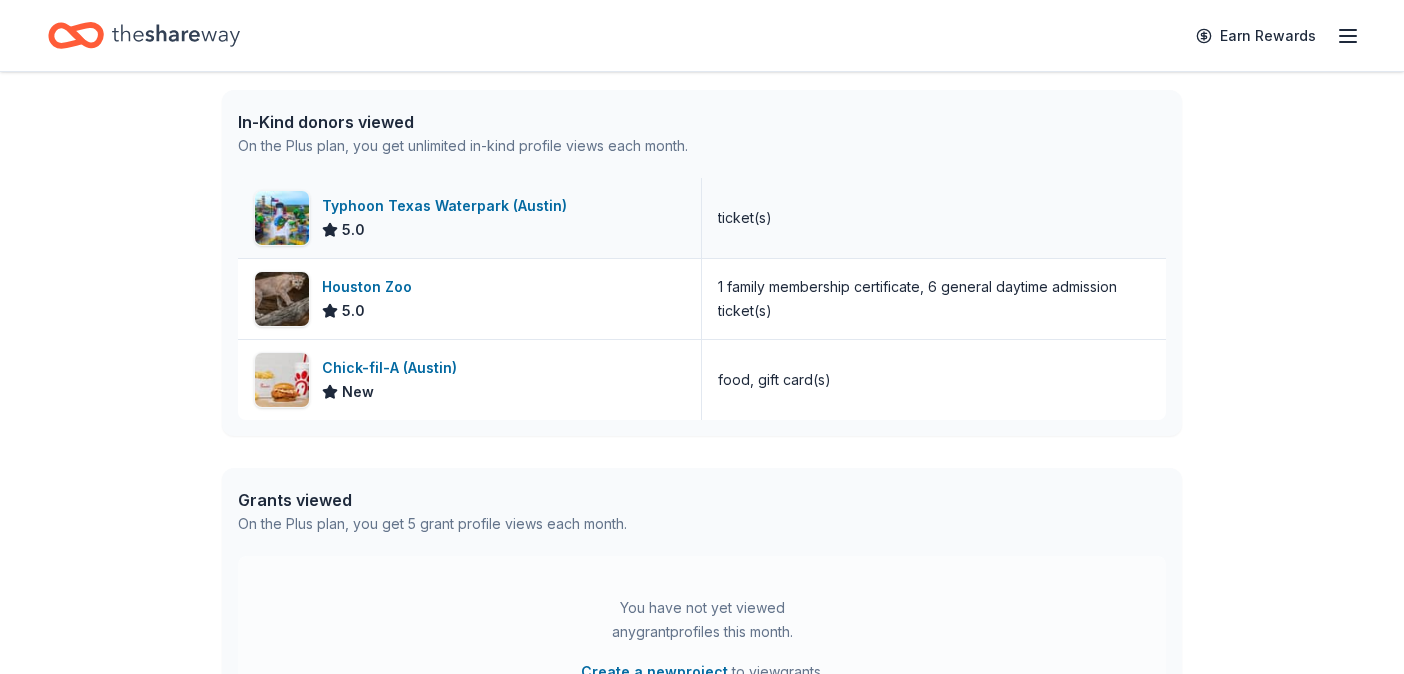 click on "Typhoon Texas Waterpark (Austin)" at bounding box center [448, 206] 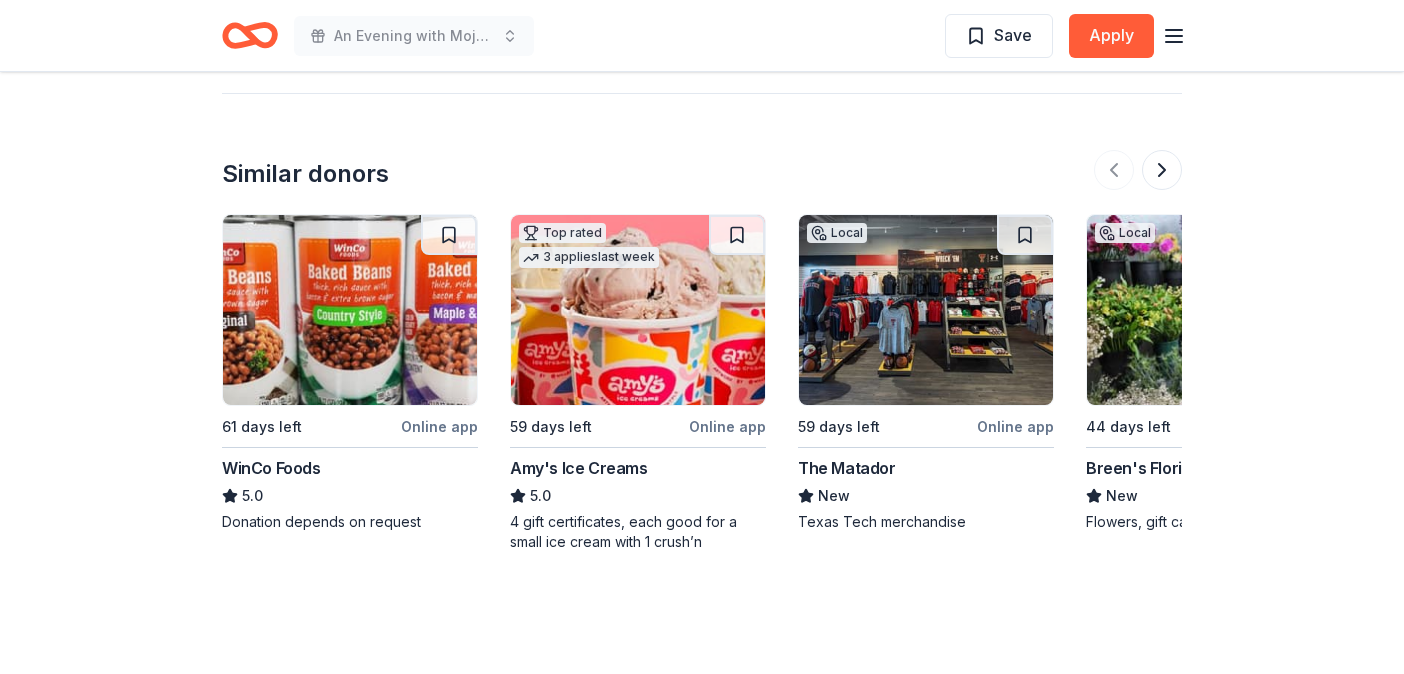scroll, scrollTop: 2366, scrollLeft: 0, axis: vertical 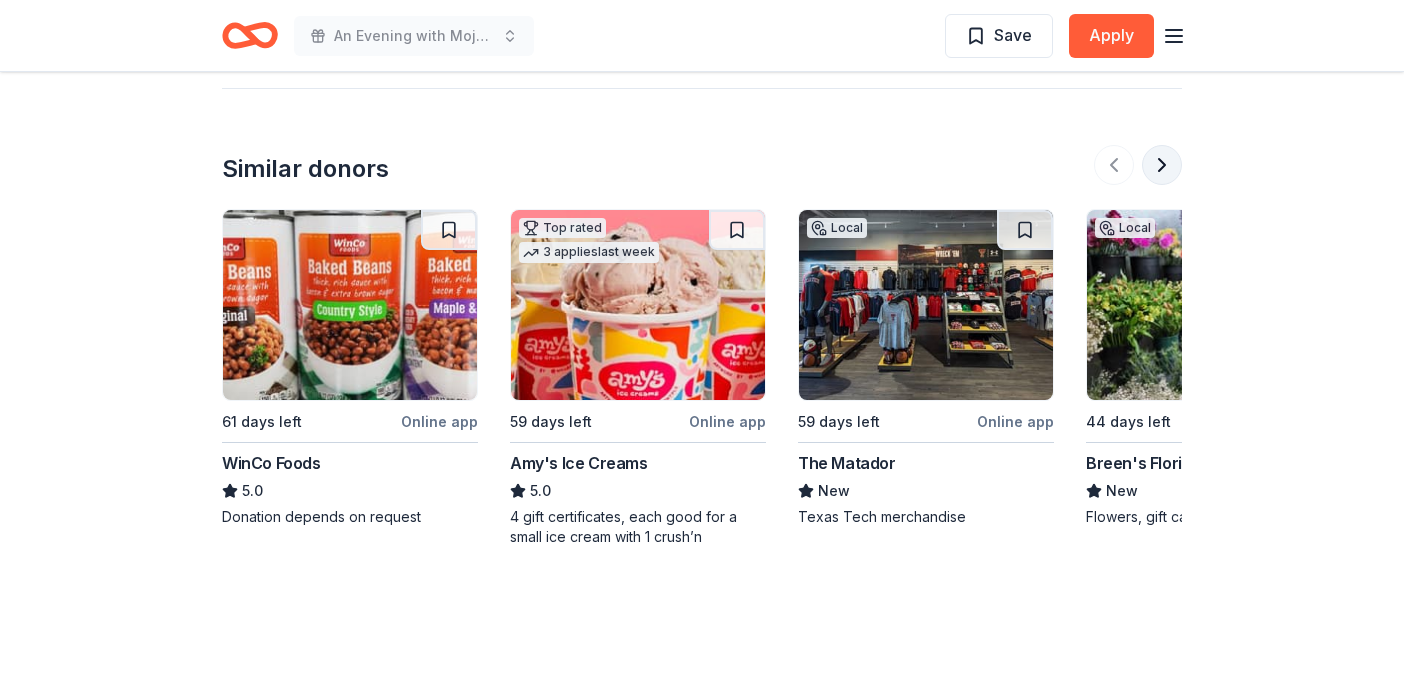 click at bounding box center [1162, 165] 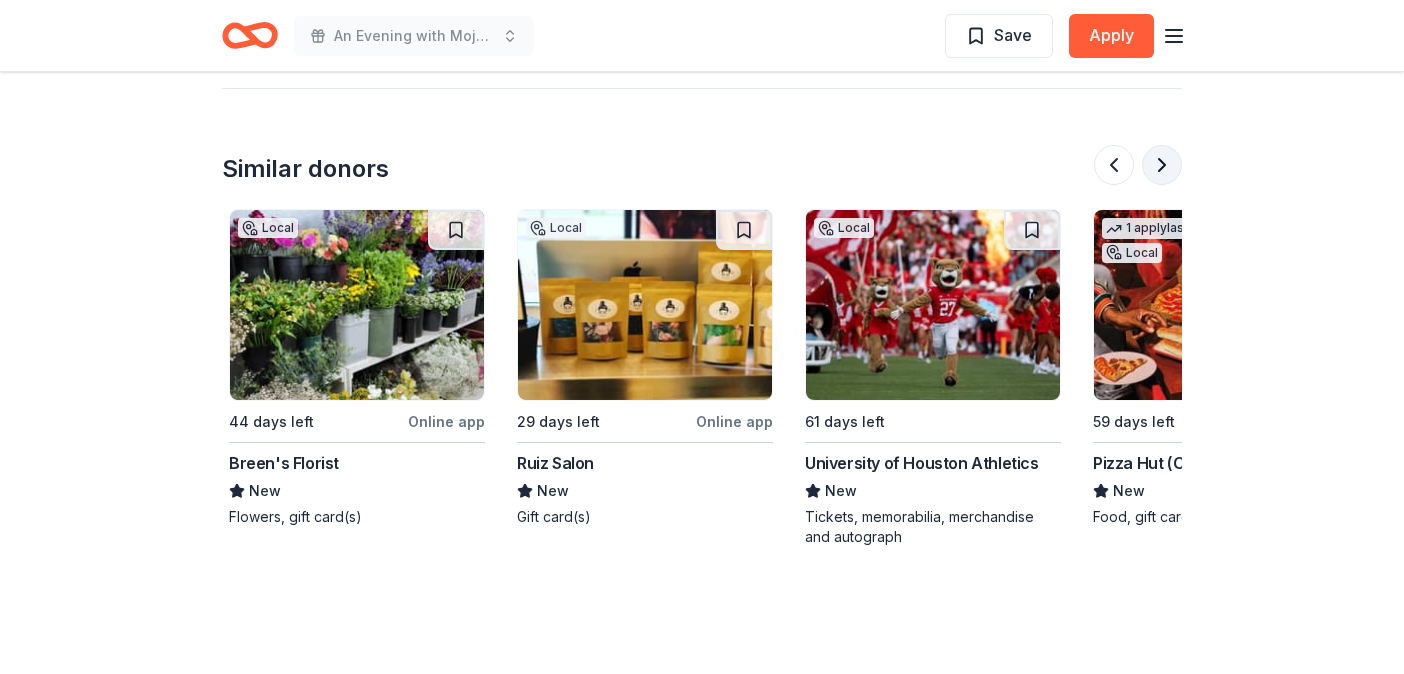 scroll, scrollTop: 0, scrollLeft: 864, axis: horizontal 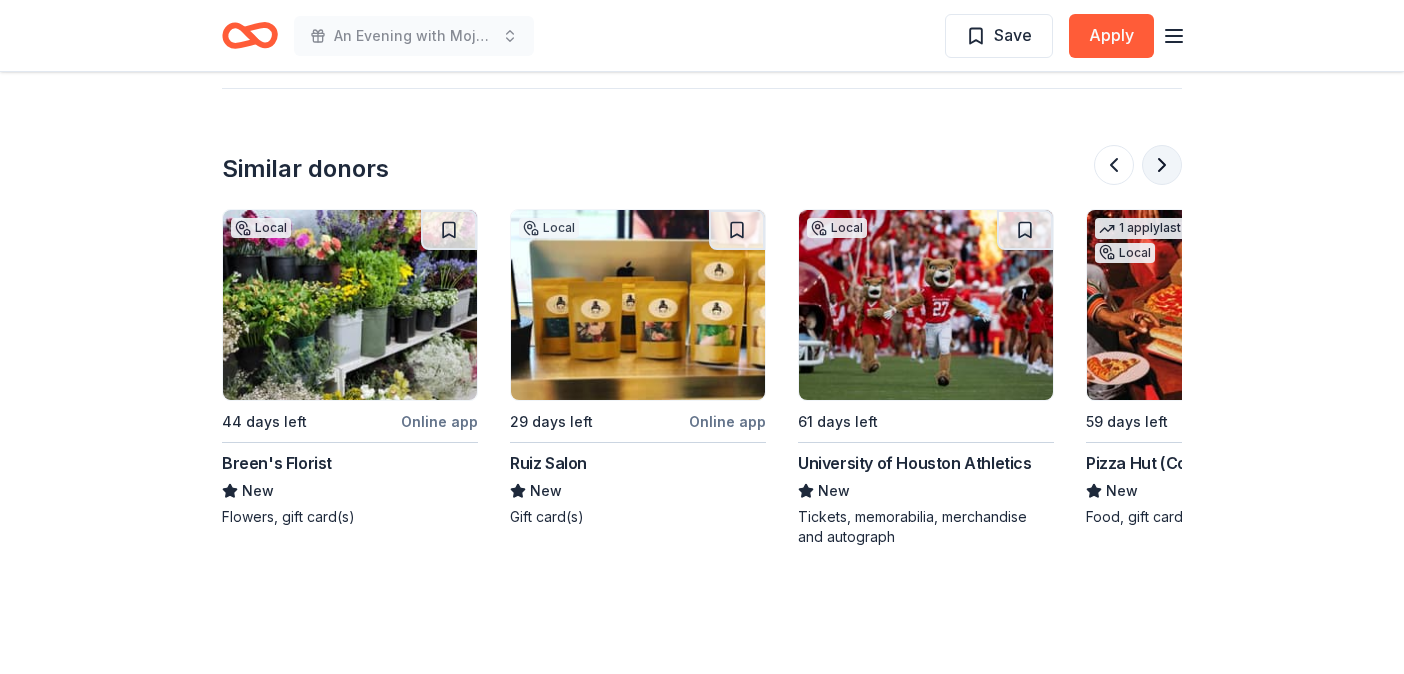 click at bounding box center (1162, 165) 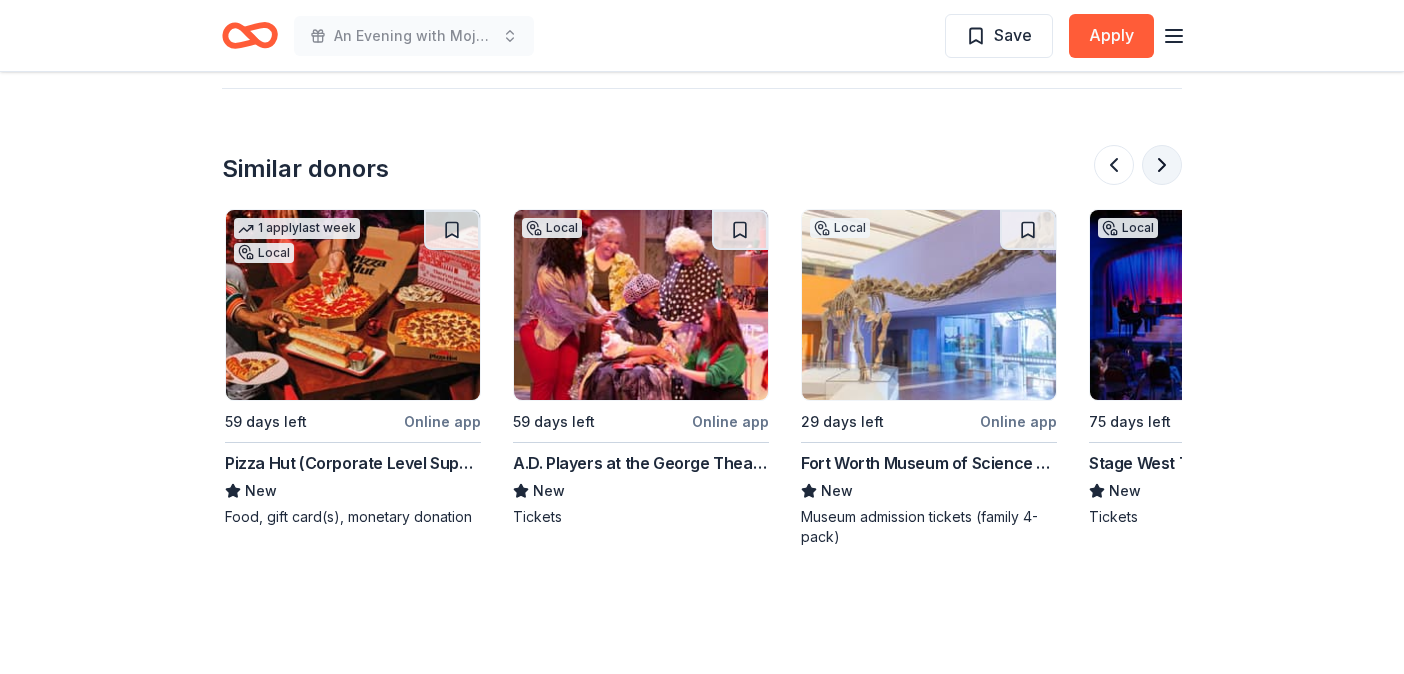 scroll, scrollTop: 0, scrollLeft: 1728, axis: horizontal 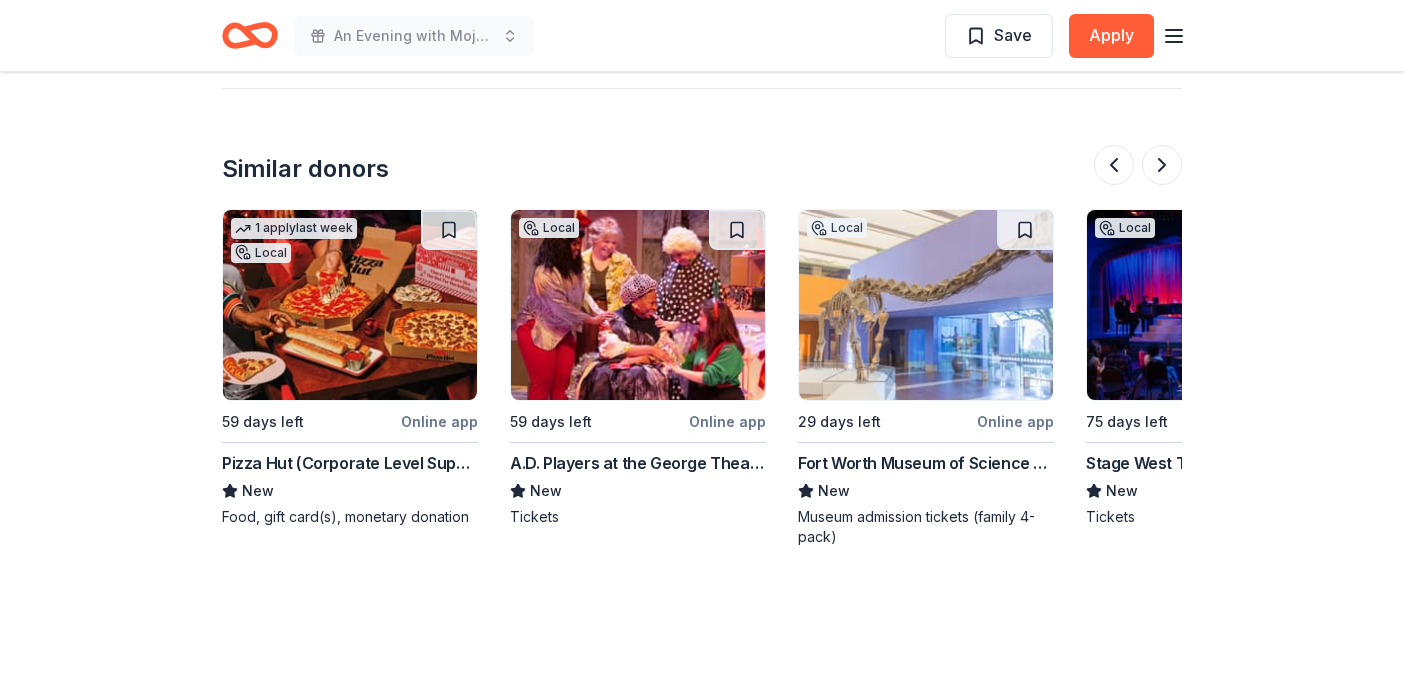 click at bounding box center [638, 305] 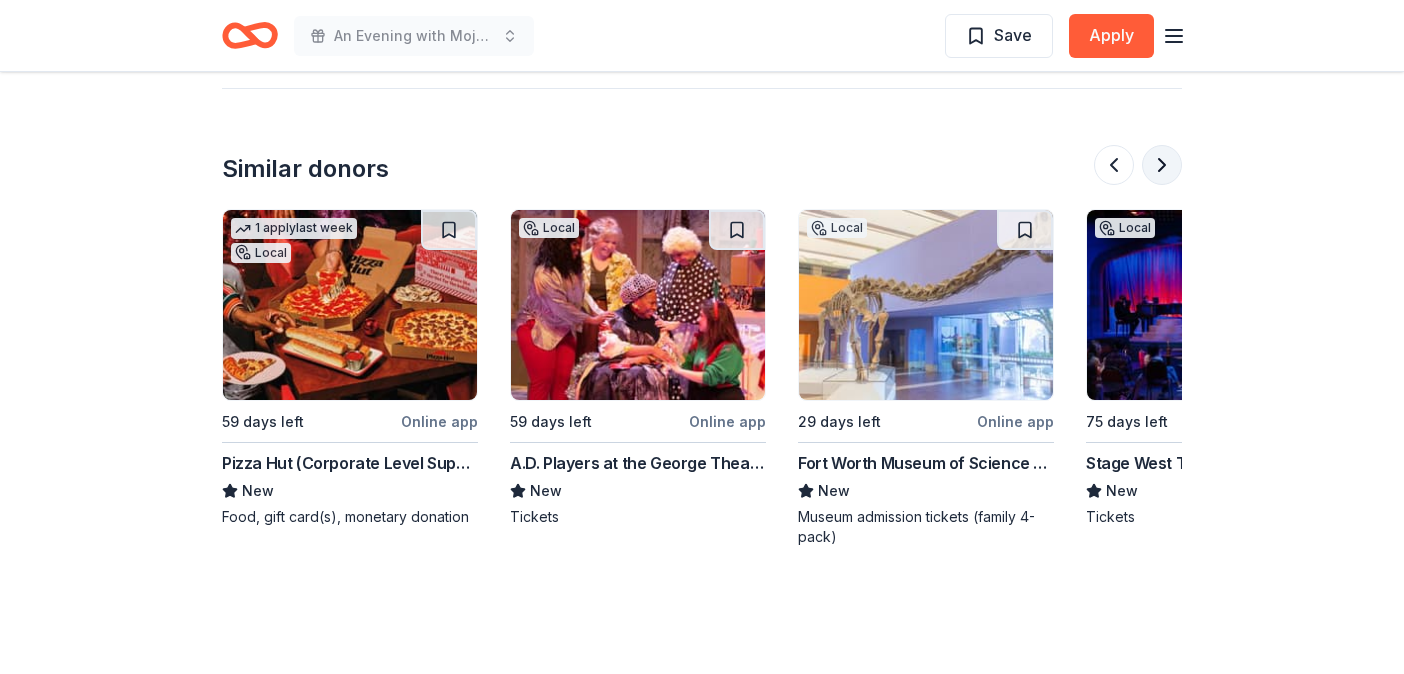 click at bounding box center [1162, 165] 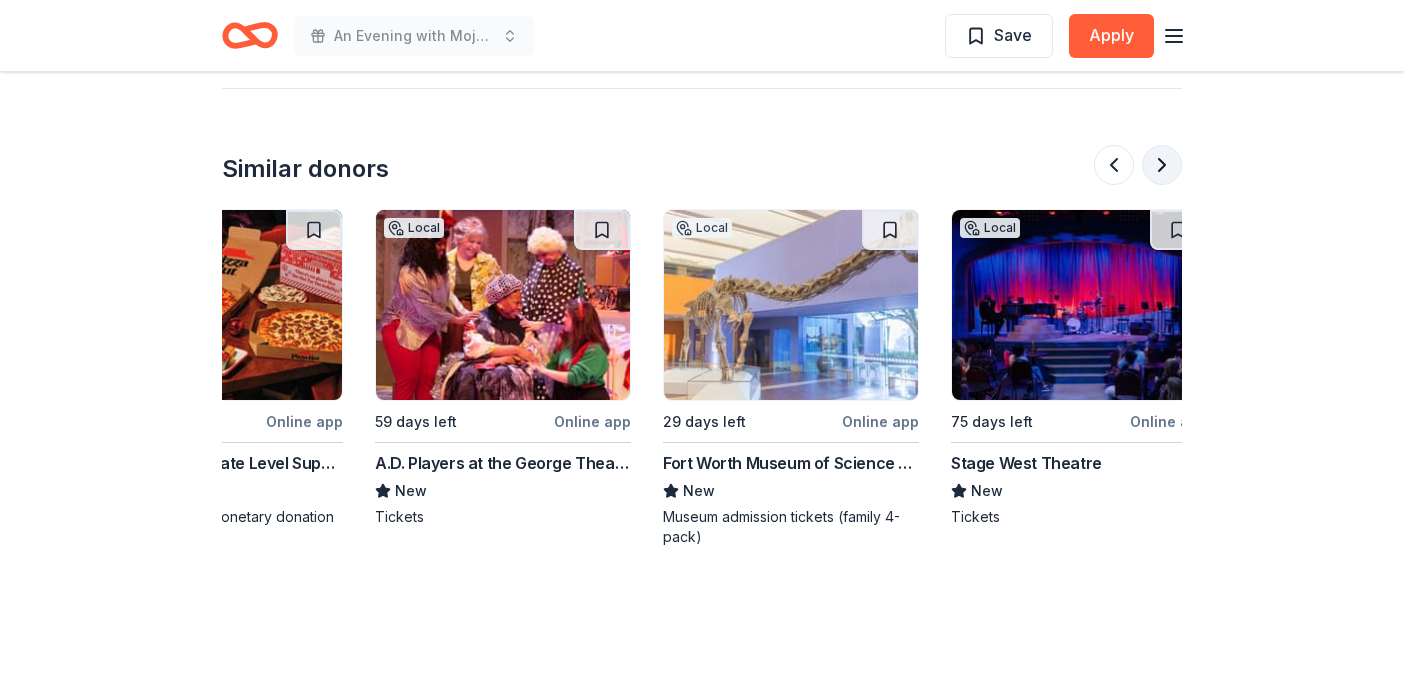 scroll, scrollTop: 0, scrollLeft: 1888, axis: horizontal 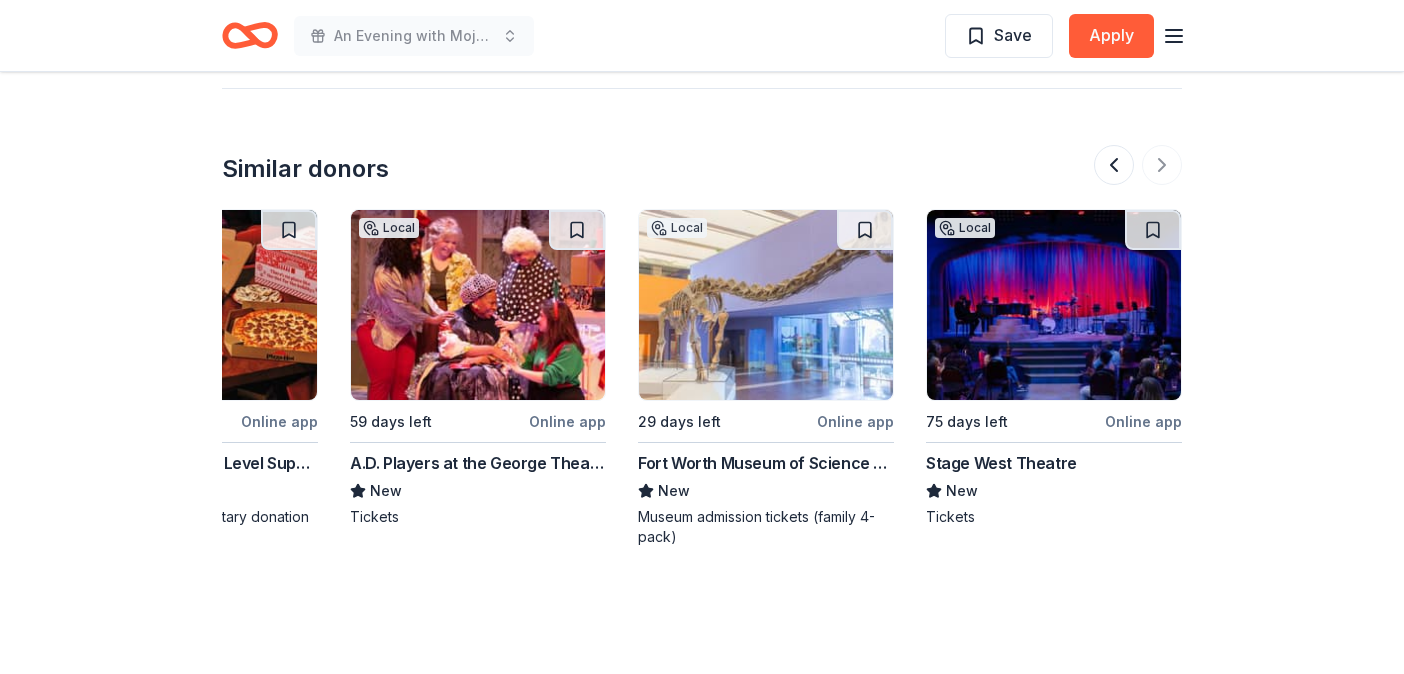 click at bounding box center [1054, 305] 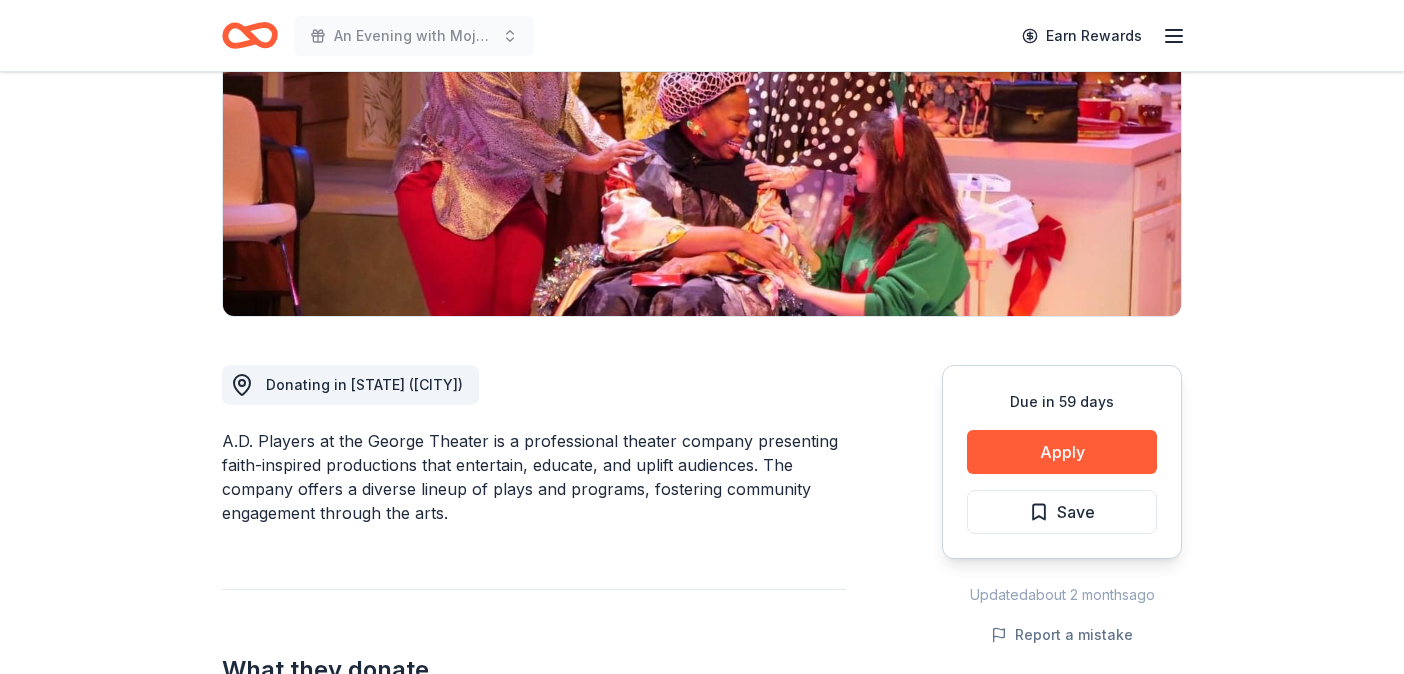 scroll, scrollTop: 357, scrollLeft: 0, axis: vertical 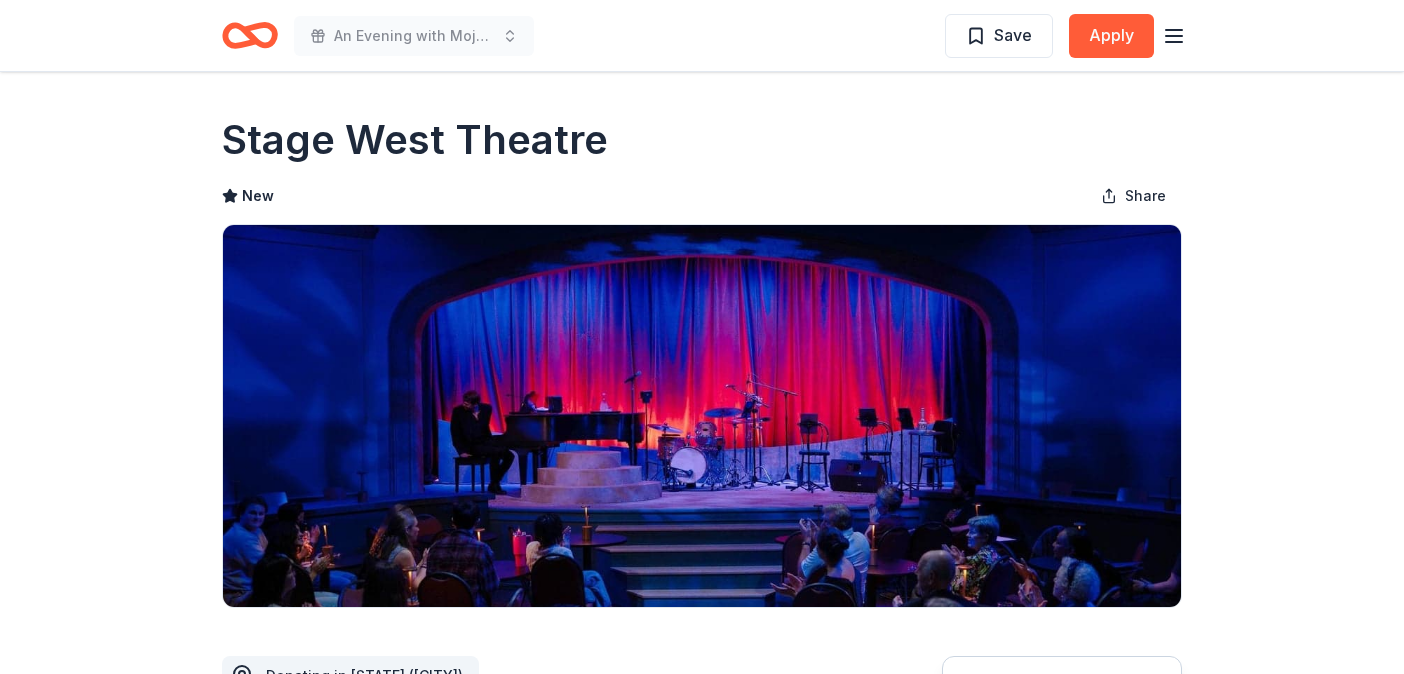 click 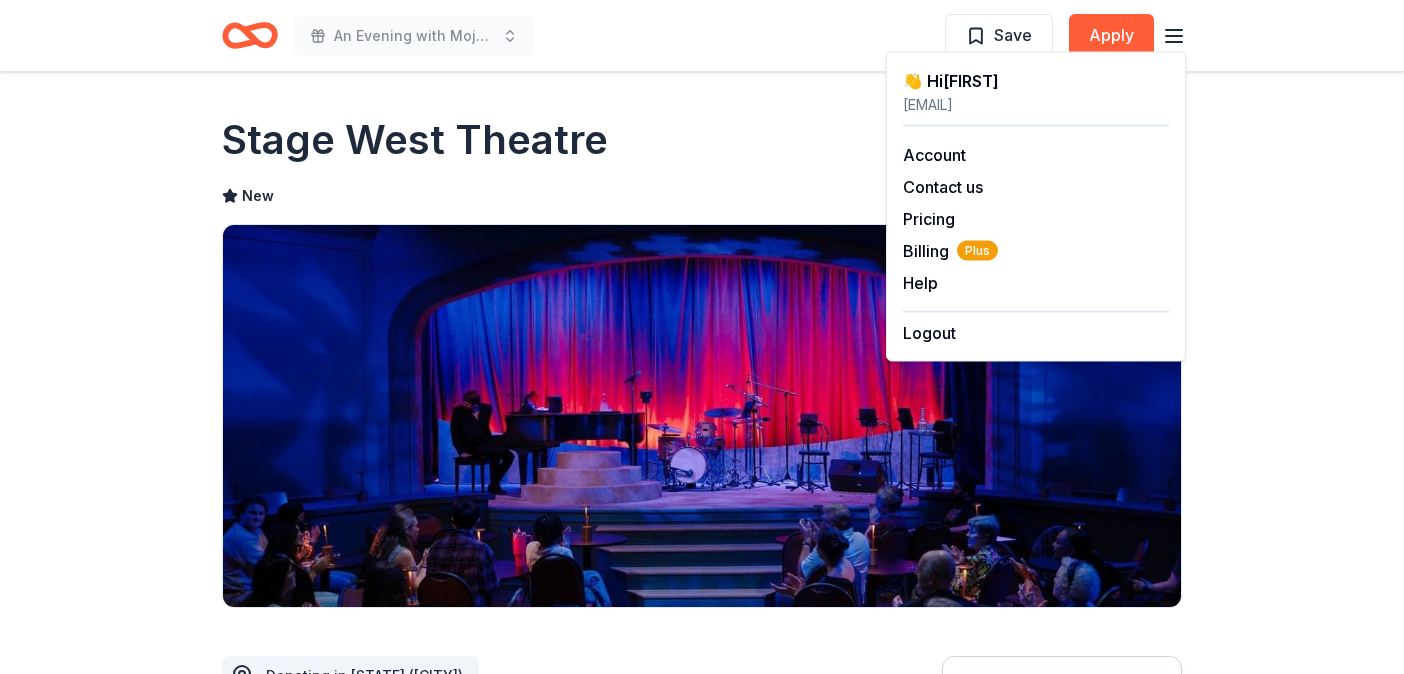 click 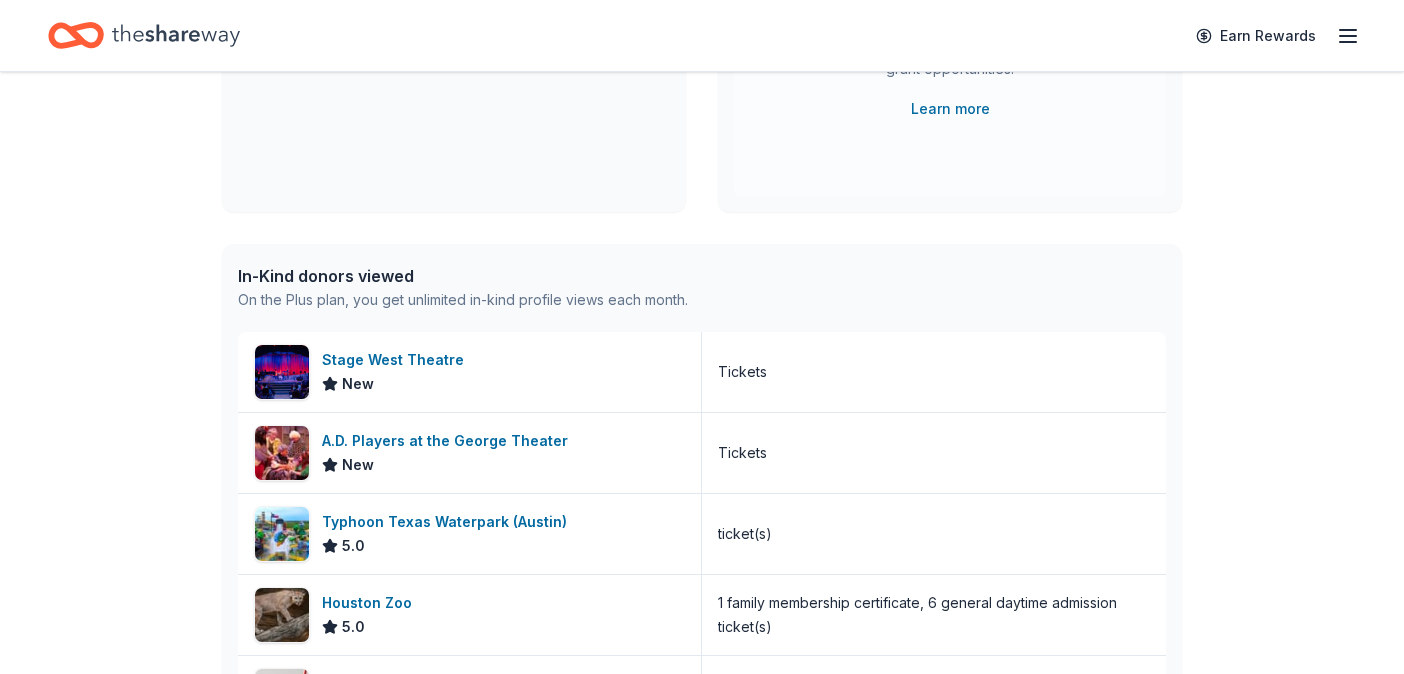 scroll, scrollTop: 553, scrollLeft: 0, axis: vertical 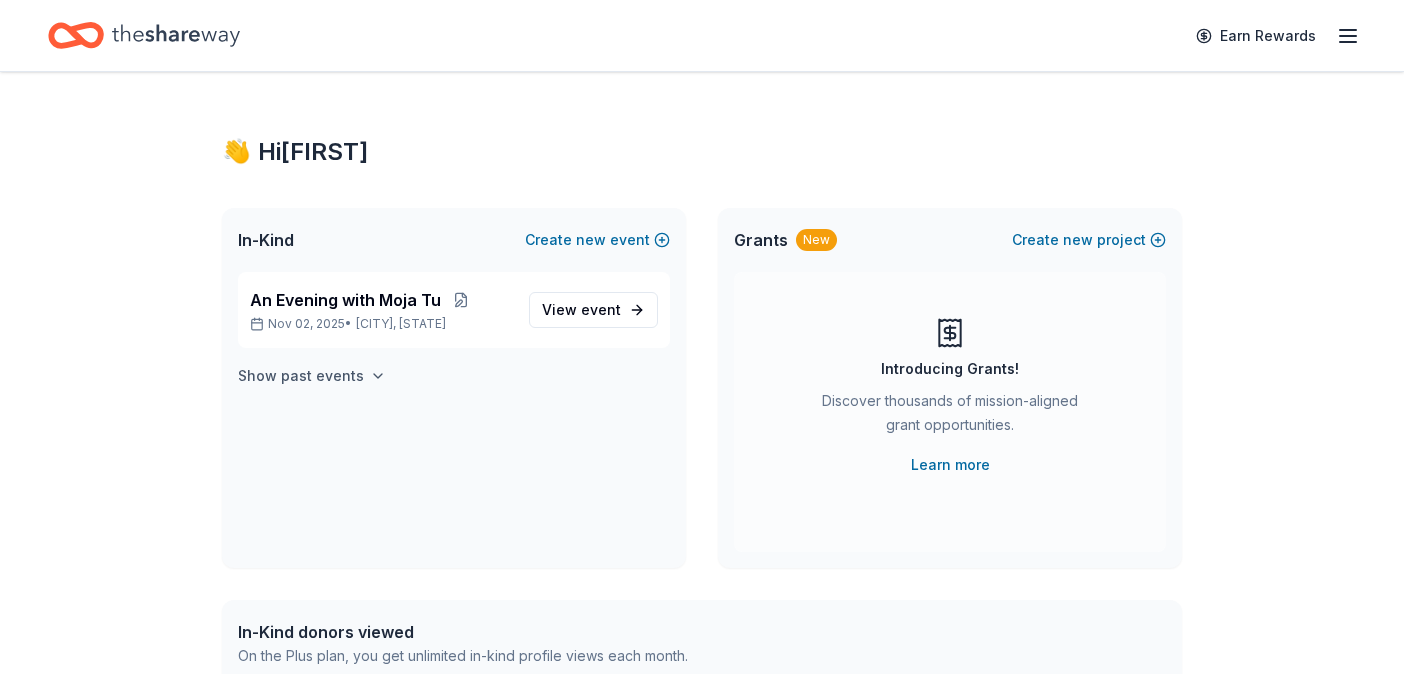 click on "Show past events" at bounding box center (301, 376) 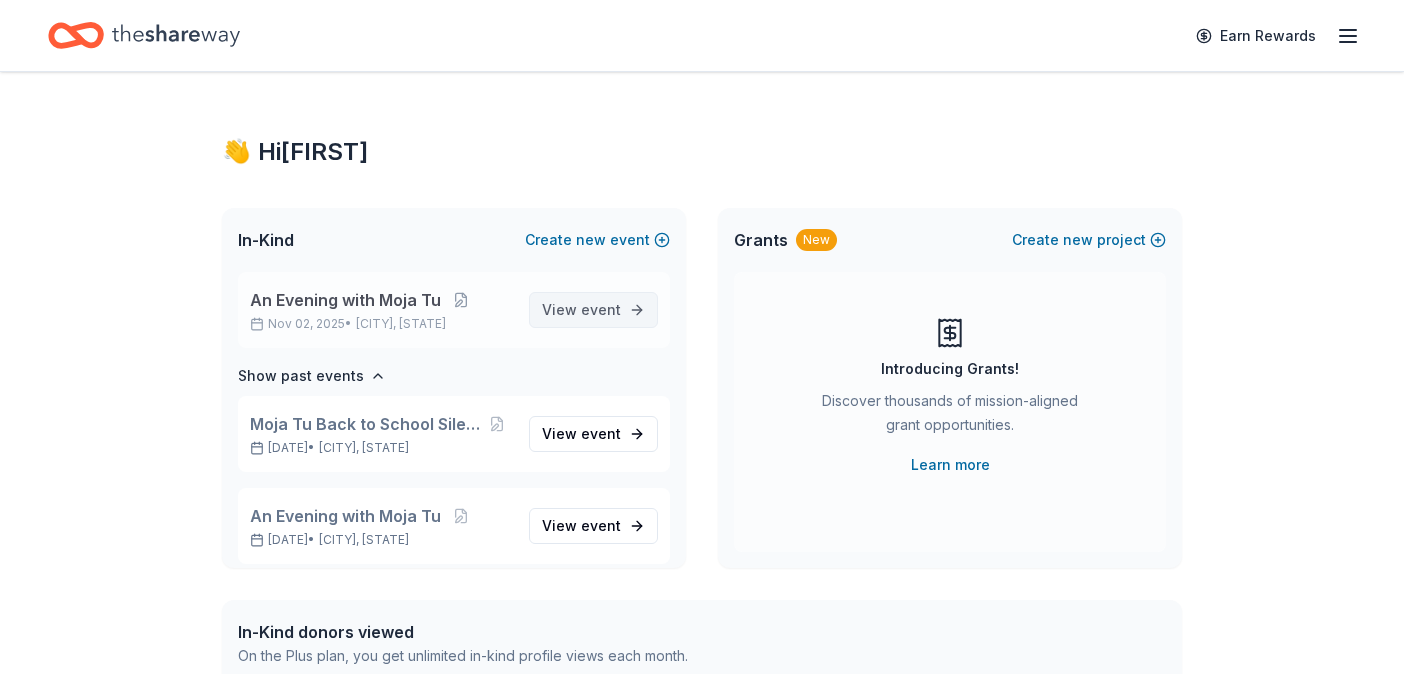 click on "event" at bounding box center [601, 309] 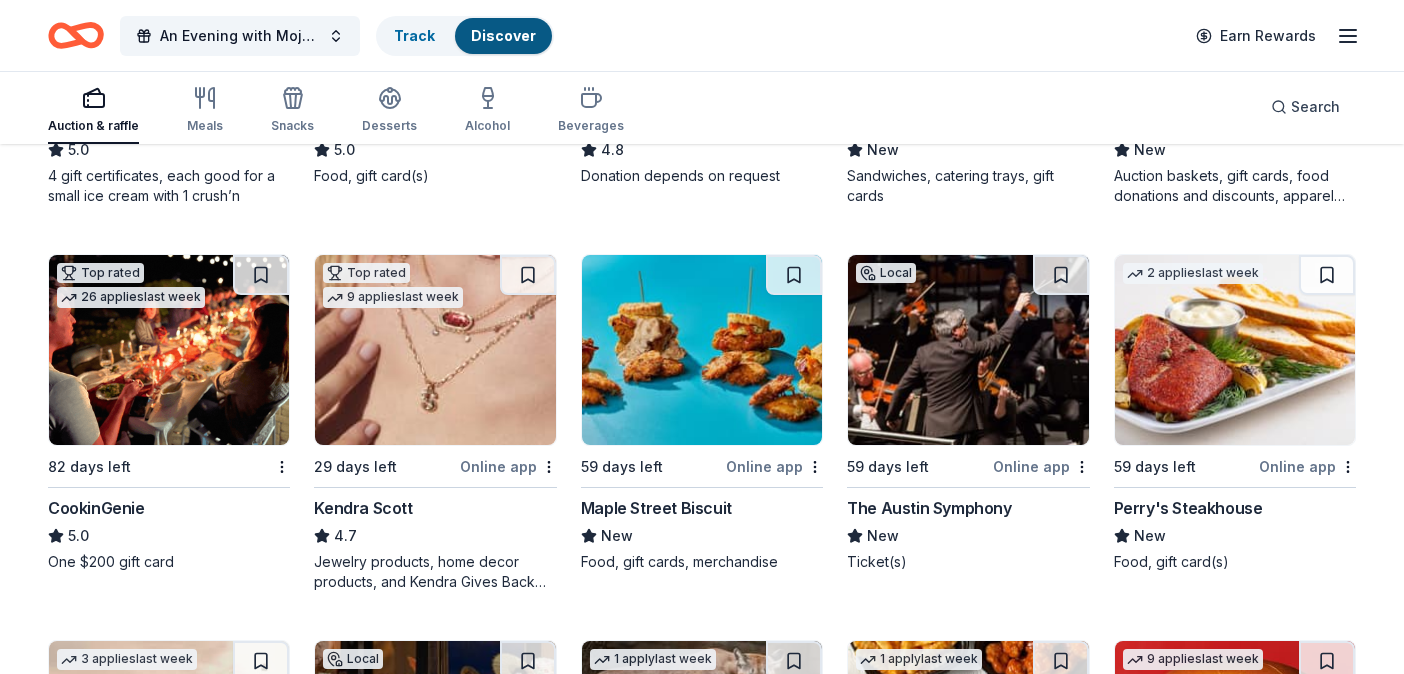 scroll, scrollTop: 512, scrollLeft: 0, axis: vertical 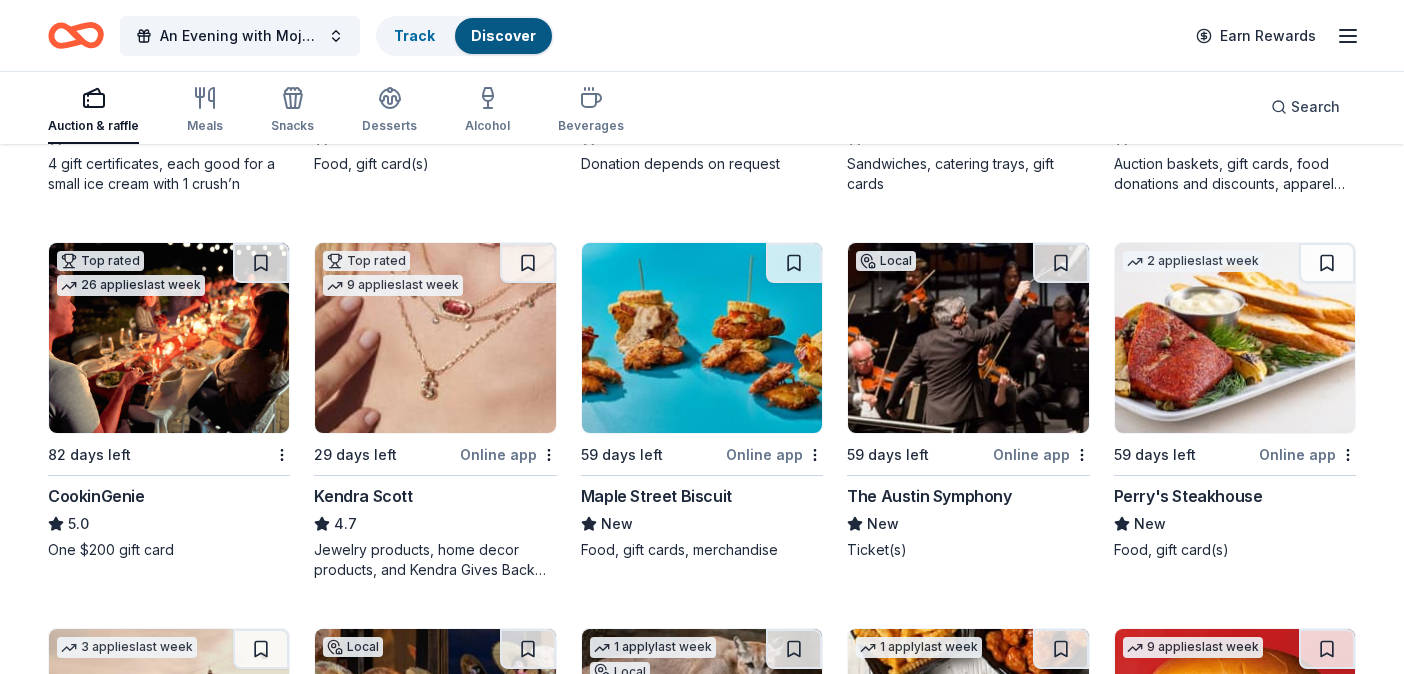 click at bounding box center [968, 338] 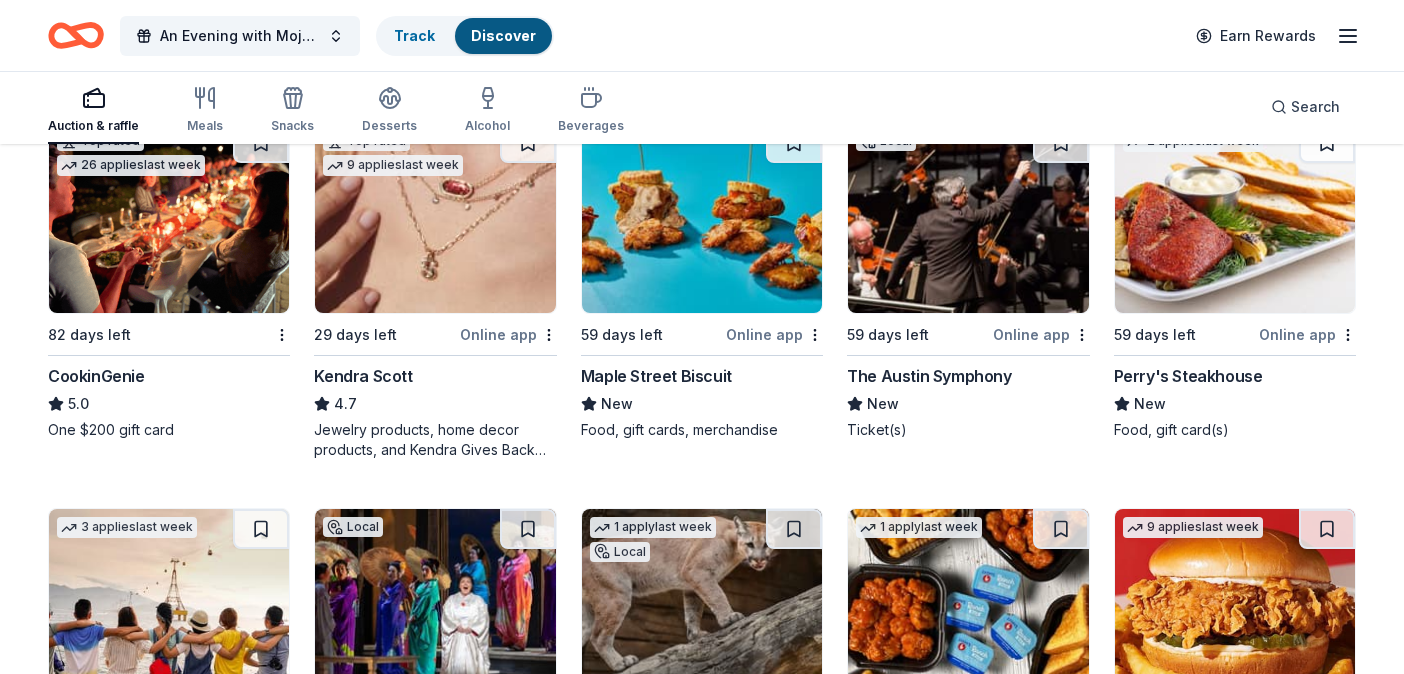 scroll, scrollTop: 639, scrollLeft: 0, axis: vertical 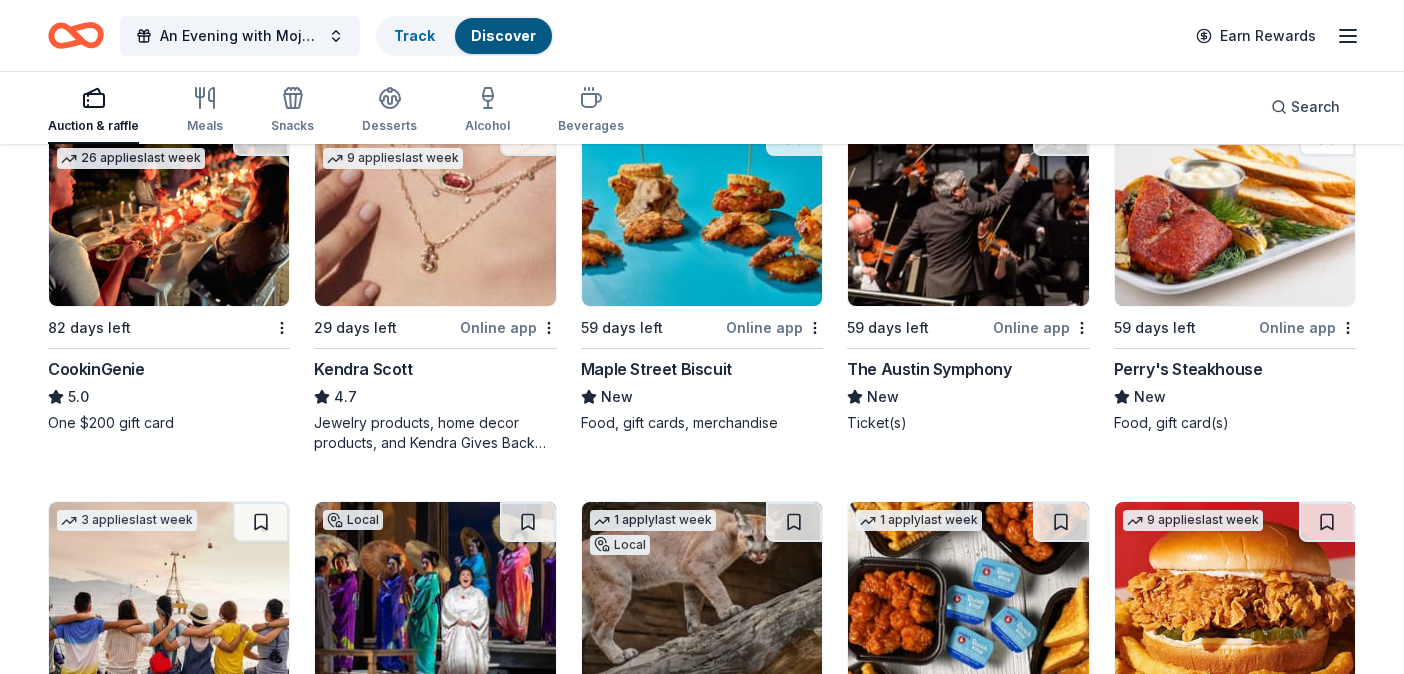click at bounding box center [1235, 211] 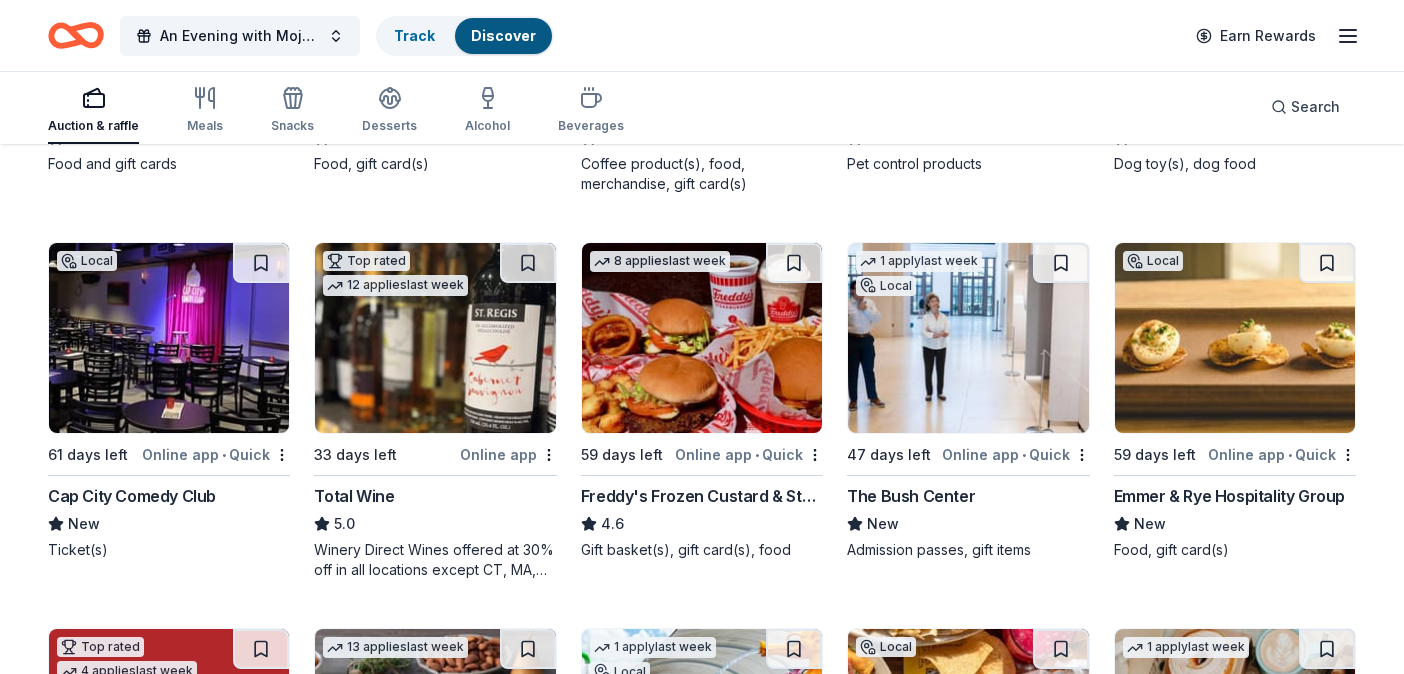 scroll, scrollTop: 1680, scrollLeft: 0, axis: vertical 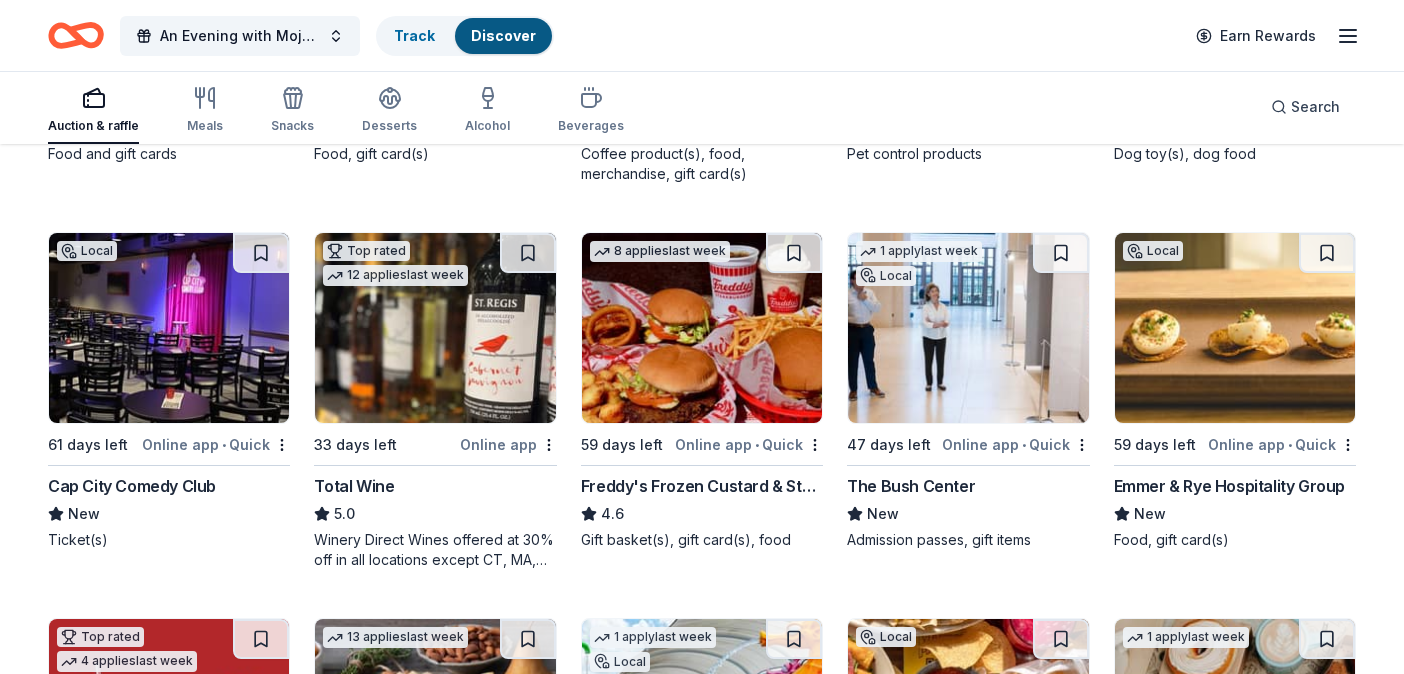 click at bounding box center (435, 328) 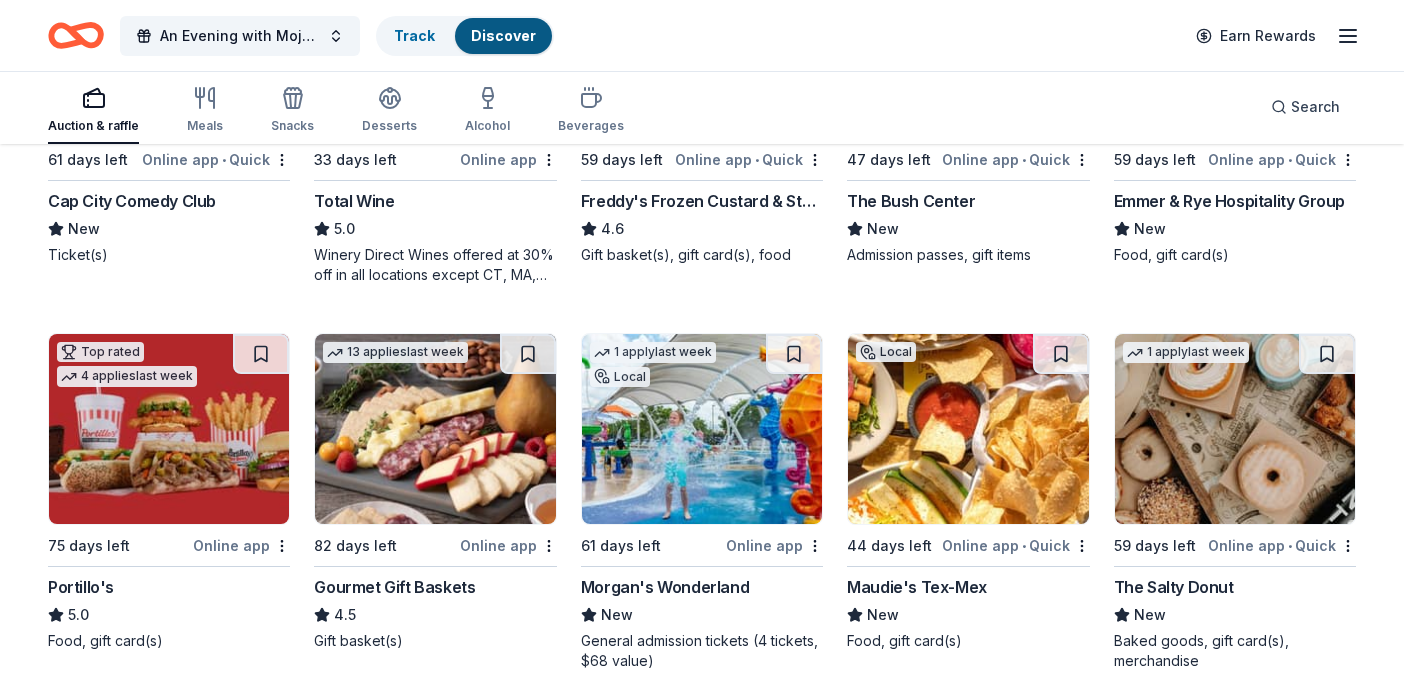 scroll, scrollTop: 1980, scrollLeft: 0, axis: vertical 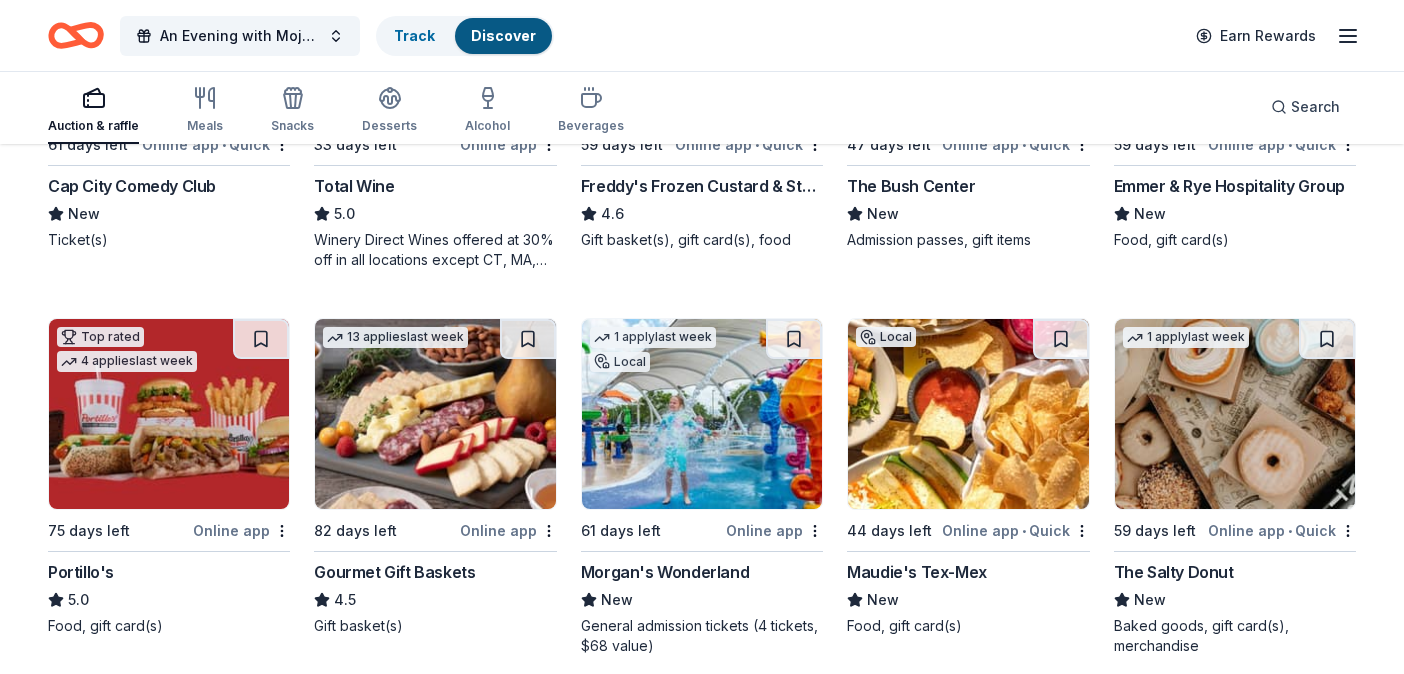 click at bounding box center [702, 414] 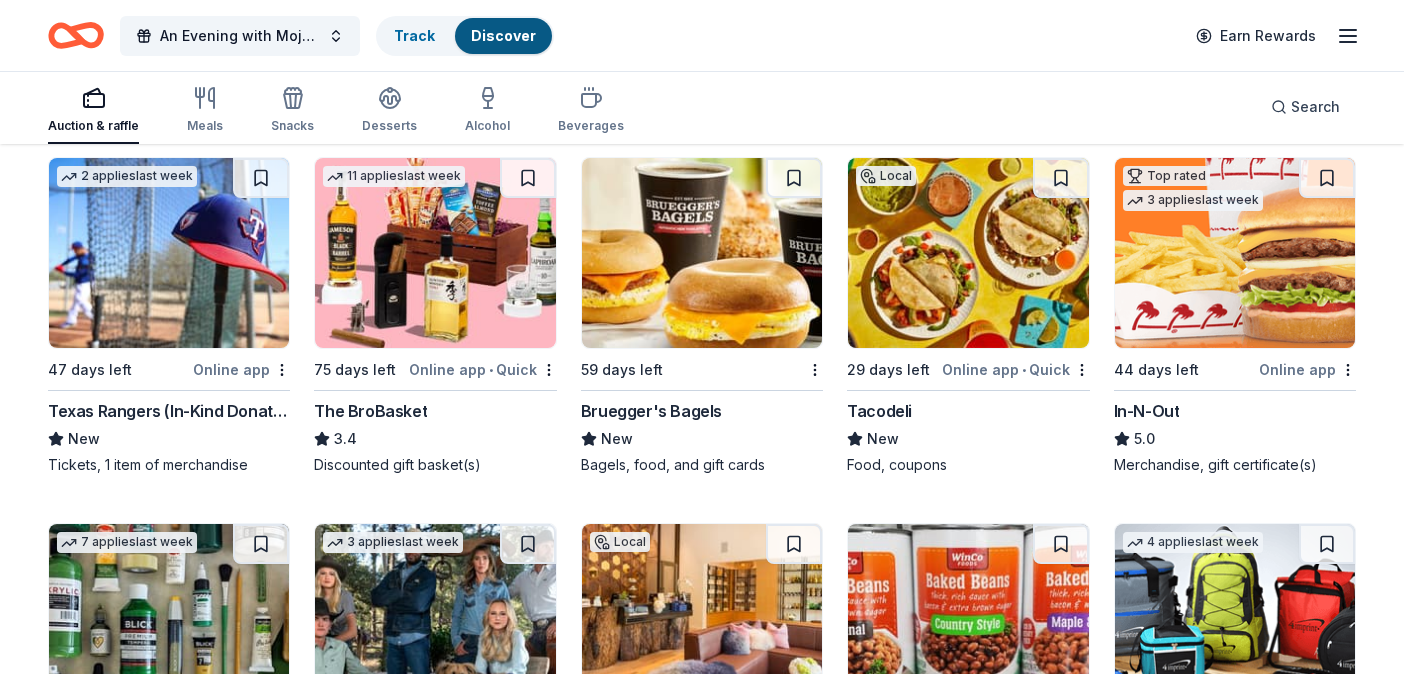scroll, scrollTop: 3635, scrollLeft: 0, axis: vertical 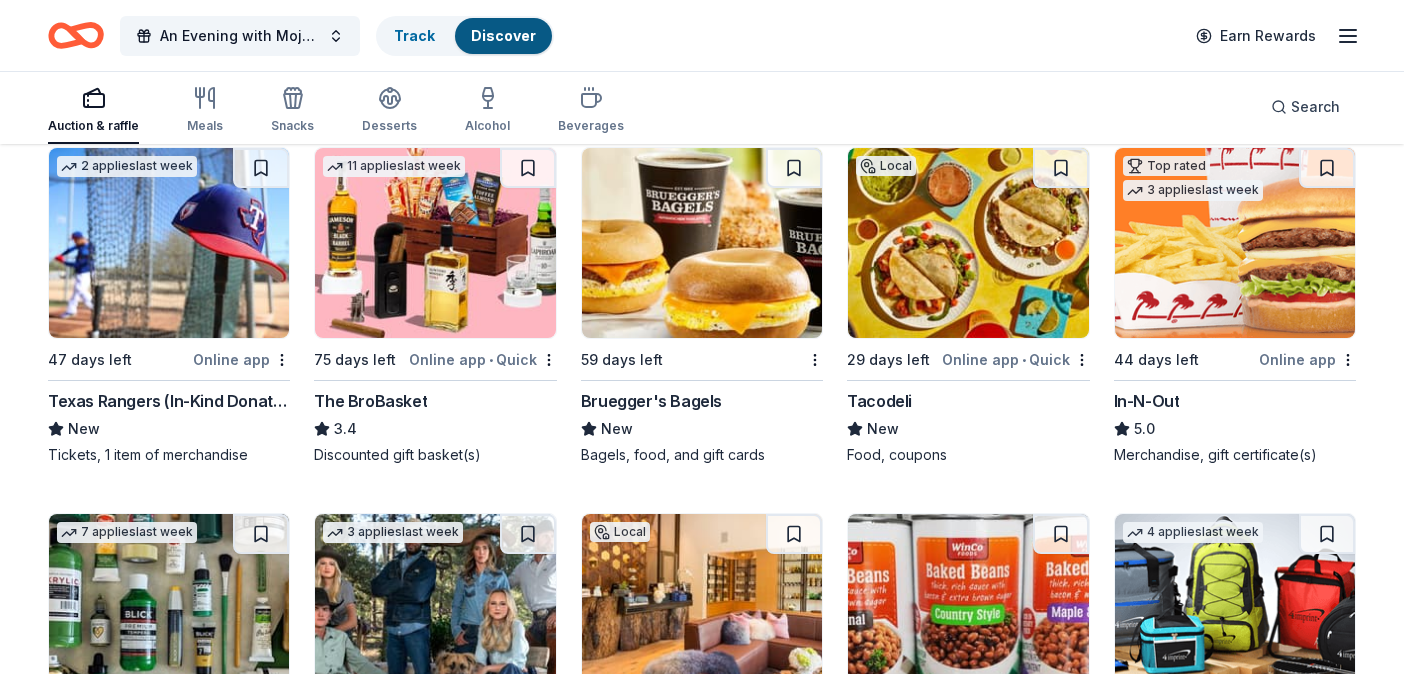 click at bounding box center [169, 243] 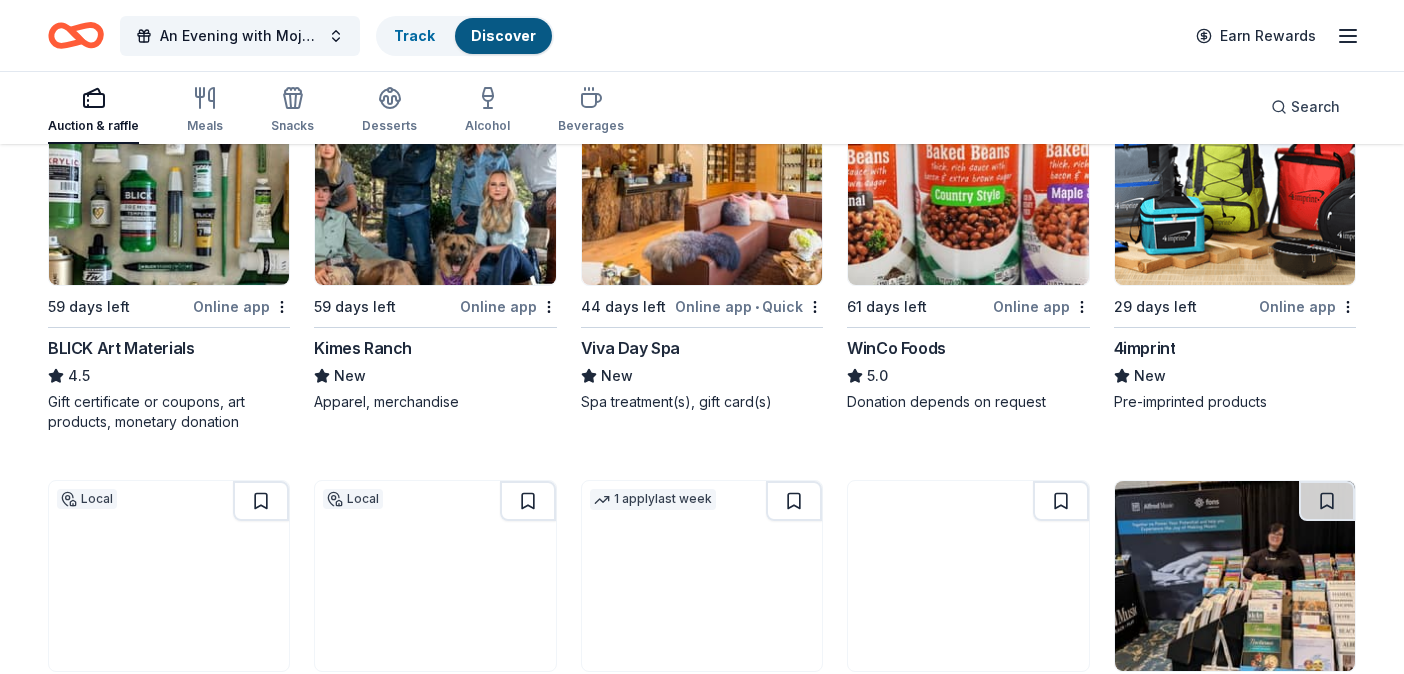 scroll, scrollTop: 3970, scrollLeft: 0, axis: vertical 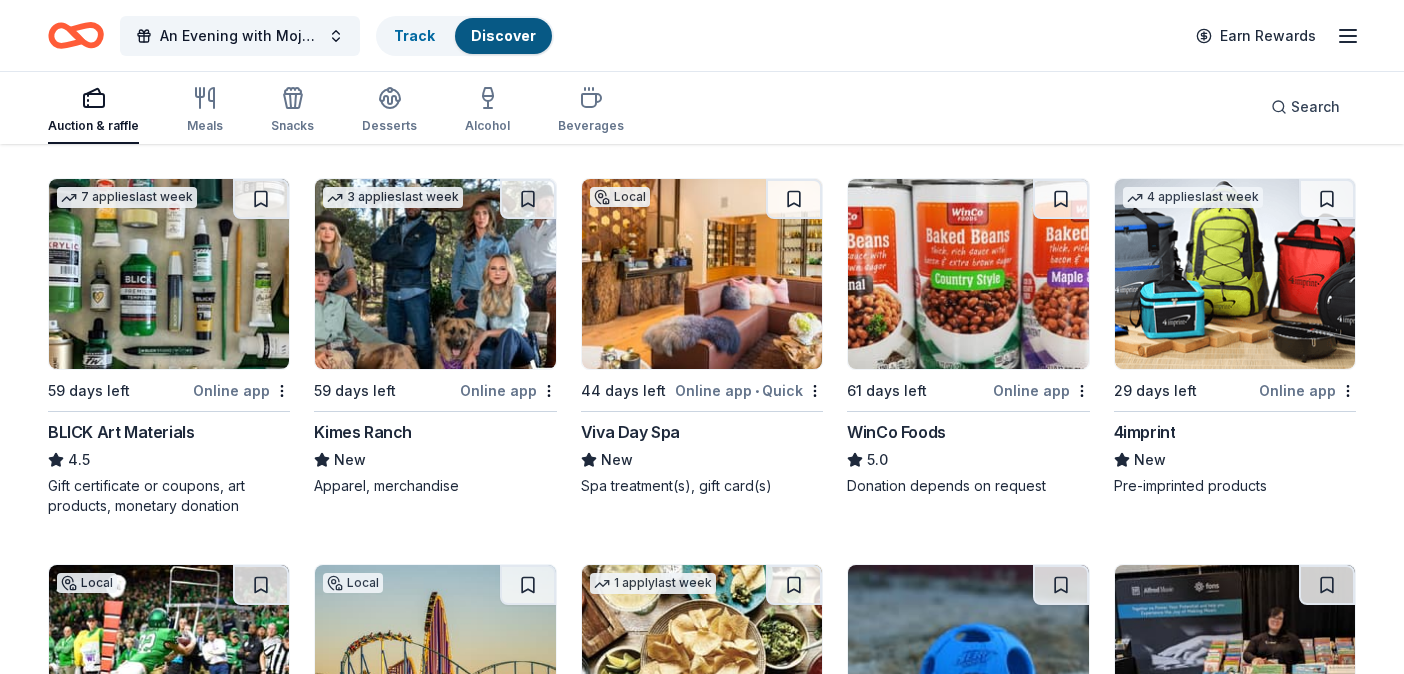 click at bounding box center (702, 274) 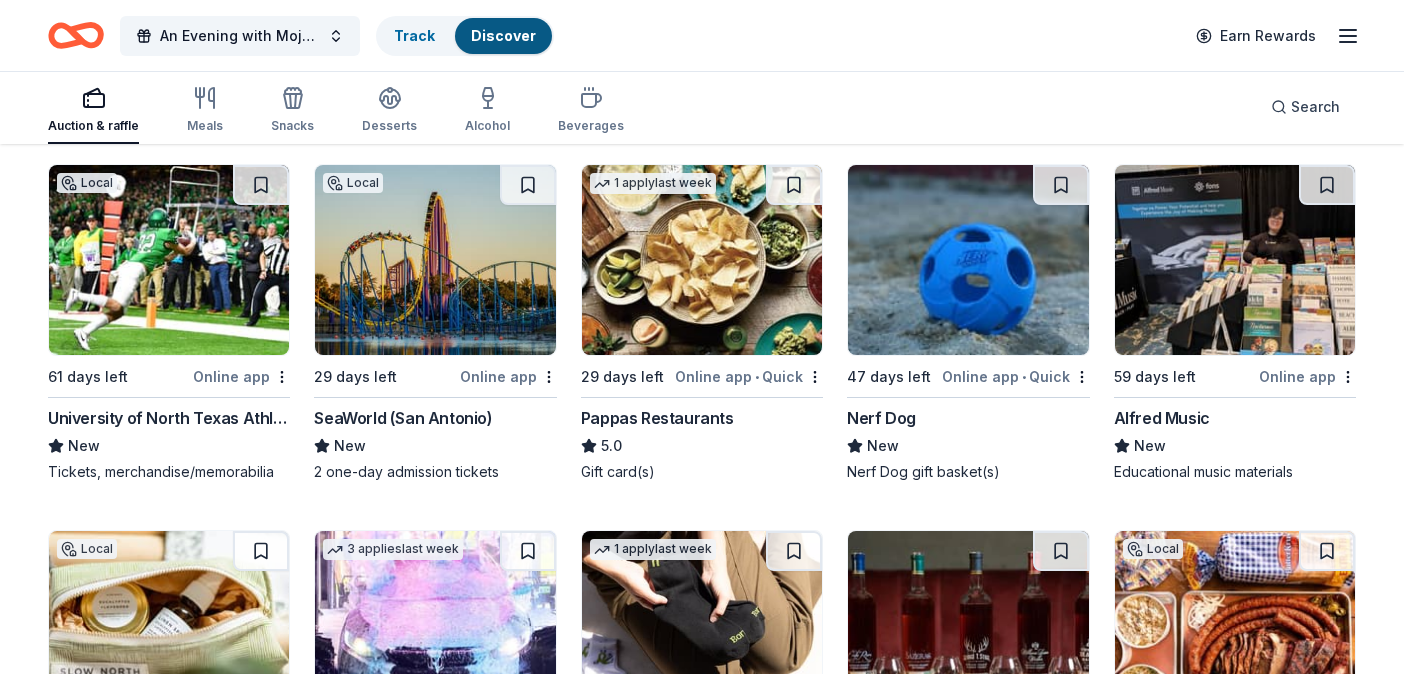 scroll, scrollTop: 4372, scrollLeft: 0, axis: vertical 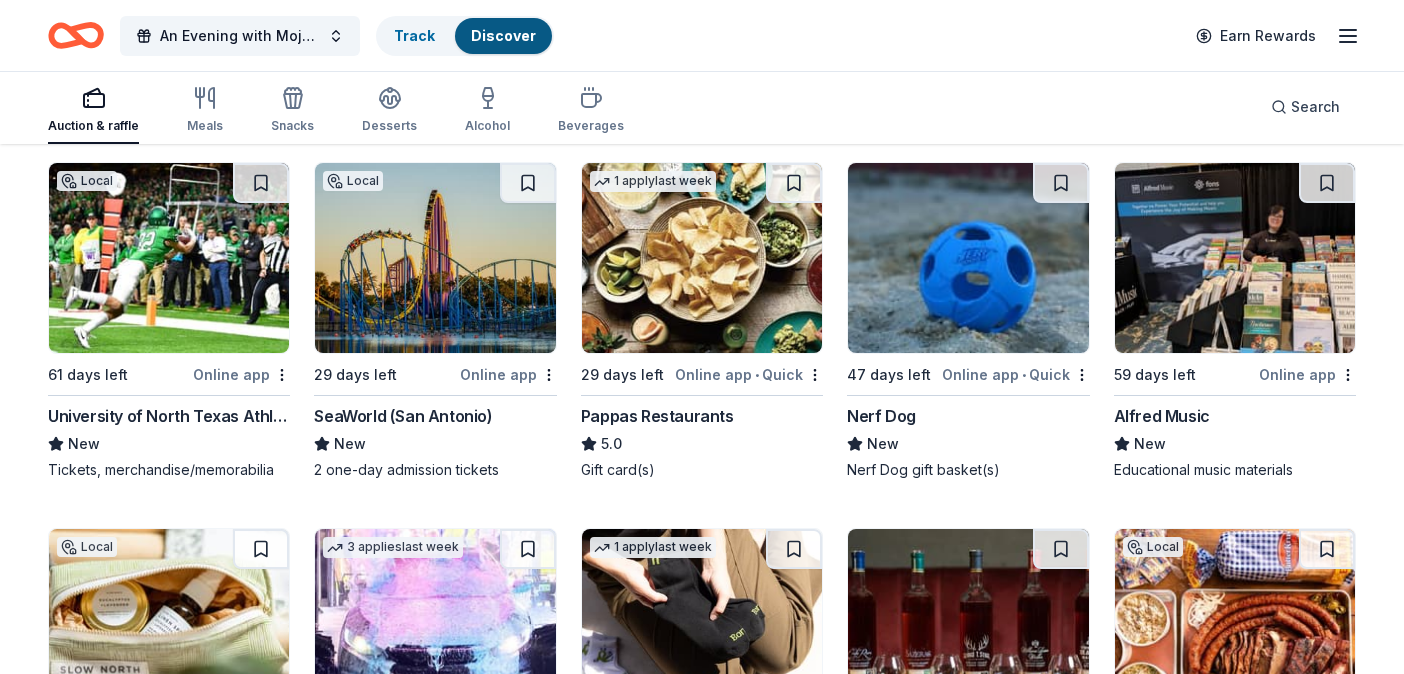 click at bounding box center (435, 258) 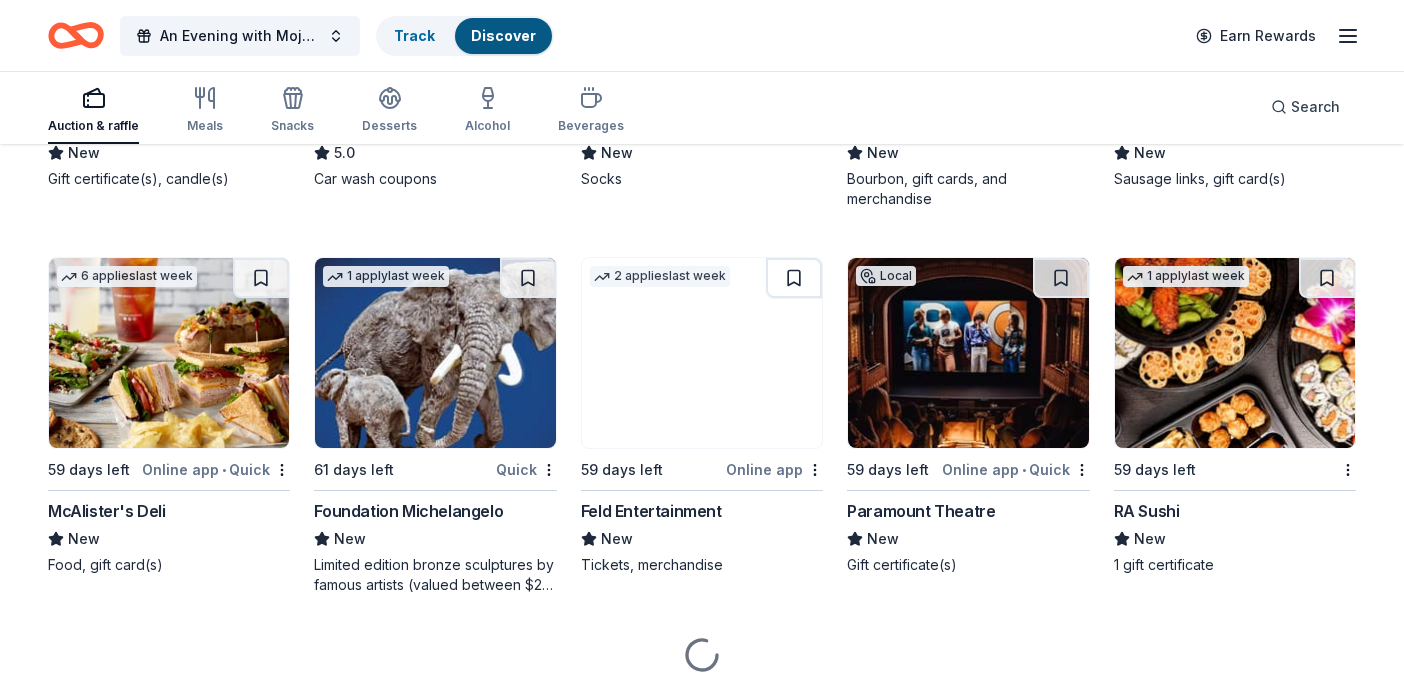 scroll, scrollTop: 5039, scrollLeft: 0, axis: vertical 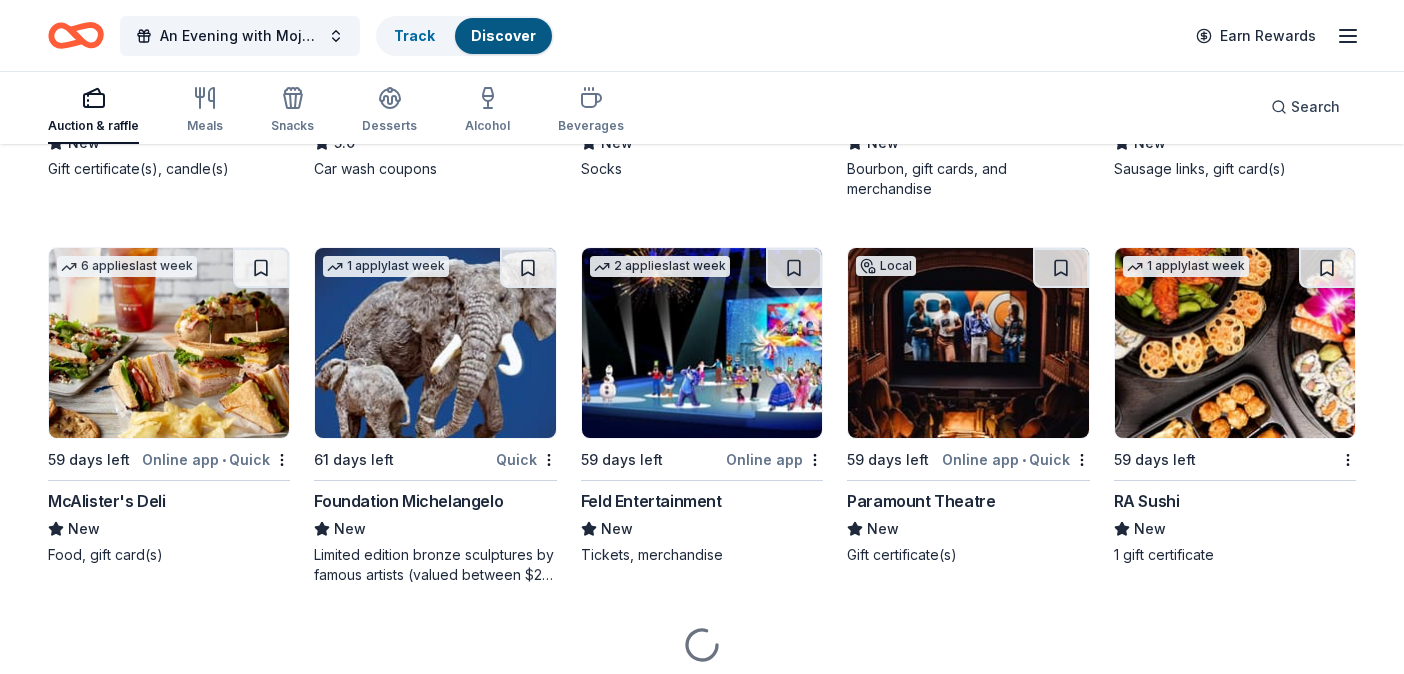 click at bounding box center [968, 343] 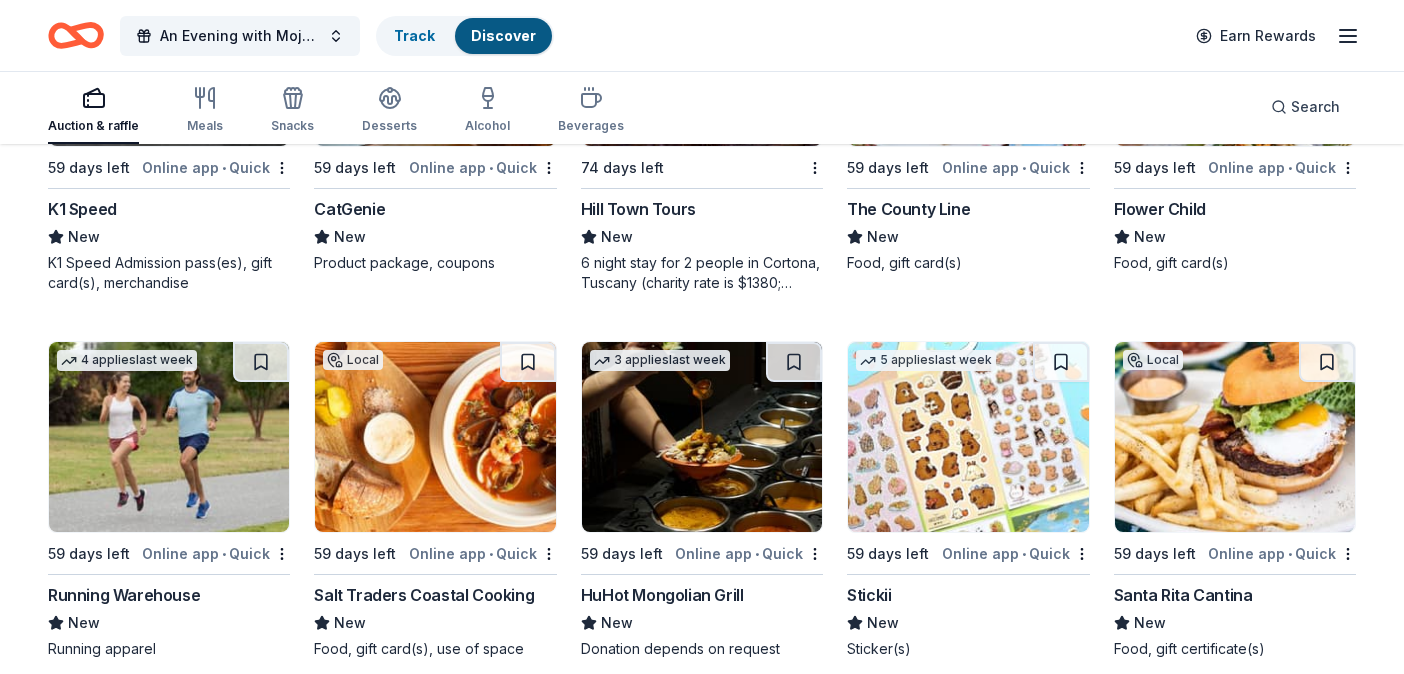 scroll, scrollTop: 6876, scrollLeft: 0, axis: vertical 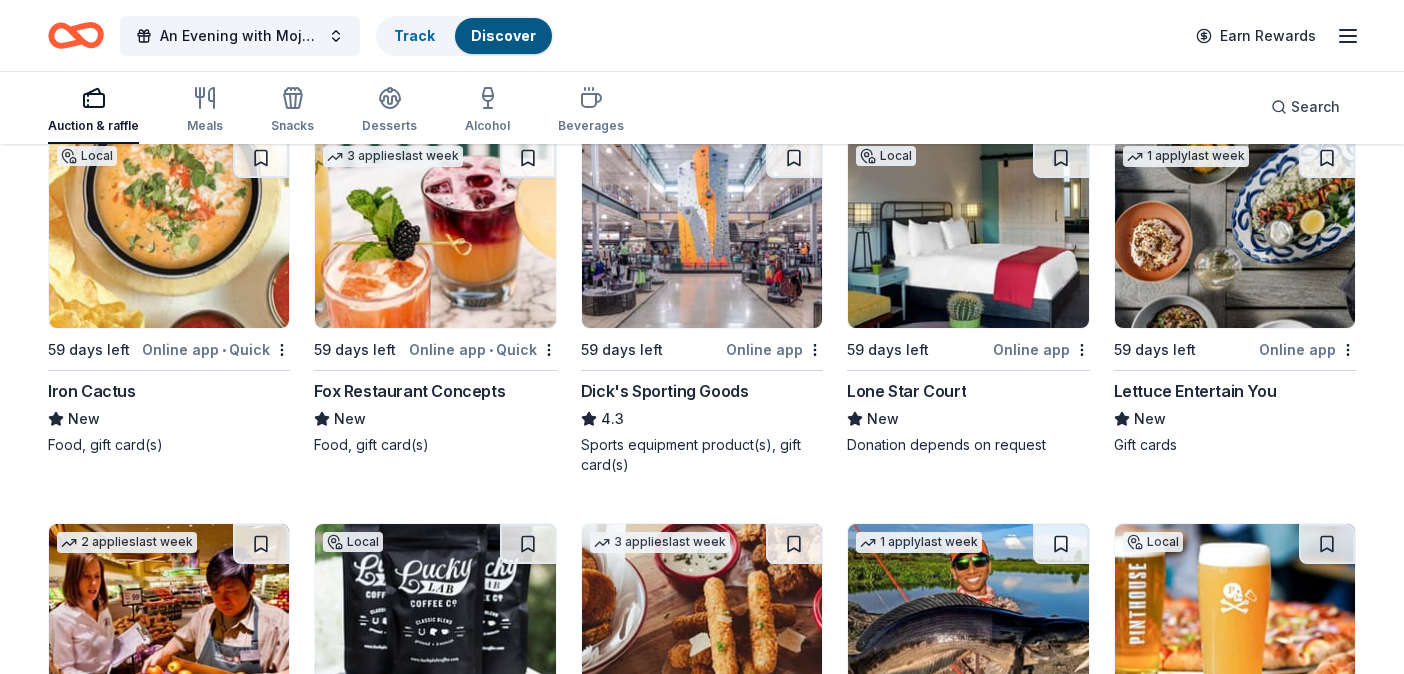 click at bounding box center [968, 233] 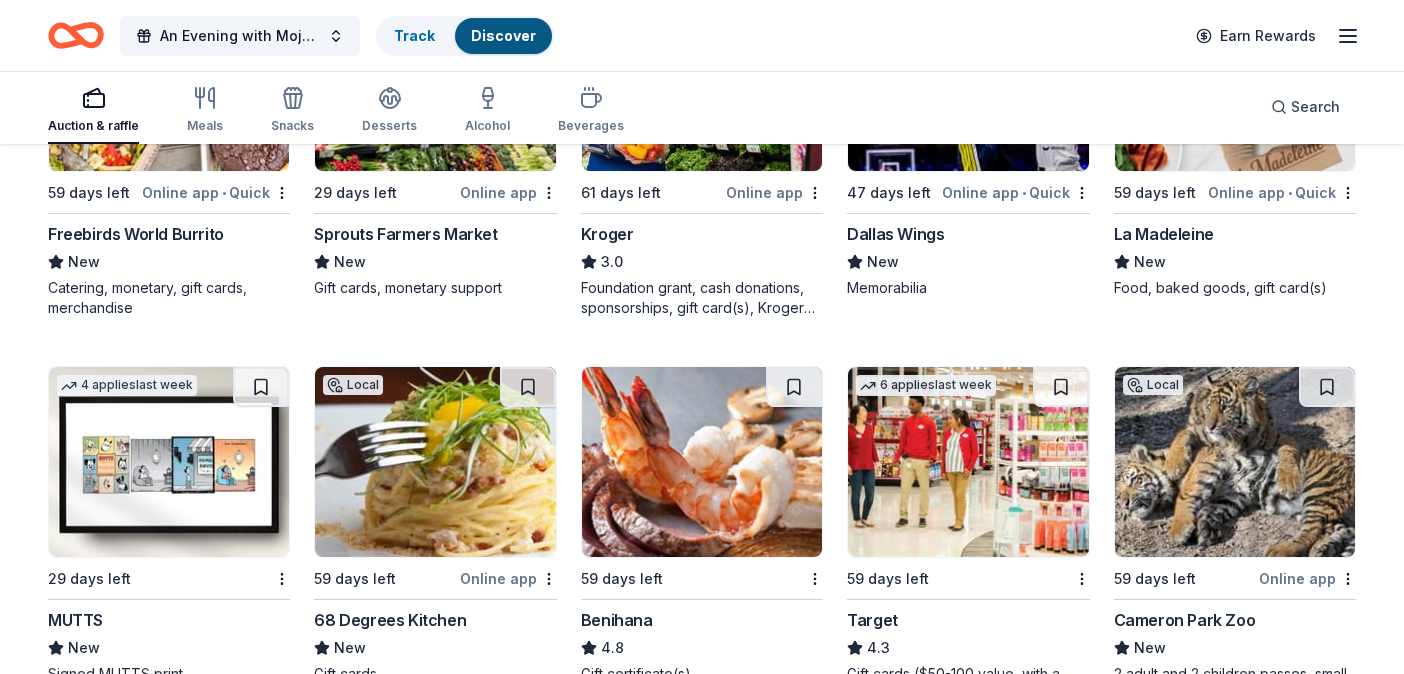 scroll, scrollTop: 11447, scrollLeft: 0, axis: vertical 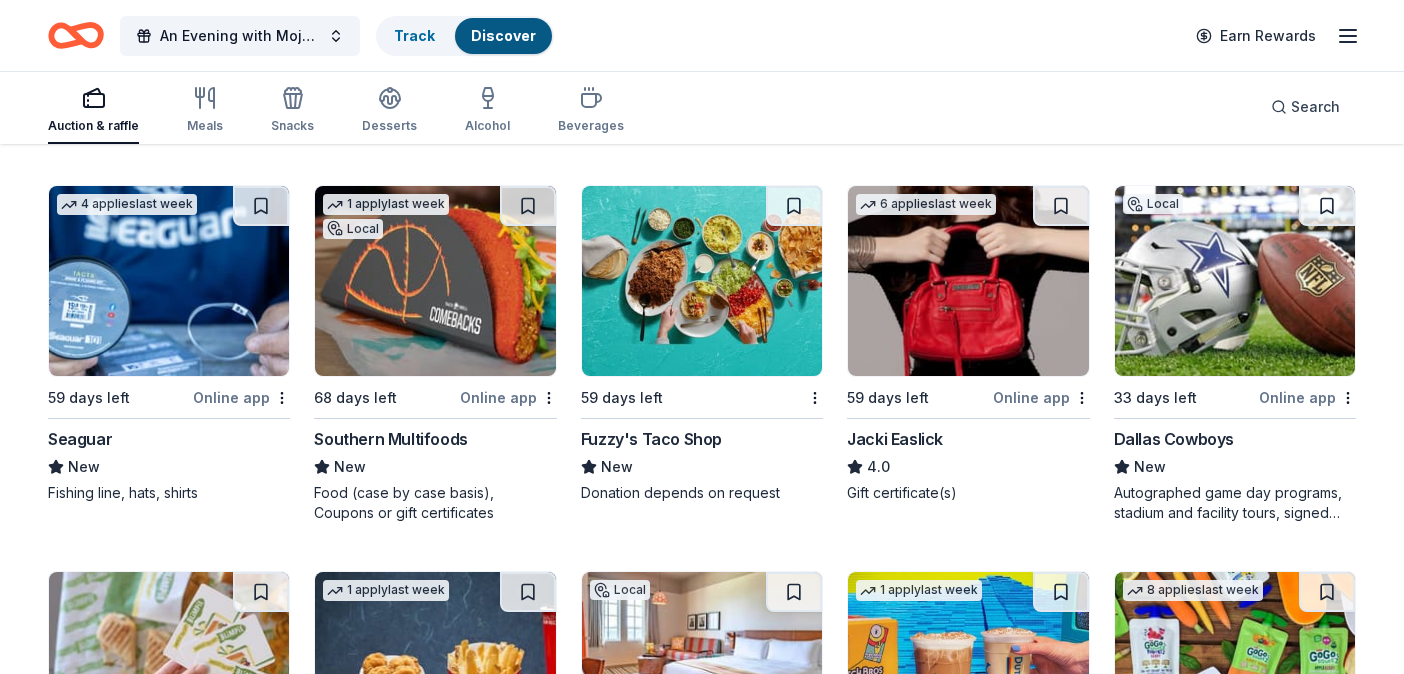 click at bounding box center (1235, 281) 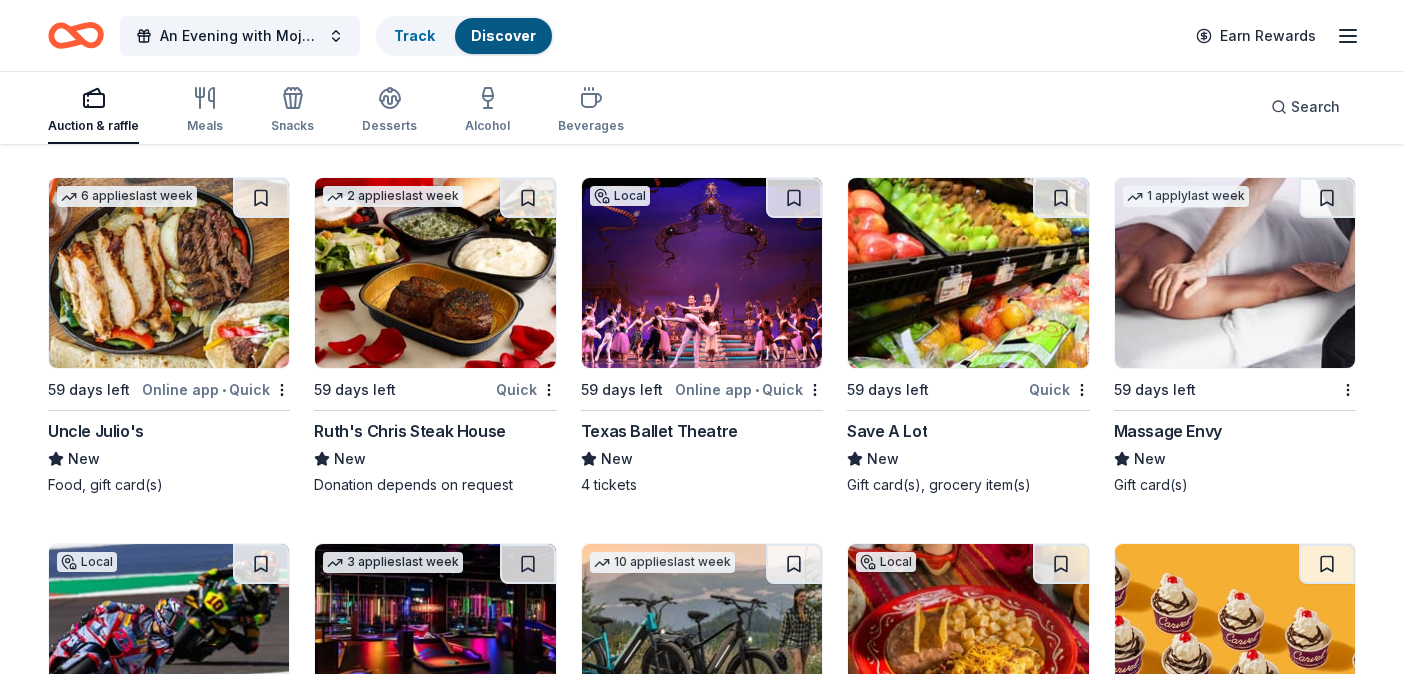 scroll, scrollTop: 15441, scrollLeft: 0, axis: vertical 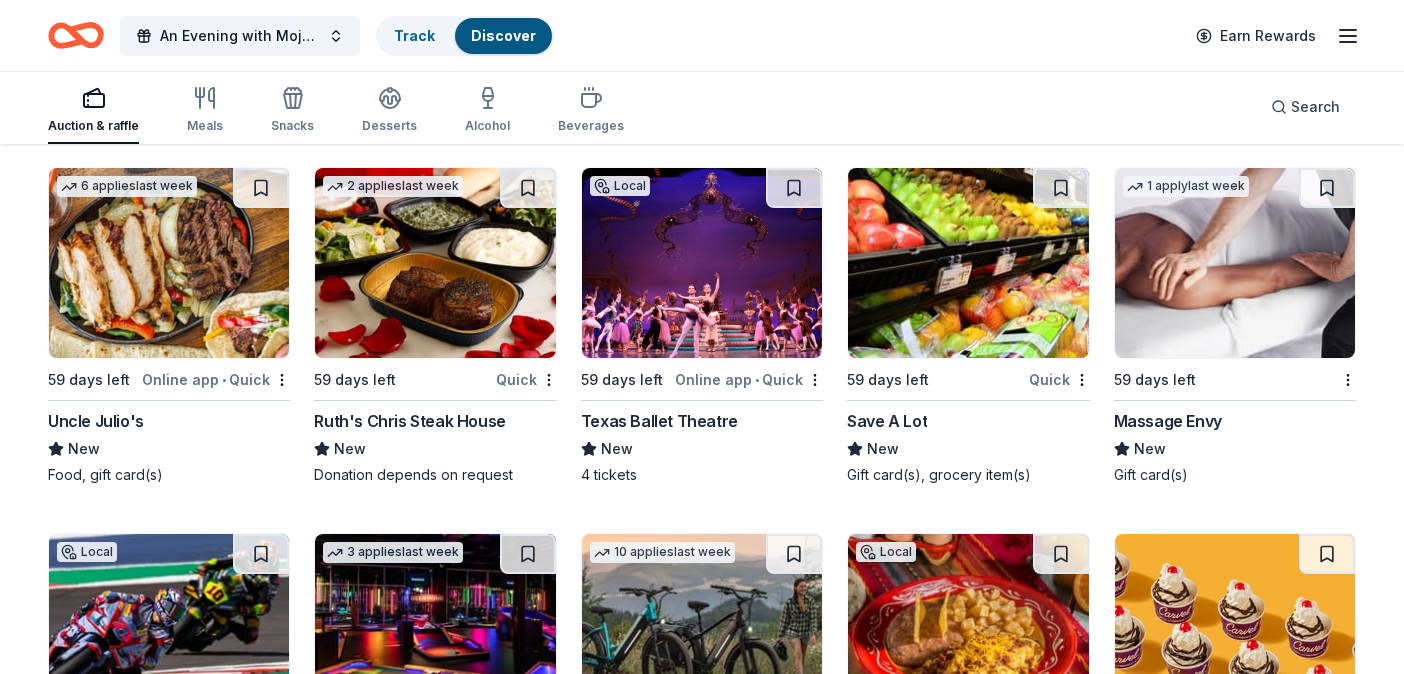 click at bounding box center (1235, 263) 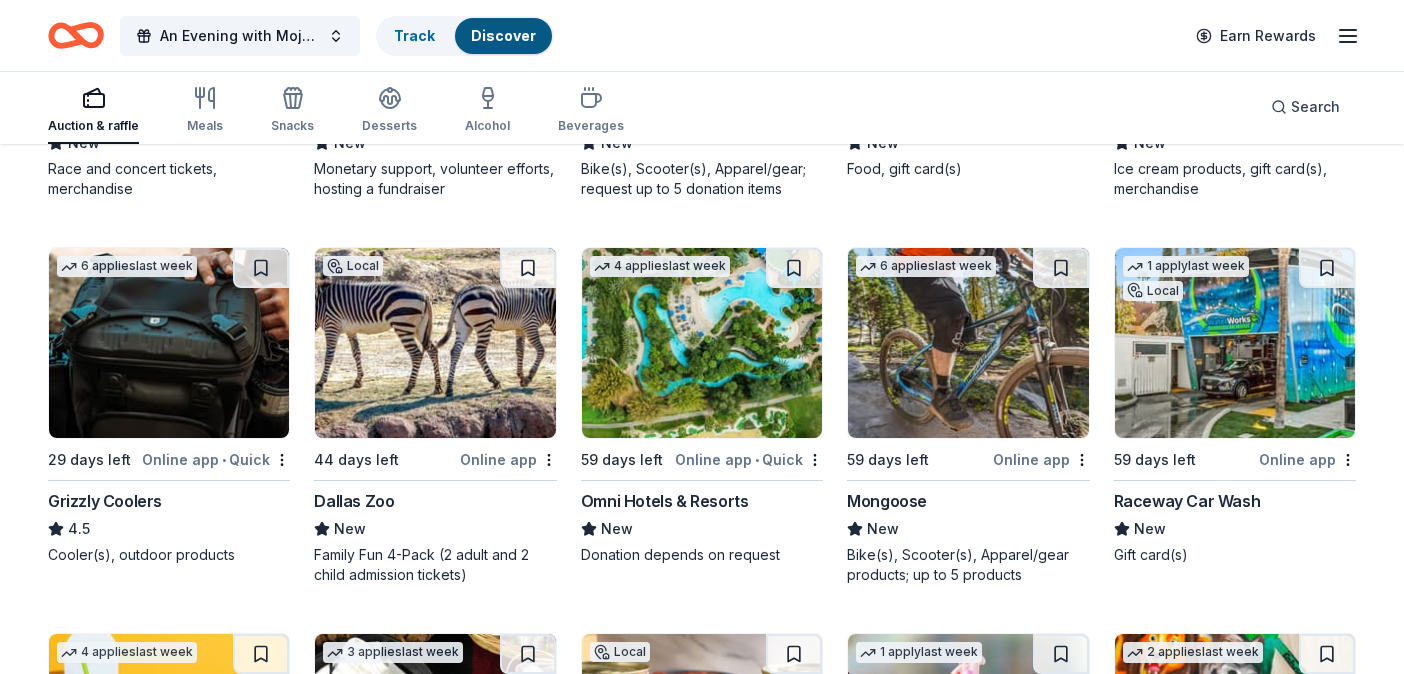 scroll, scrollTop: 16129, scrollLeft: 0, axis: vertical 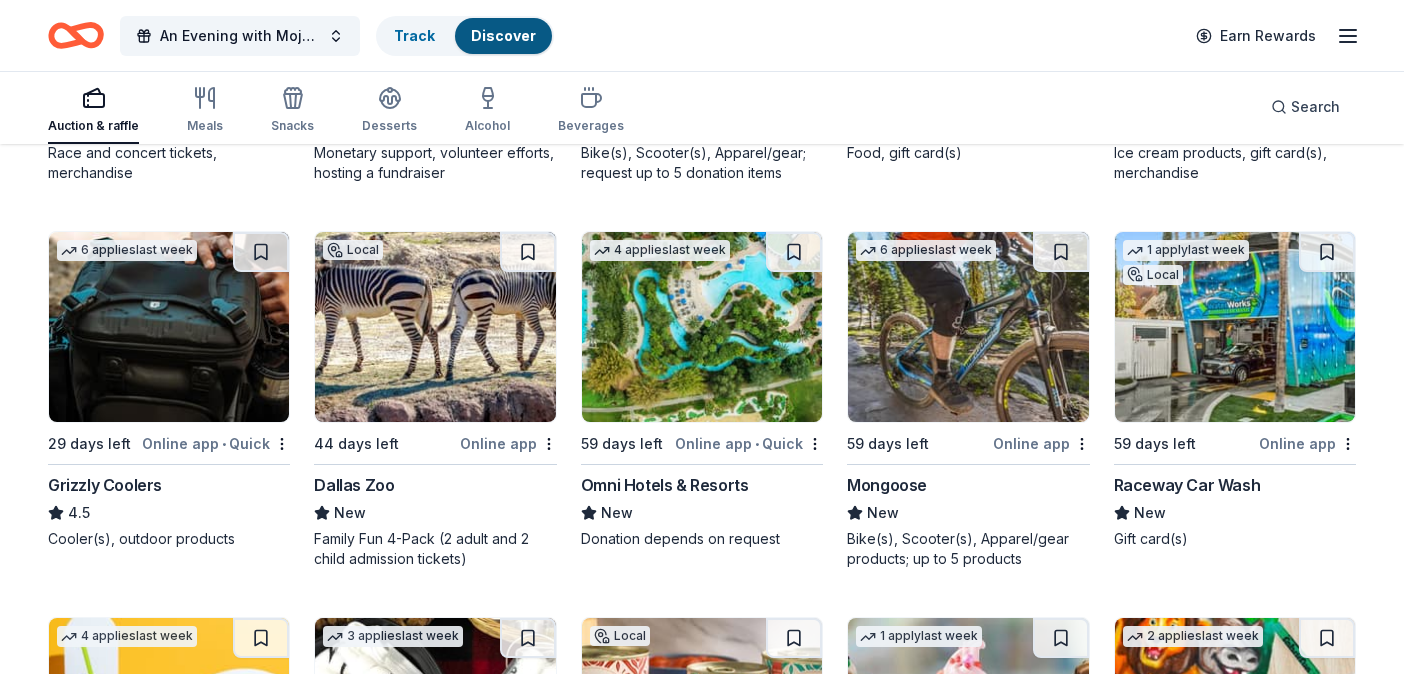 click at bounding box center [702, 327] 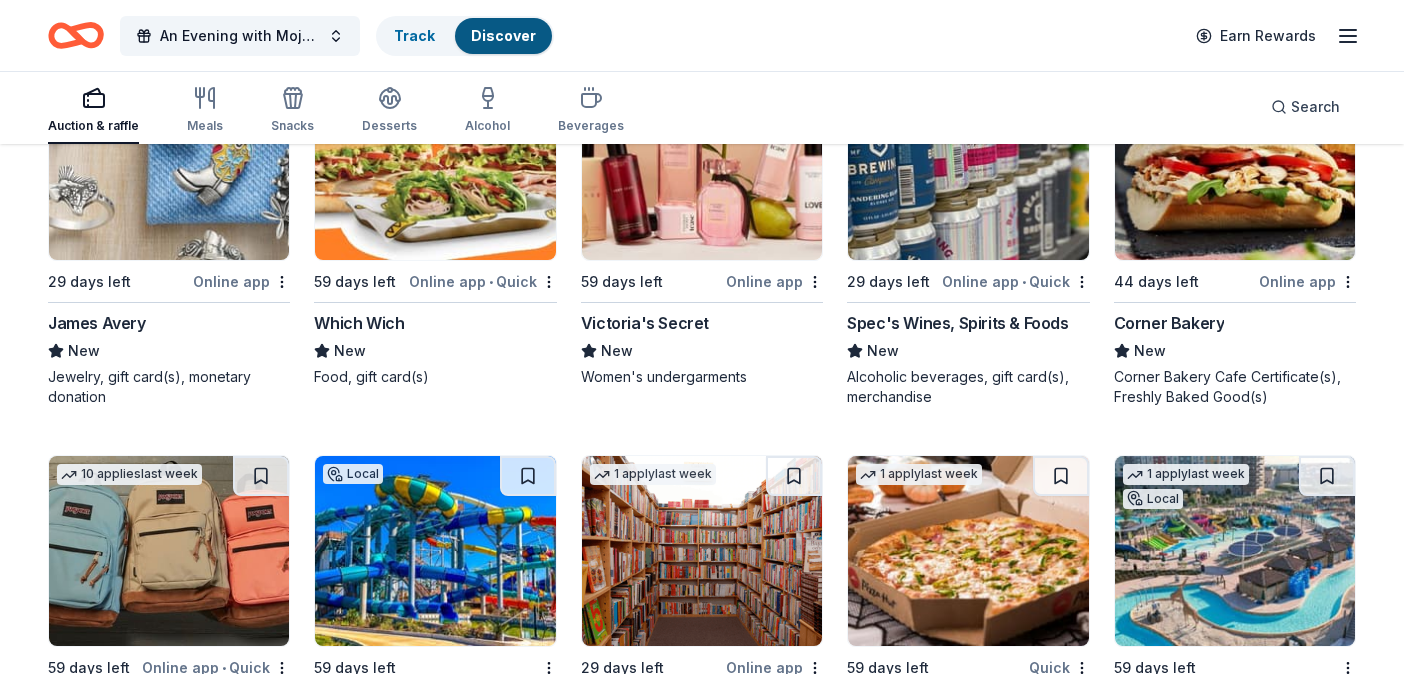 scroll, scrollTop: 17037, scrollLeft: 0, axis: vertical 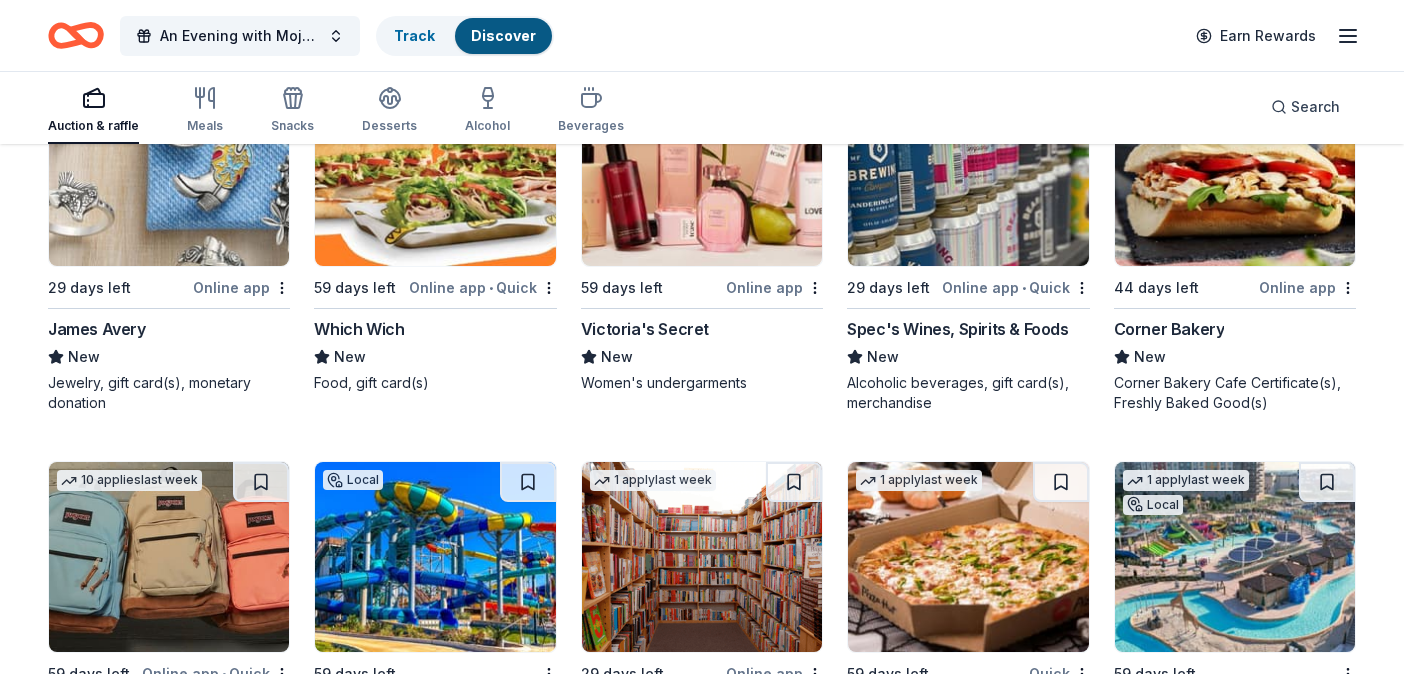 click at bounding box center [968, 171] 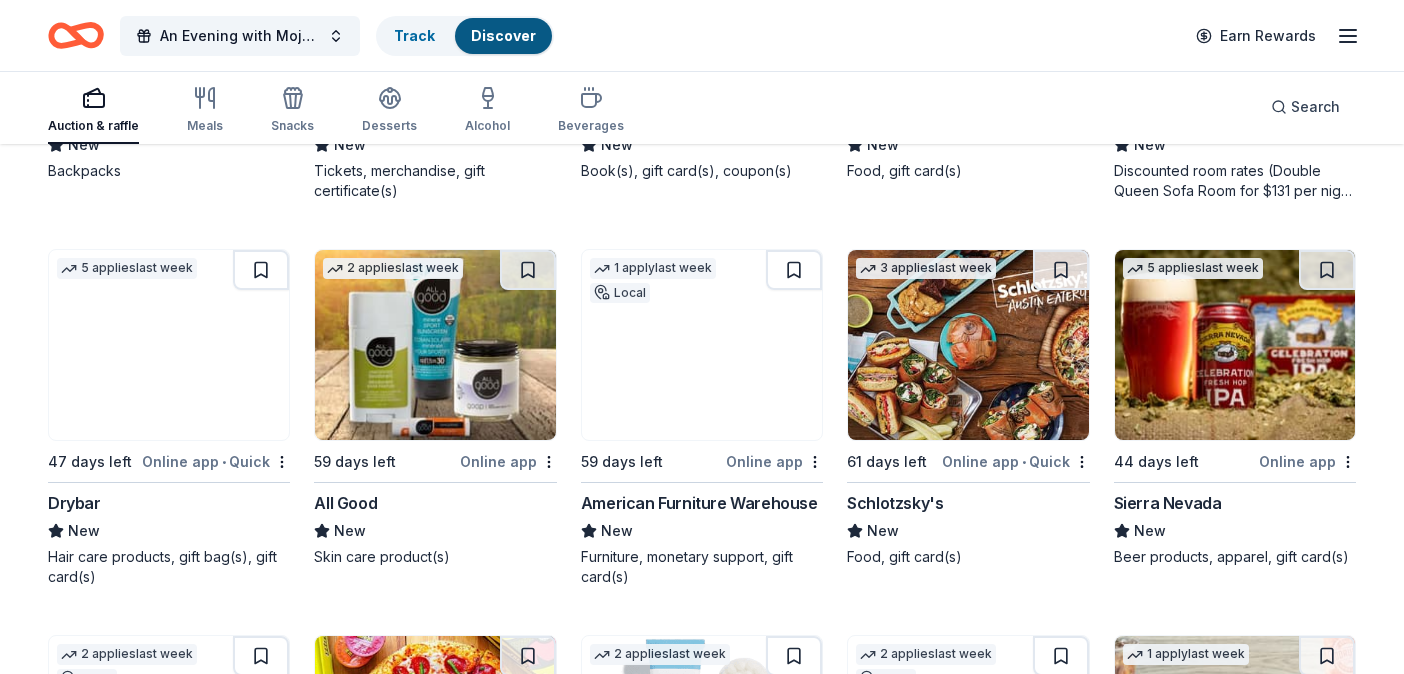 scroll, scrollTop: 17637, scrollLeft: 0, axis: vertical 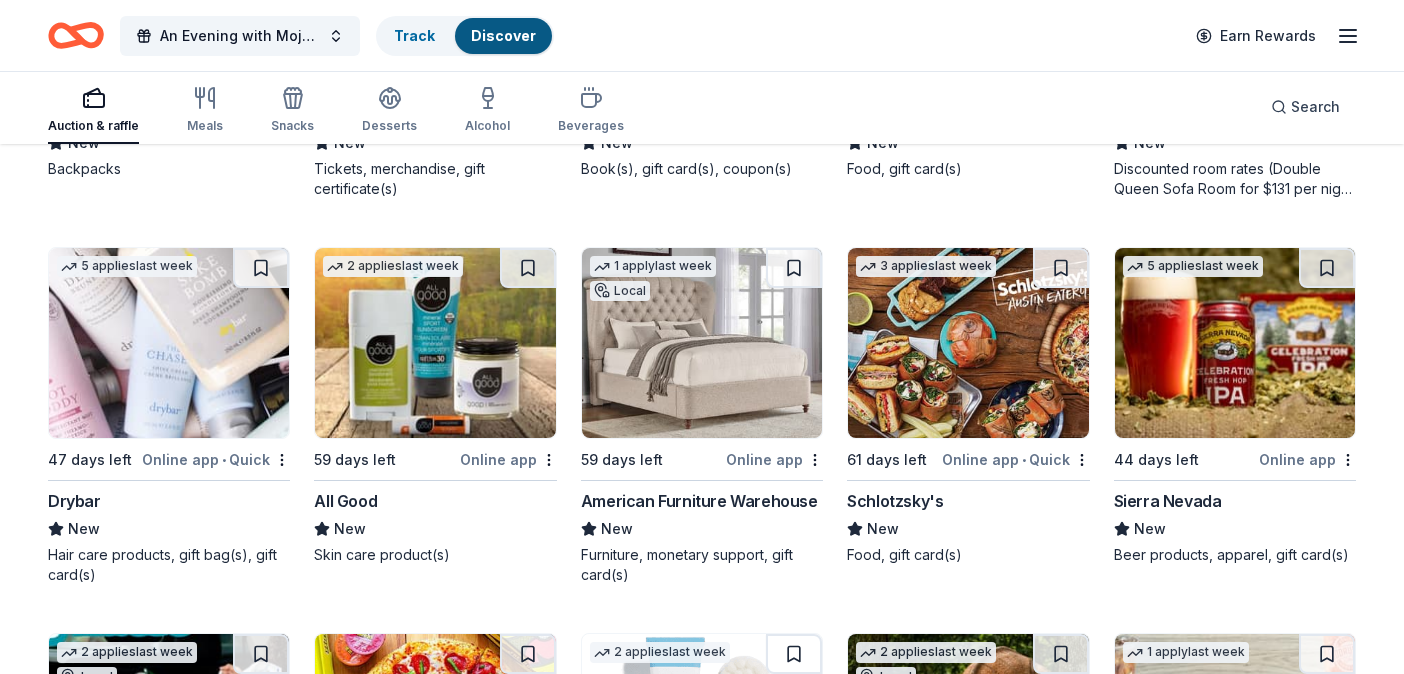 click at bounding box center [169, 343] 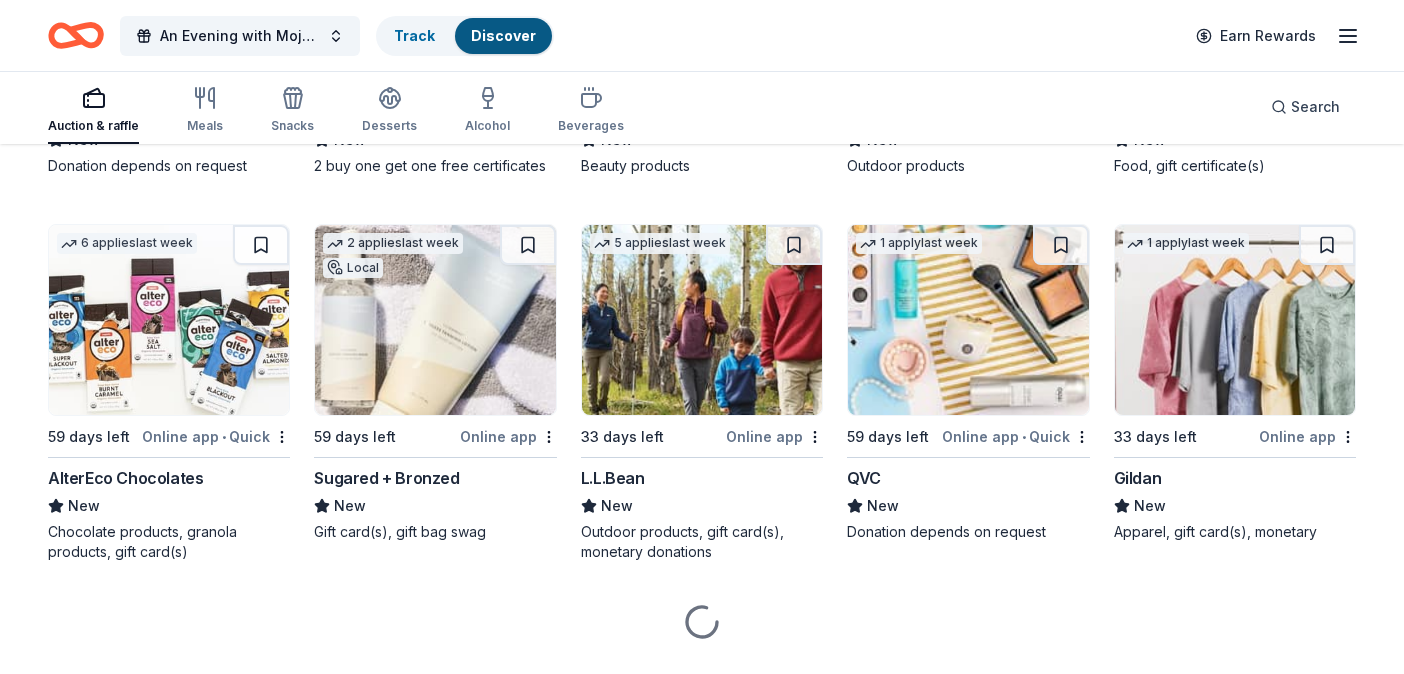 scroll, scrollTop: 18886, scrollLeft: 0, axis: vertical 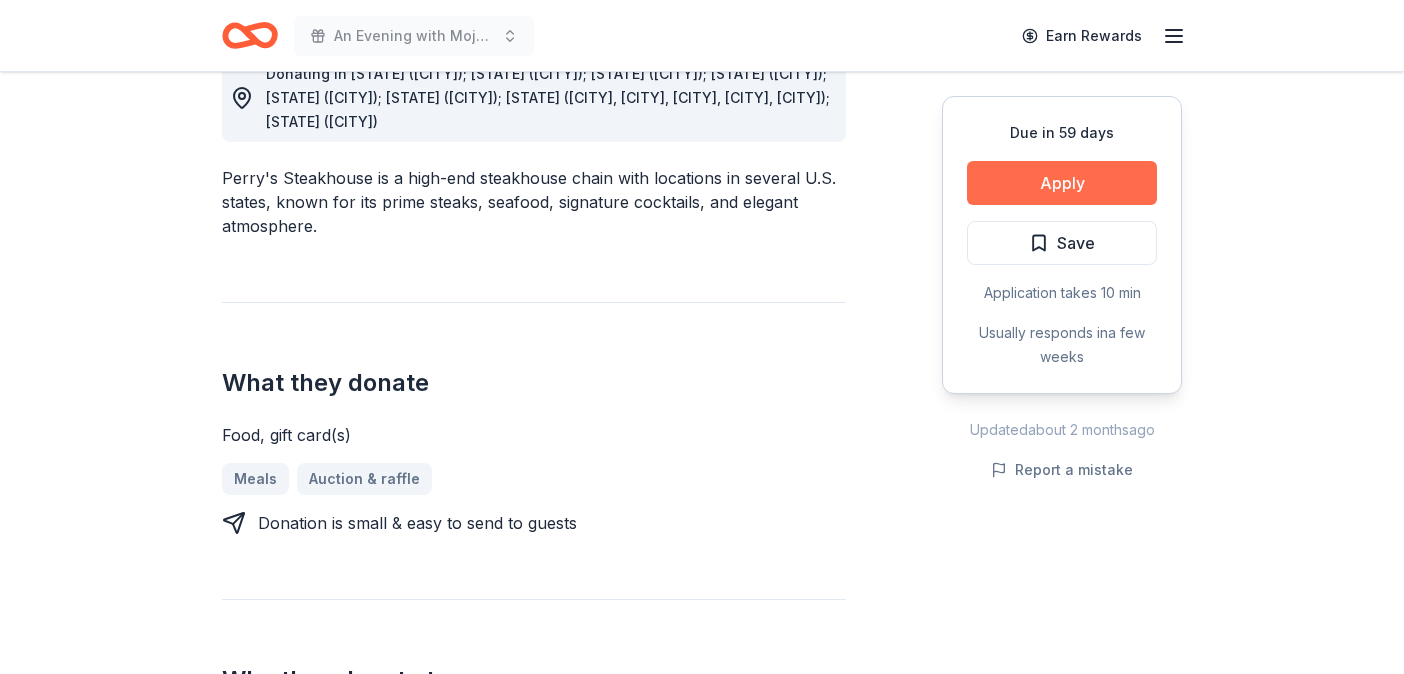 click on "Apply" at bounding box center [1062, 183] 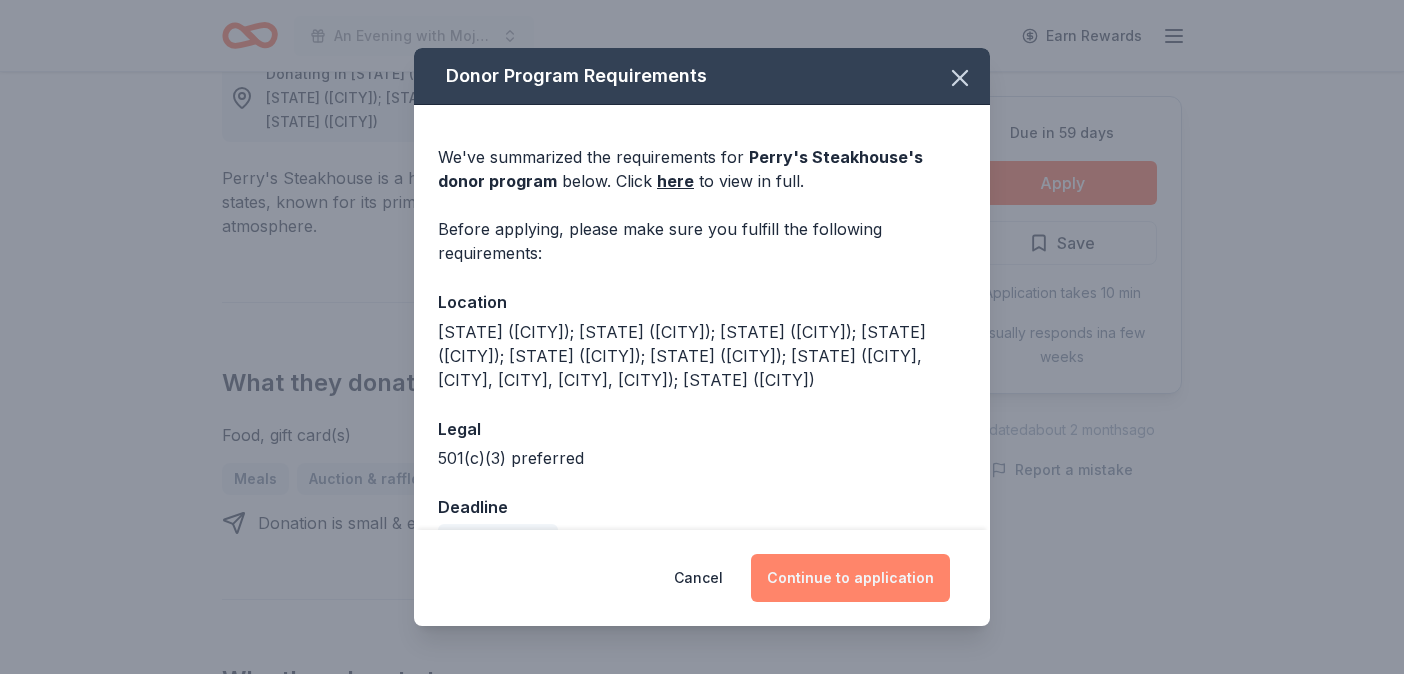 click on "Continue to application" at bounding box center (850, 578) 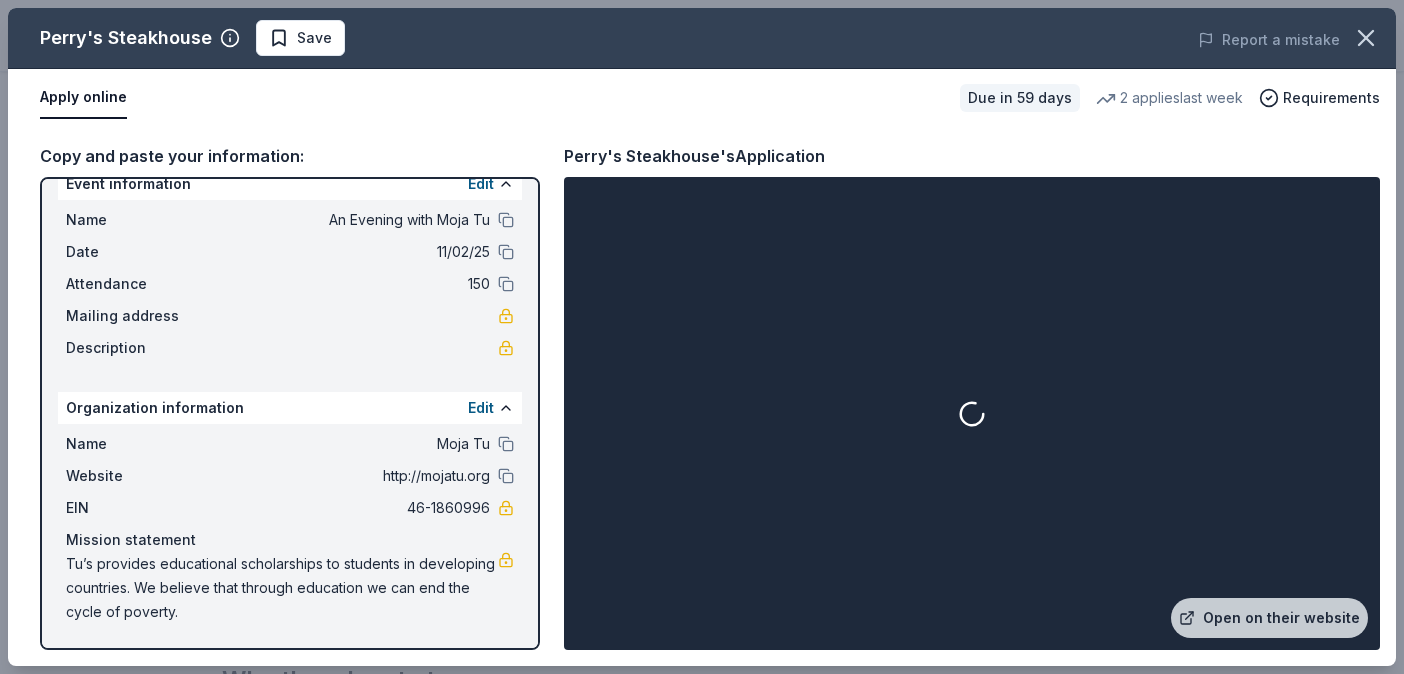 scroll, scrollTop: 0, scrollLeft: 0, axis: both 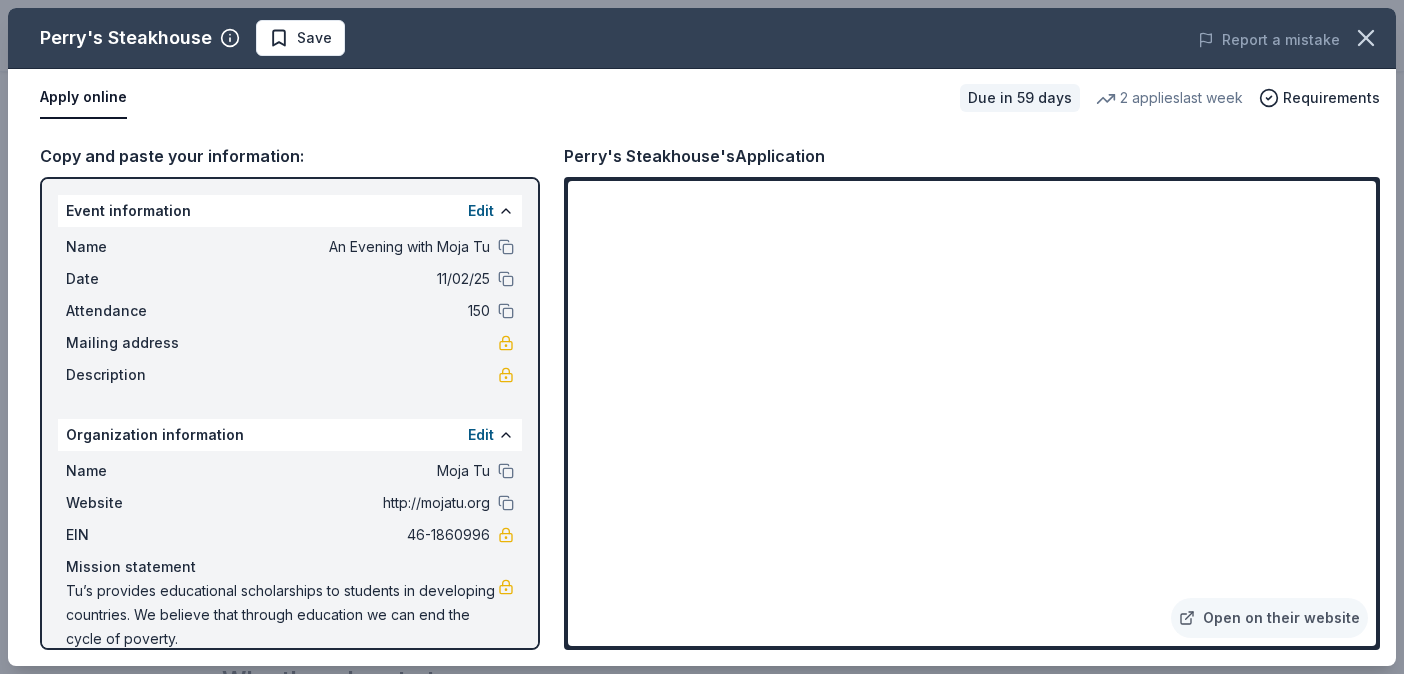click on "Perry's Steakhouse Save Report a mistake Apply online Due in 59 days 2   applies  last week Requirements Copy and paste your information: Event information Edit Name An Evening with Moja Tu Date 11/02/25 Attendance 150 Mailing address Description Organization information Edit Name Moja Tu Website http://mojatu.org EIN 46-1860996 Mission statement Tu’s provides educational scholarships to students in developing countries. We believe that through education we can end the cycle of poverty. Perry's Steakhouse's  Application Open on their website" at bounding box center (702, 337) 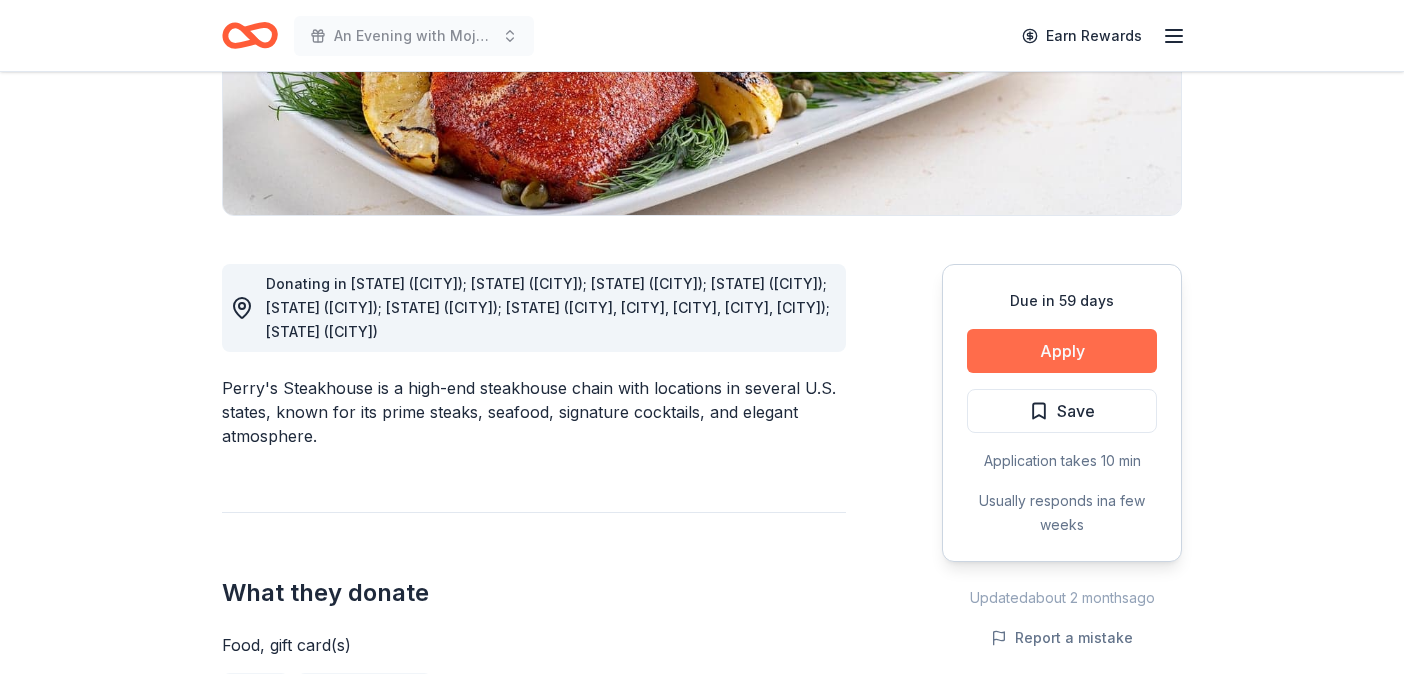 click on "Apply" at bounding box center (1062, 351) 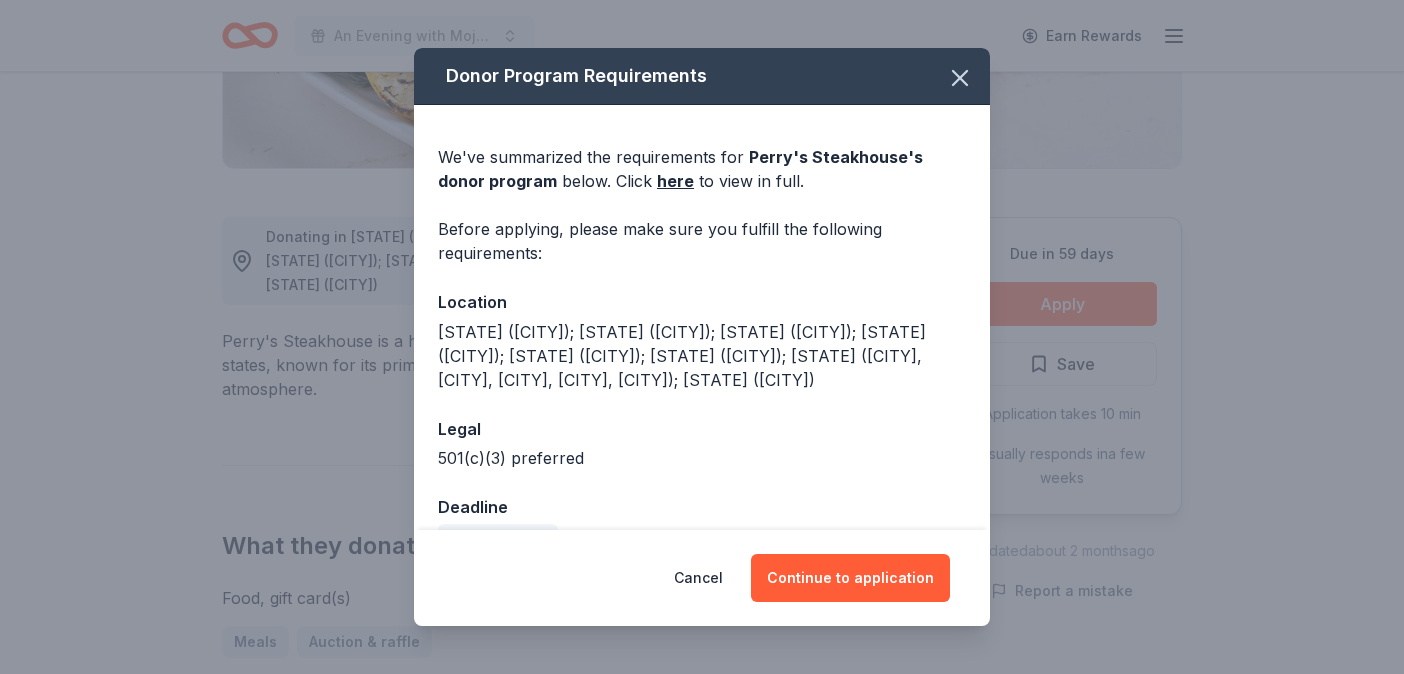 scroll, scrollTop: 474, scrollLeft: 0, axis: vertical 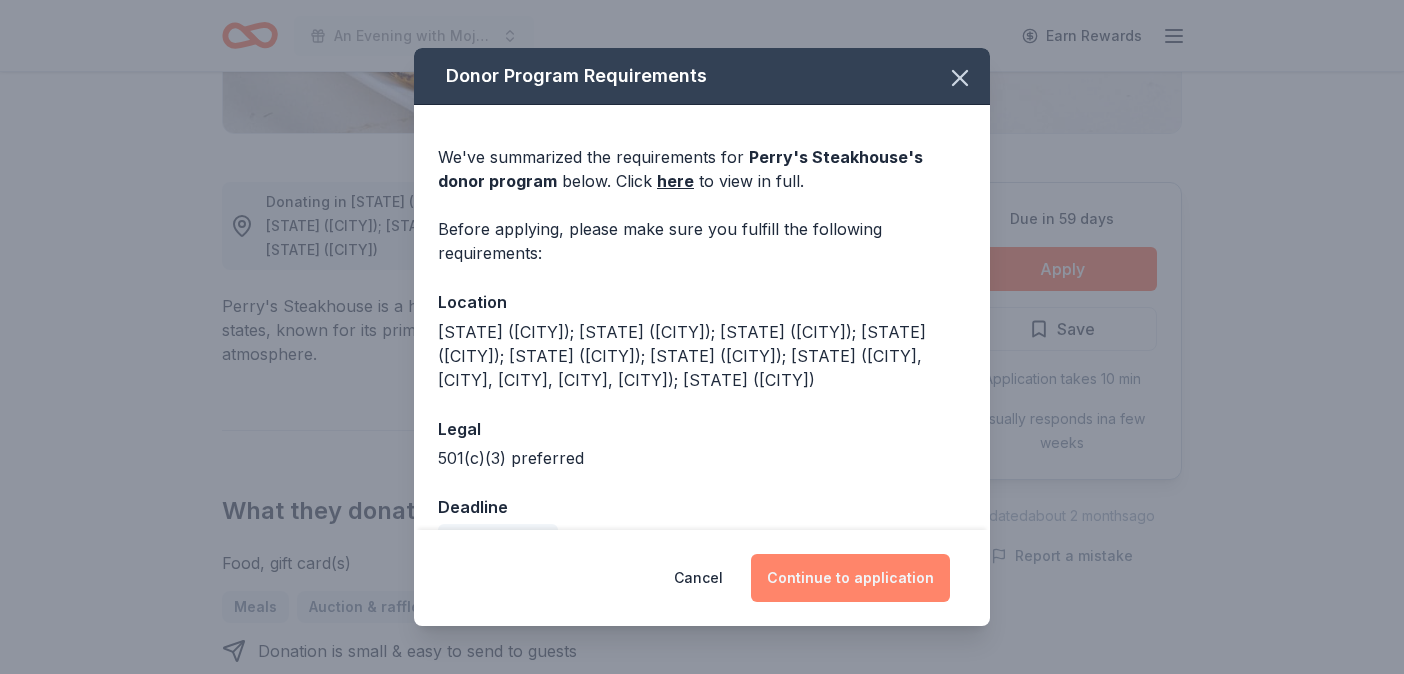 click on "Continue to application" at bounding box center [850, 578] 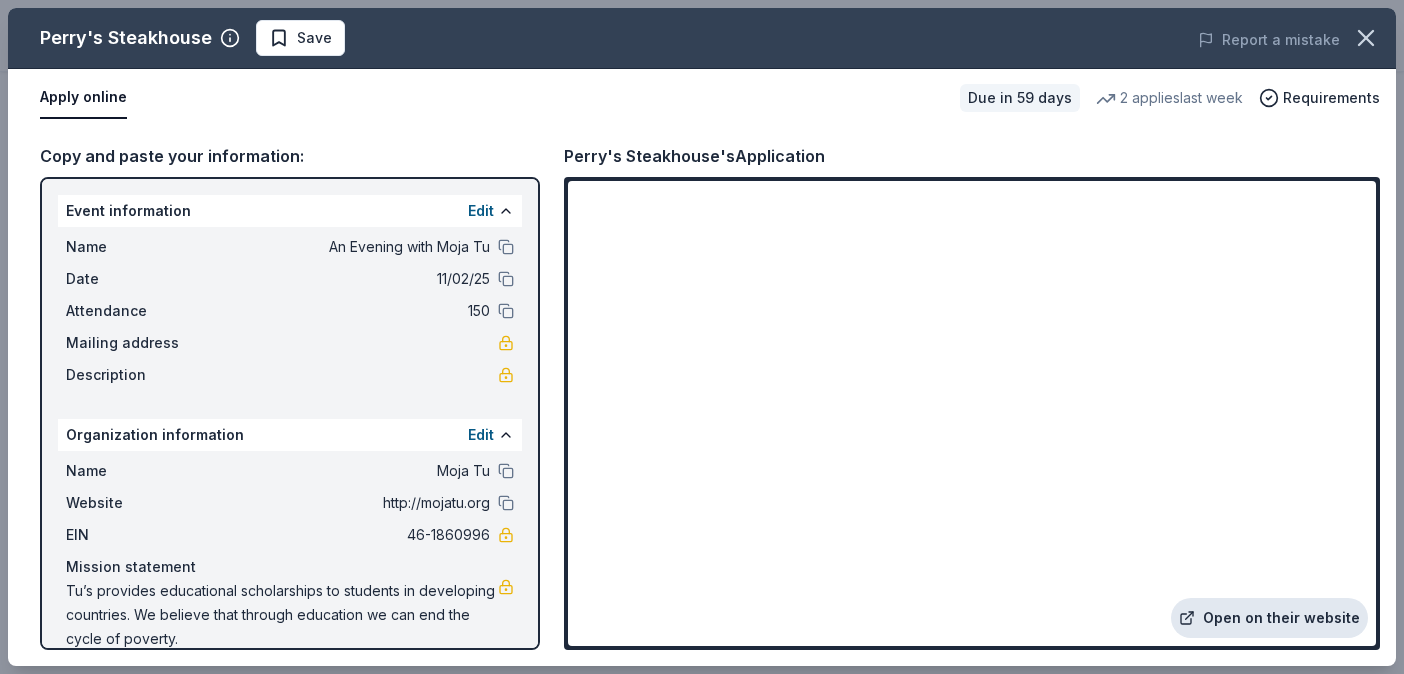 click on "Open on their website" at bounding box center (1269, 618) 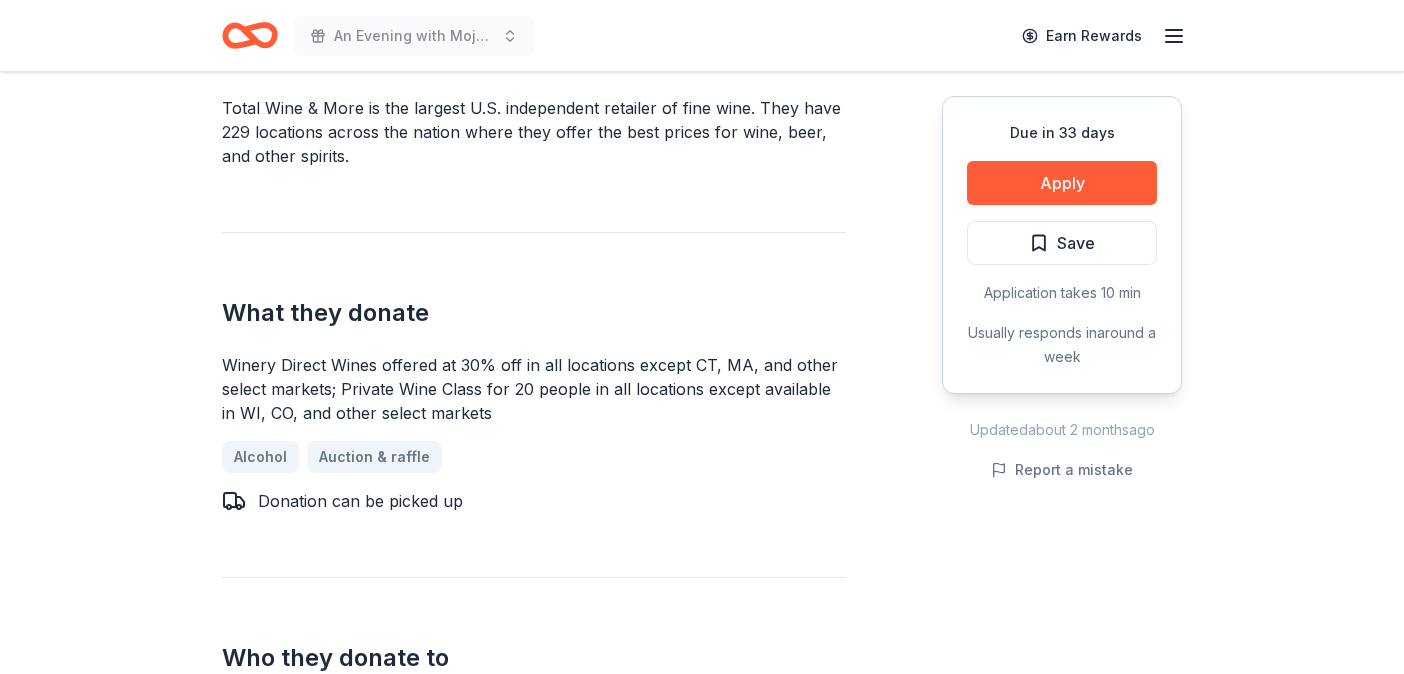 scroll, scrollTop: 766, scrollLeft: 0, axis: vertical 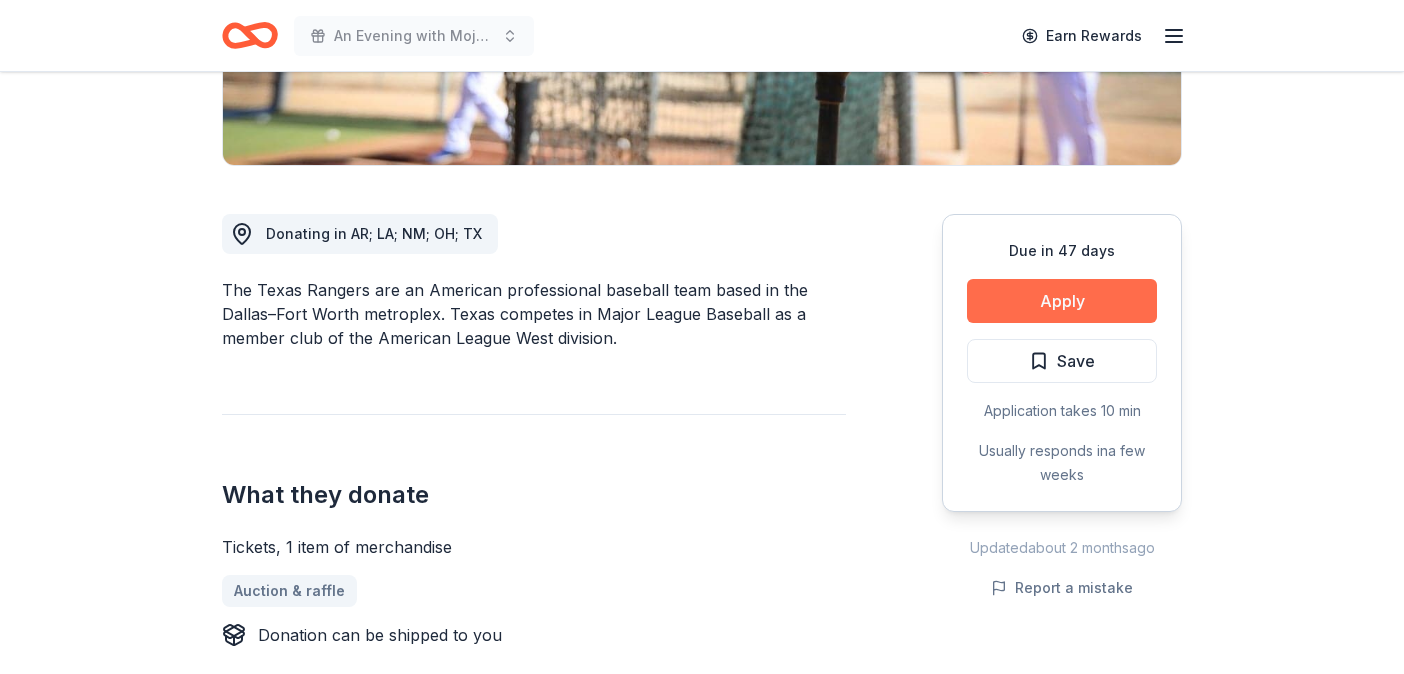 click on "Apply" at bounding box center (1062, 301) 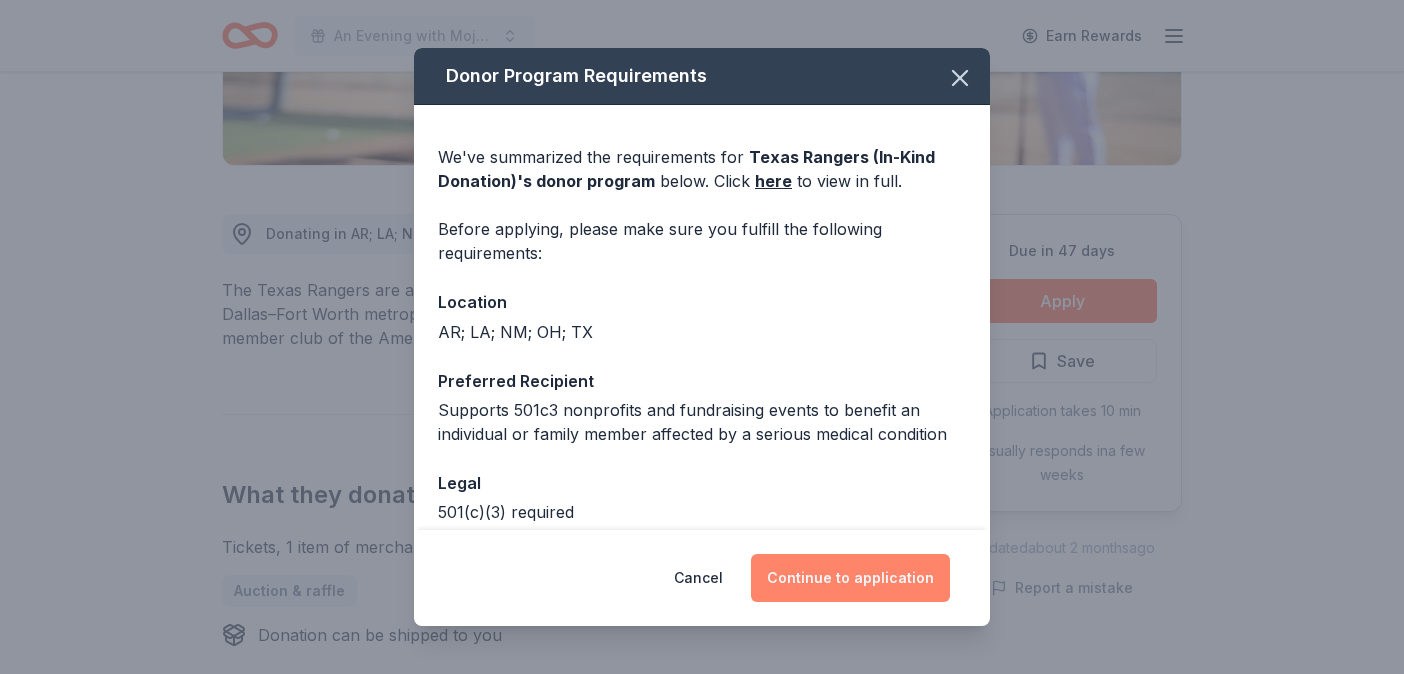 click on "Continue to application" at bounding box center (850, 578) 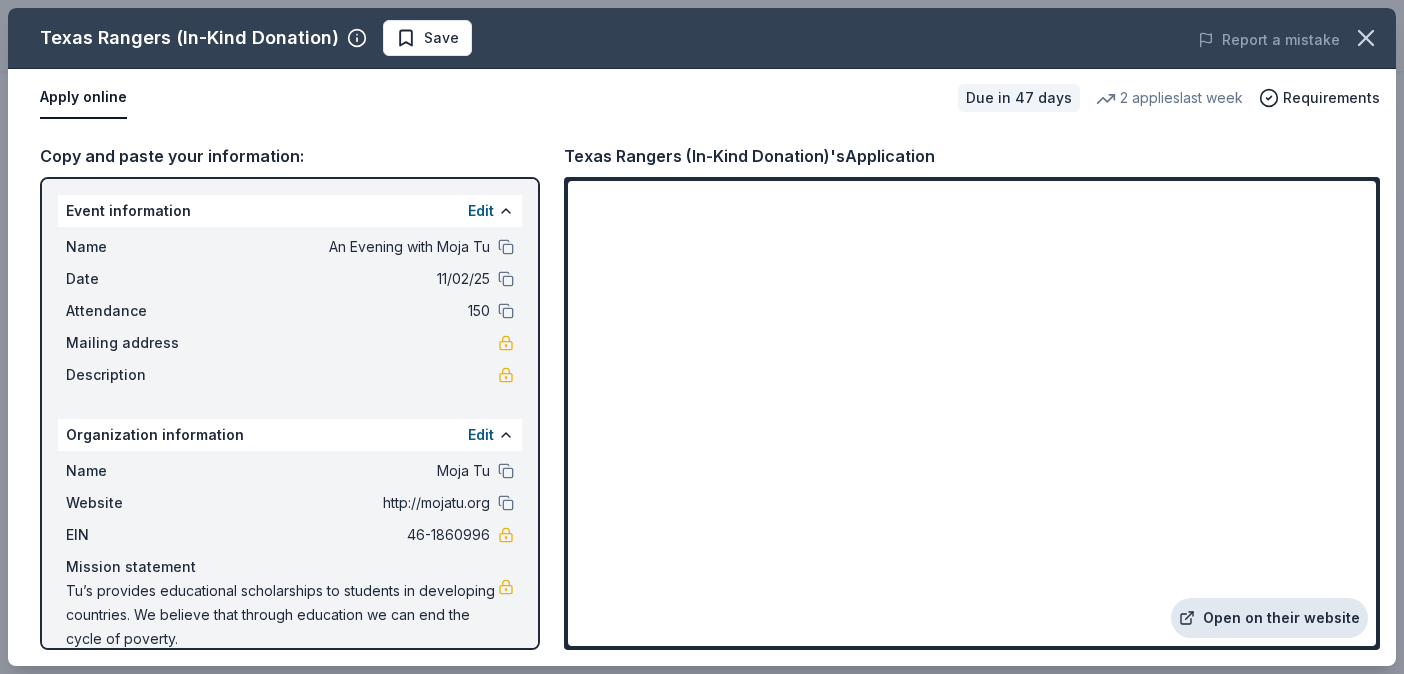 click on "Open on their website" at bounding box center [1269, 618] 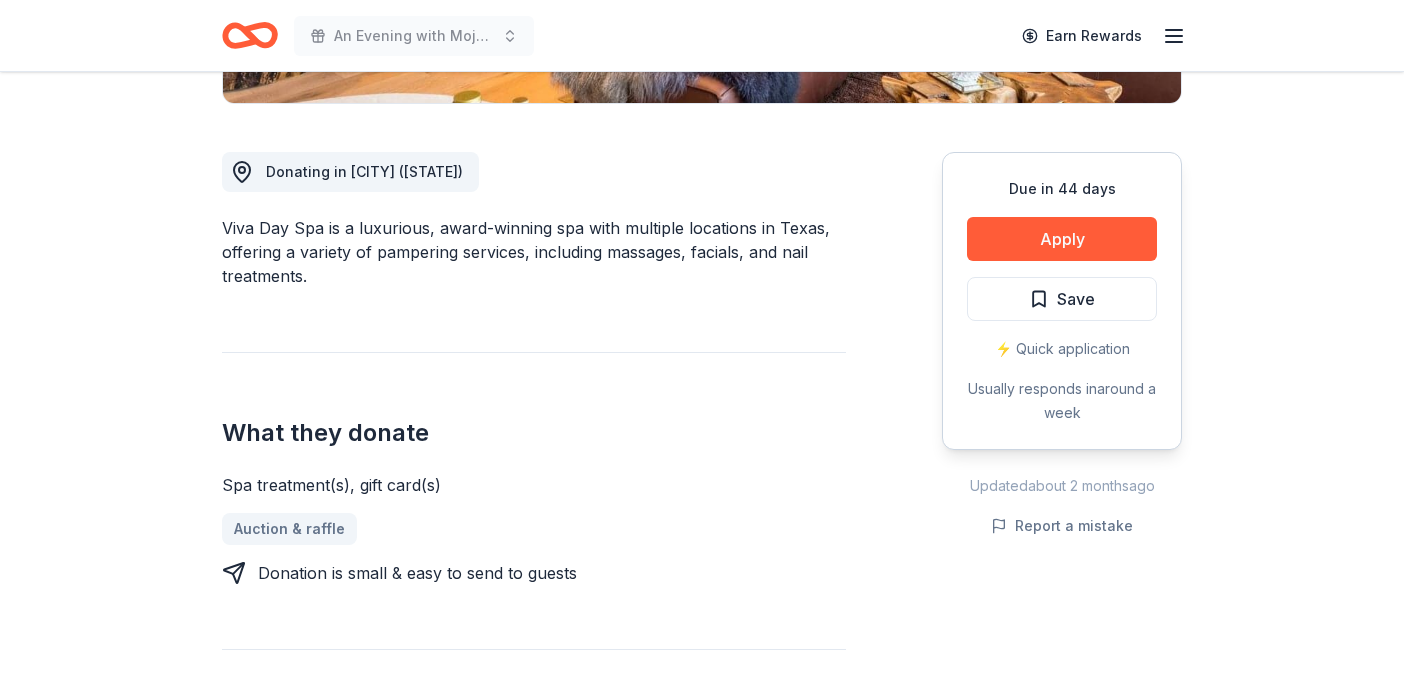 scroll, scrollTop: 527, scrollLeft: 0, axis: vertical 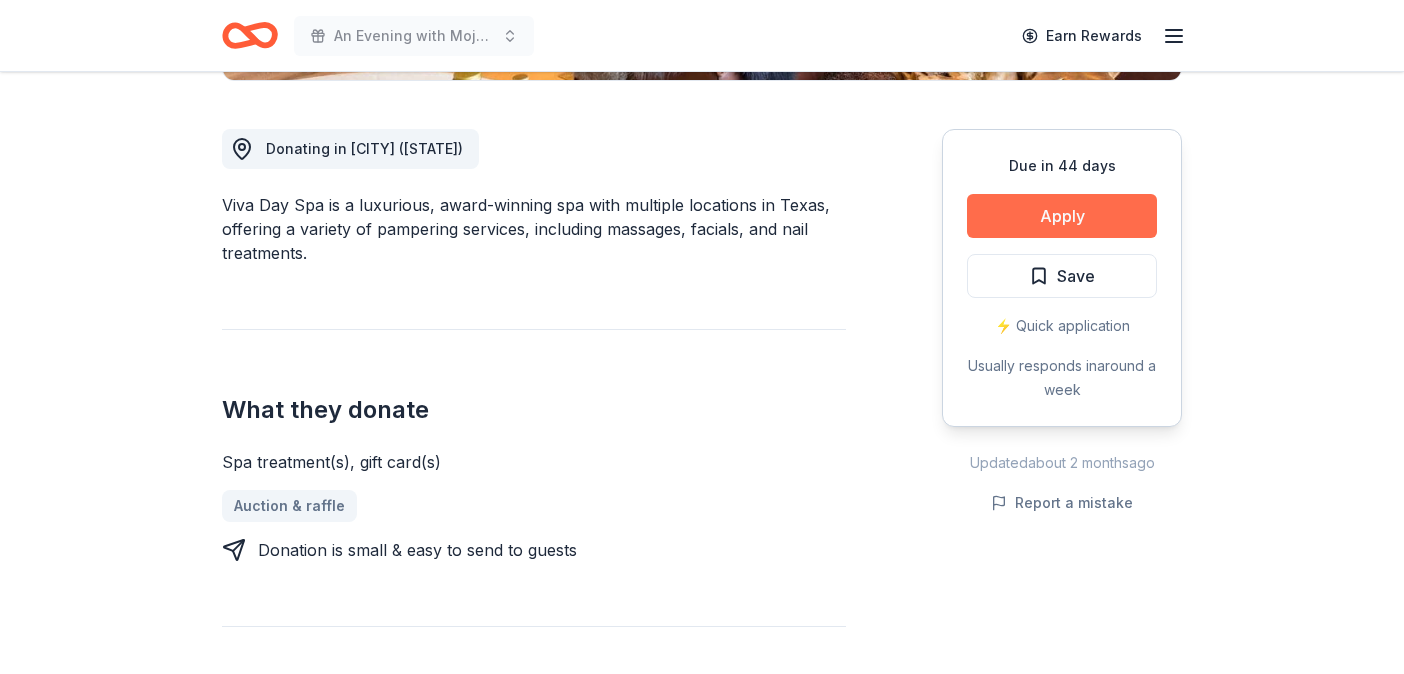 click on "Apply" at bounding box center [1062, 216] 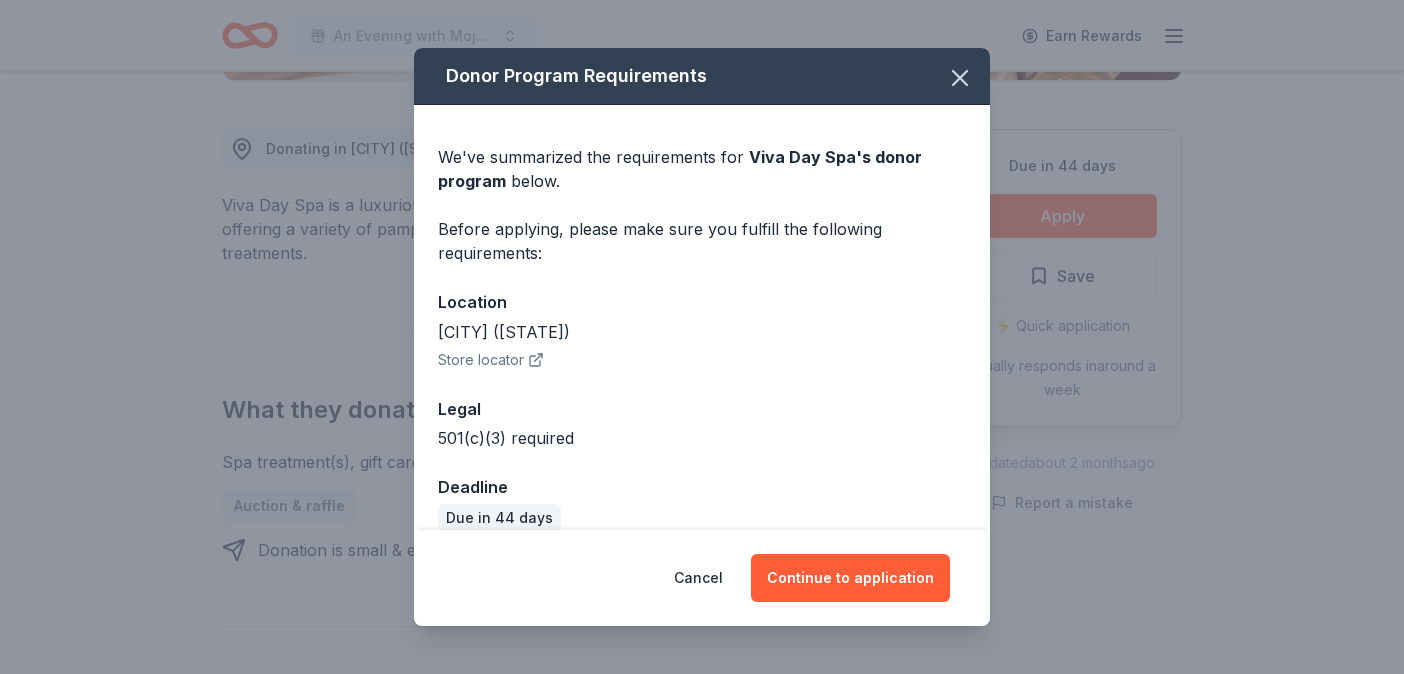 scroll, scrollTop: 26, scrollLeft: 0, axis: vertical 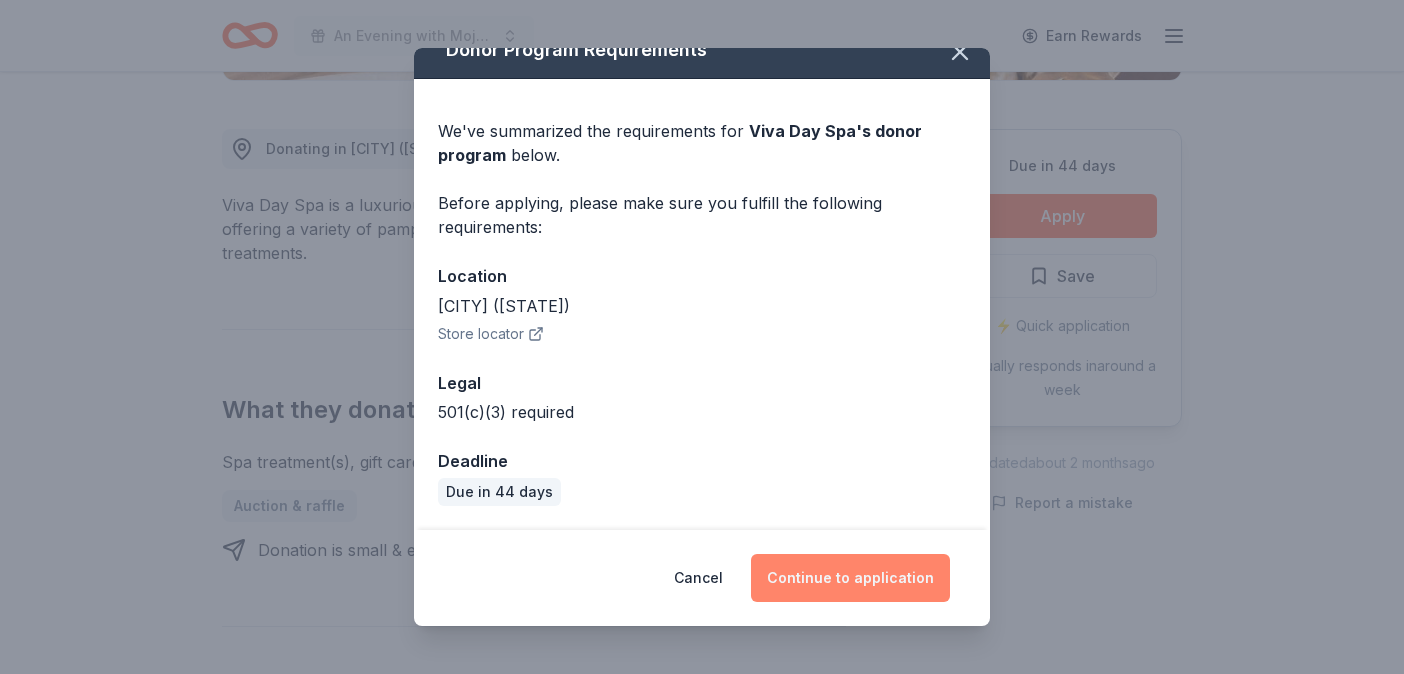 click on "Continue to application" at bounding box center [850, 578] 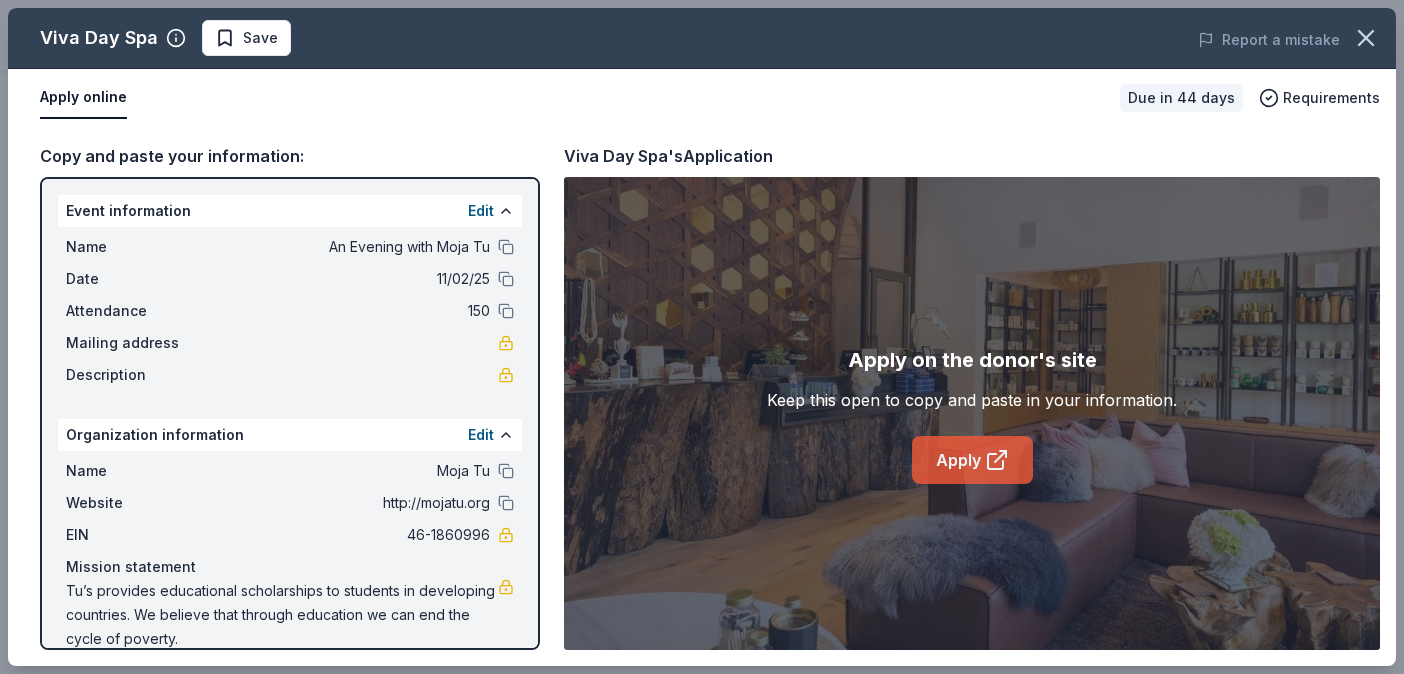 click on "Apply" at bounding box center (972, 460) 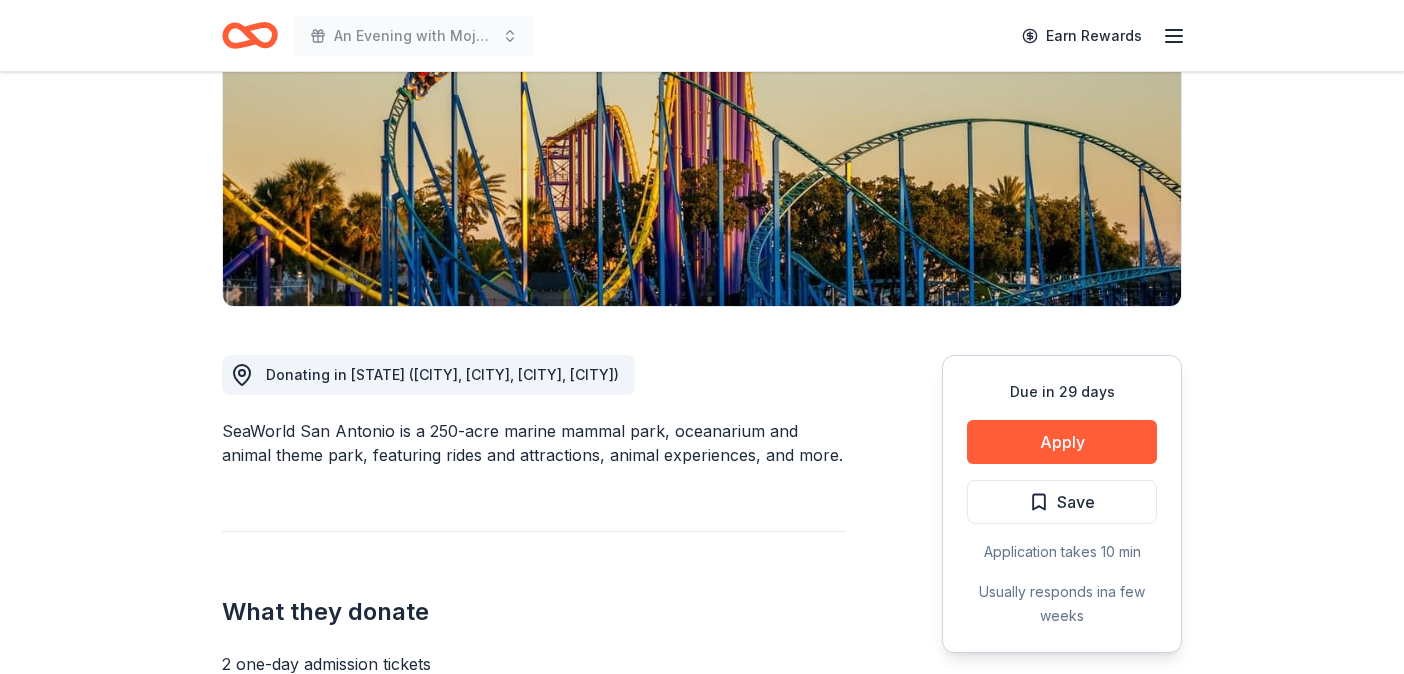 scroll, scrollTop: 568, scrollLeft: 0, axis: vertical 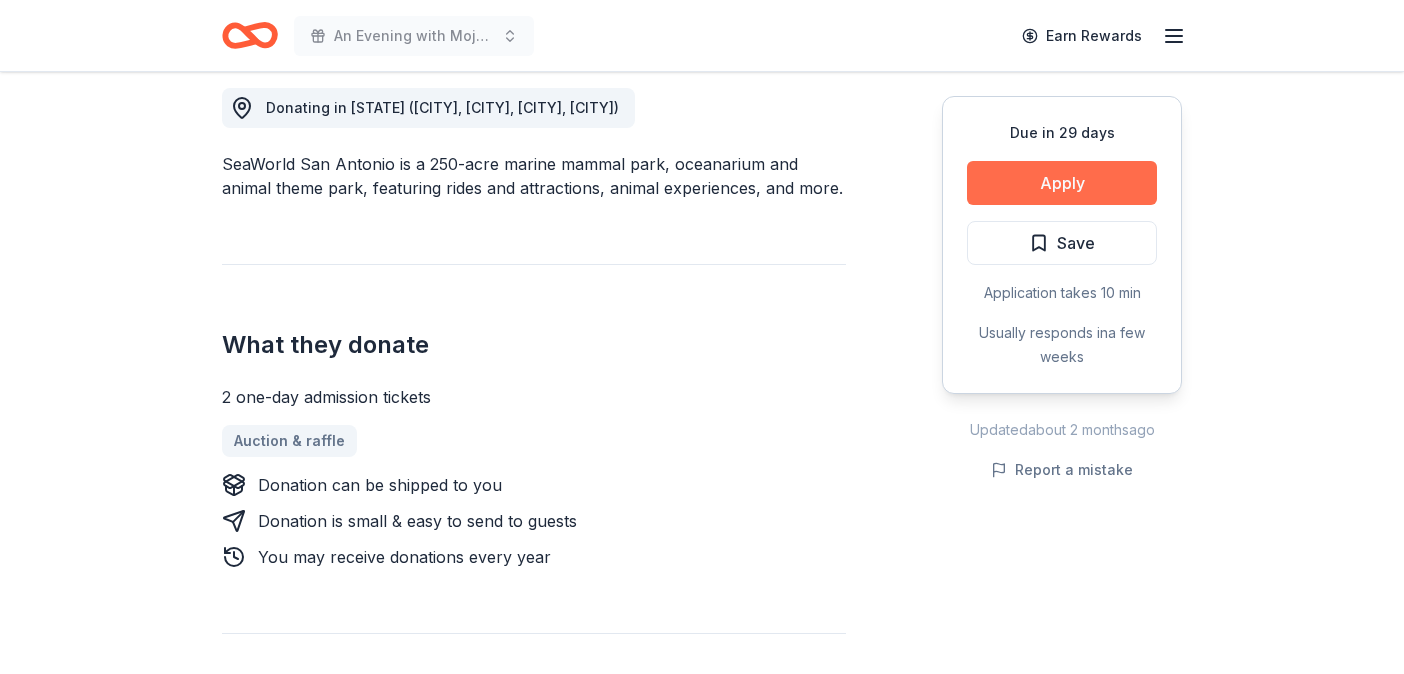 click on "Apply" at bounding box center [1062, 183] 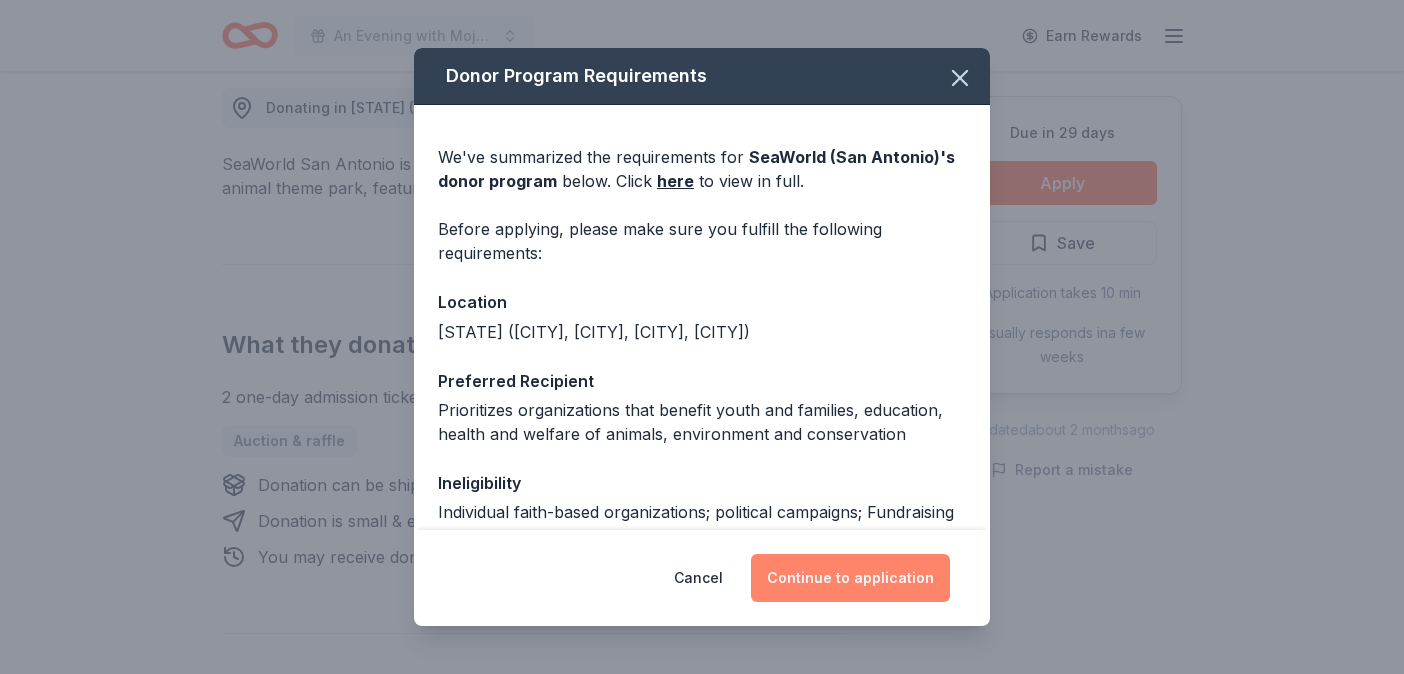 click on "Continue to application" at bounding box center (850, 578) 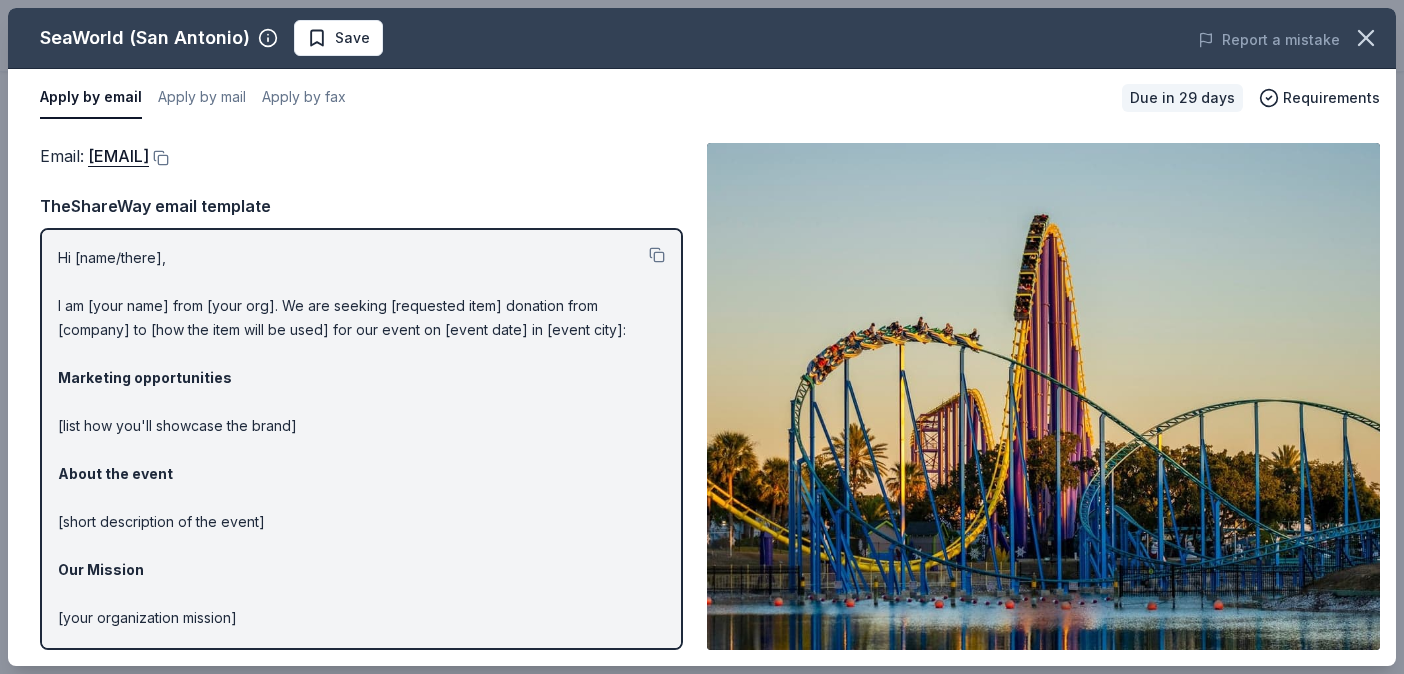 drag, startPoint x: 87, startPoint y: 161, endPoint x: 320, endPoint y: 195, distance: 235.46762 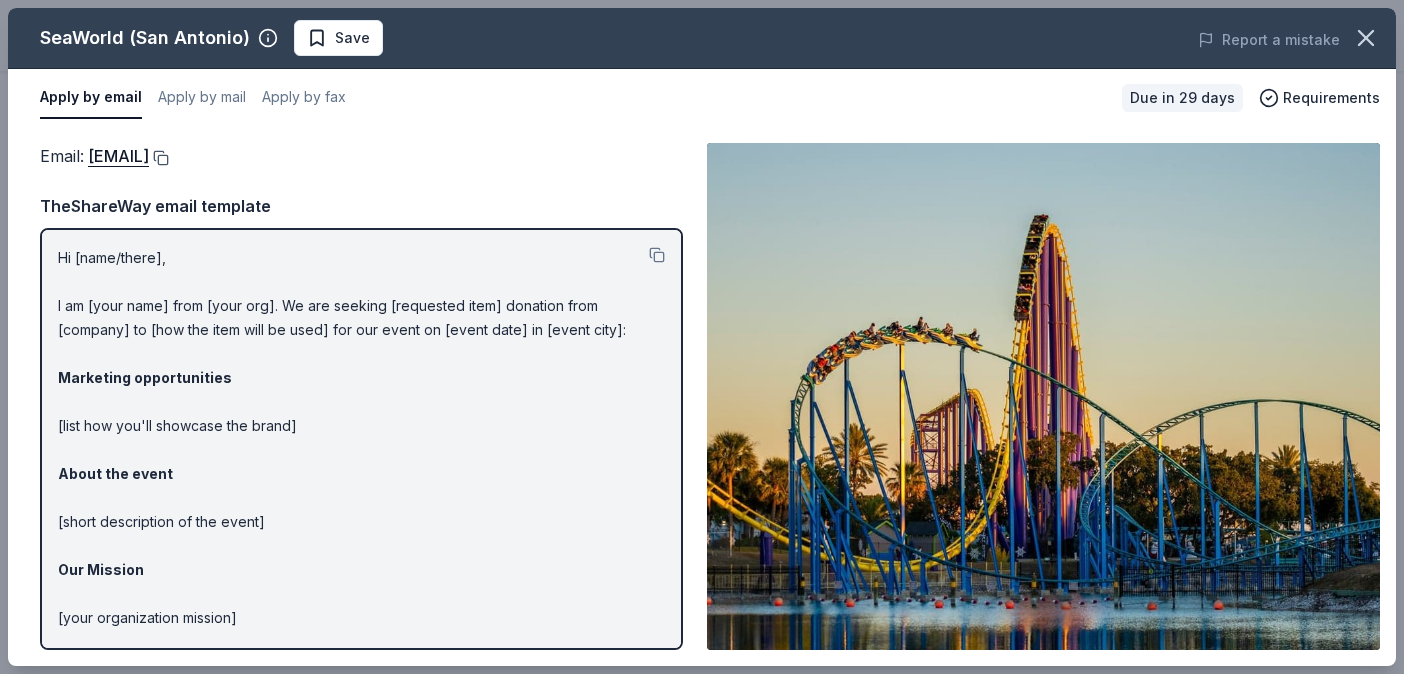 click at bounding box center (159, 158) 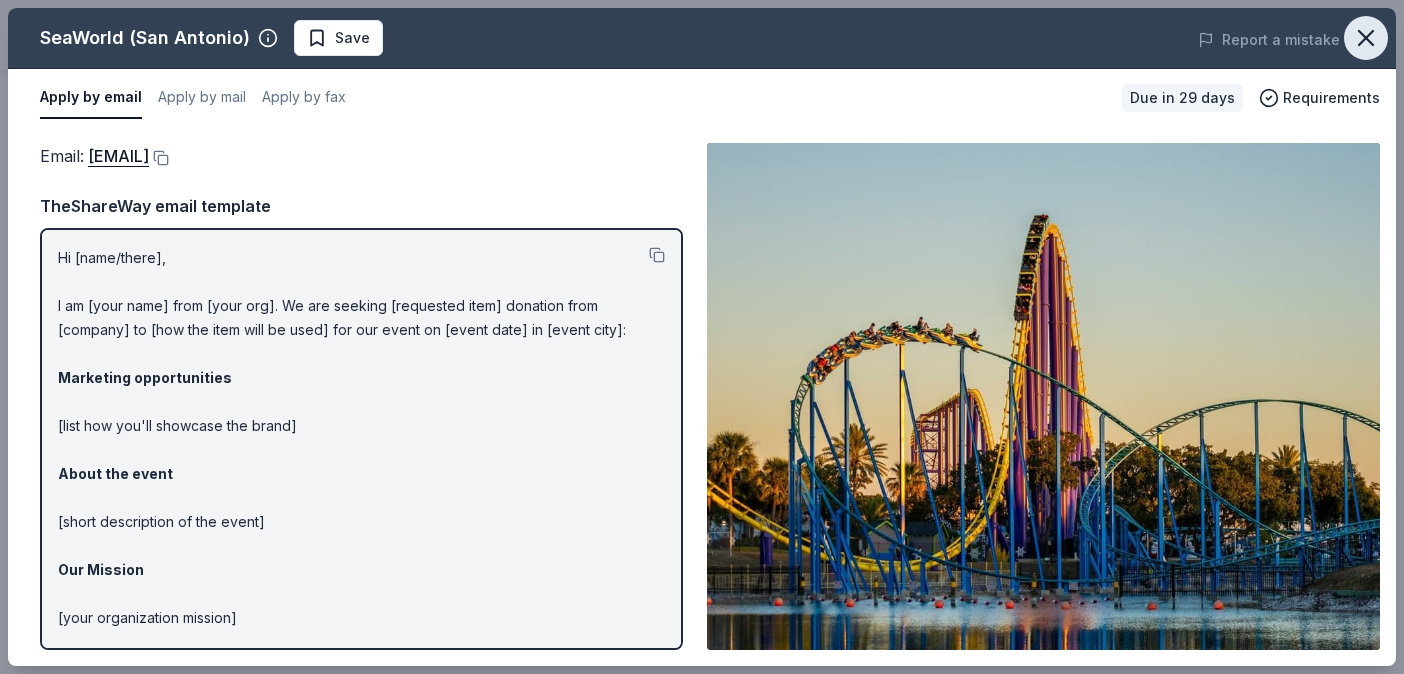 click 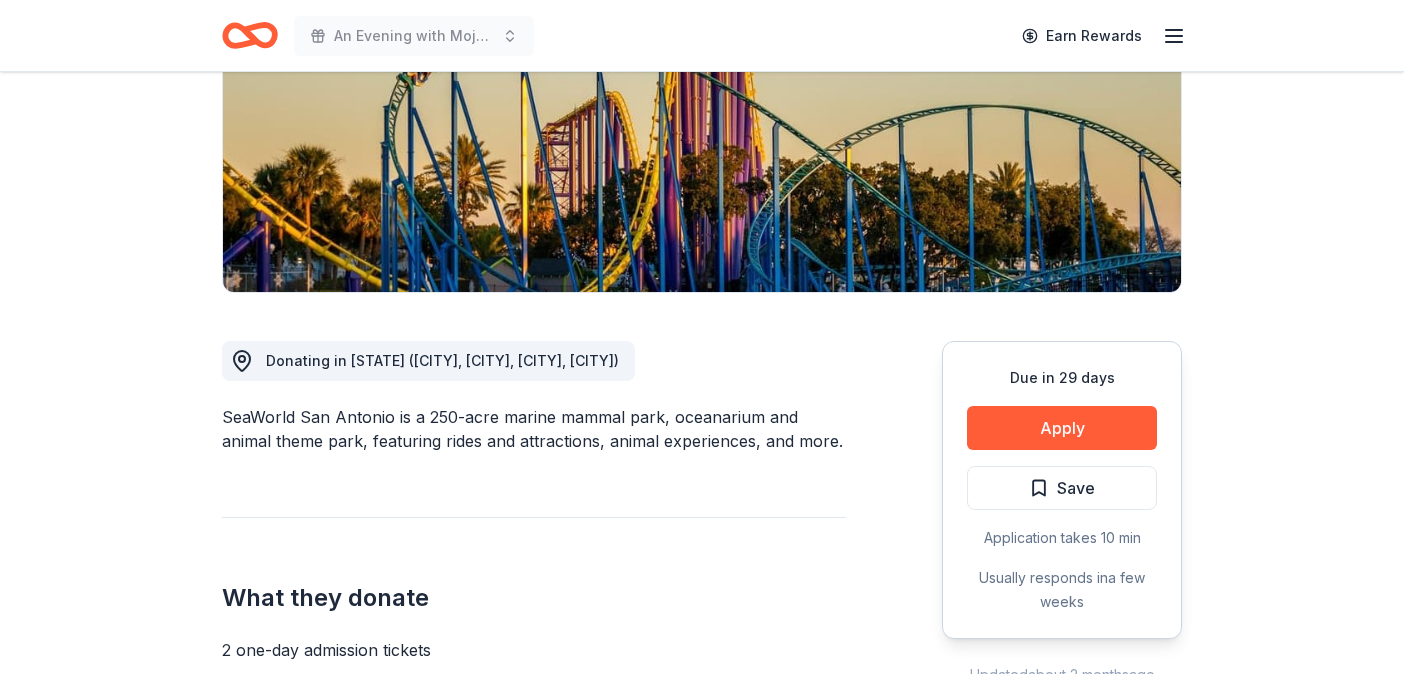 scroll, scrollTop: 0, scrollLeft: 0, axis: both 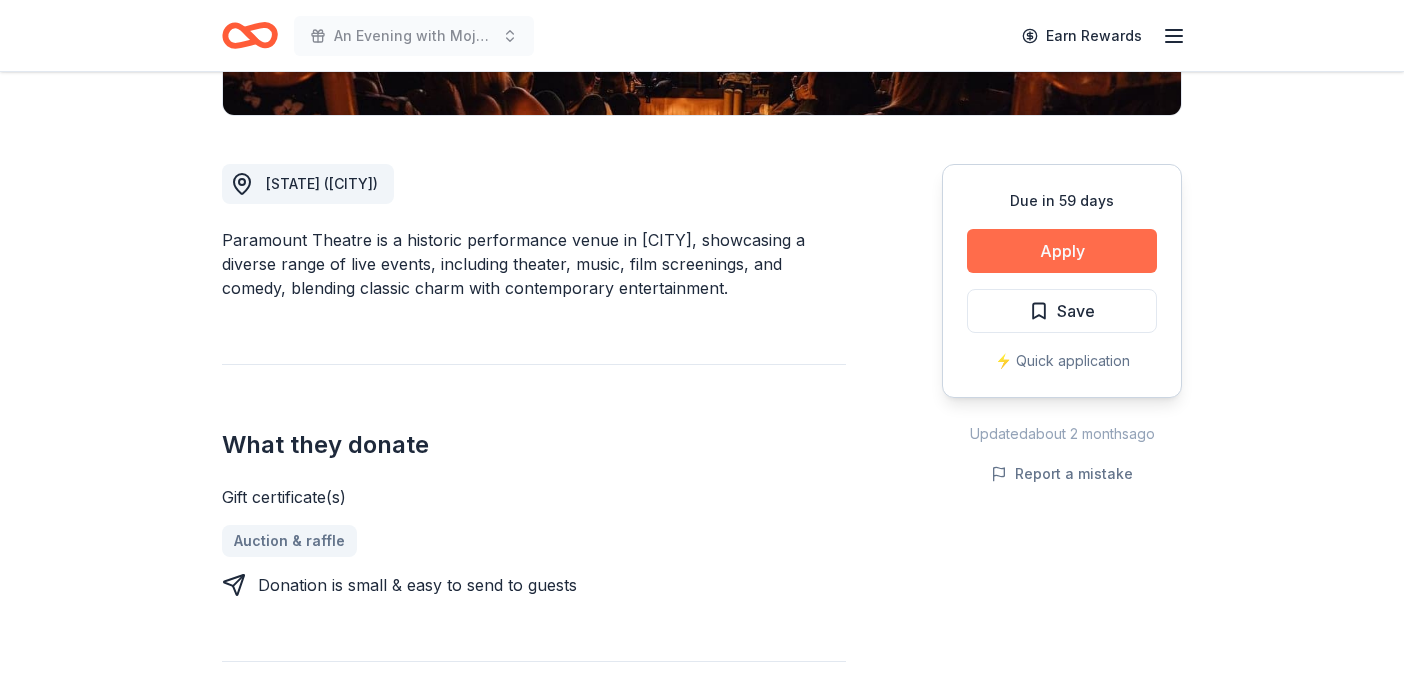 click on "Apply" at bounding box center (1062, 251) 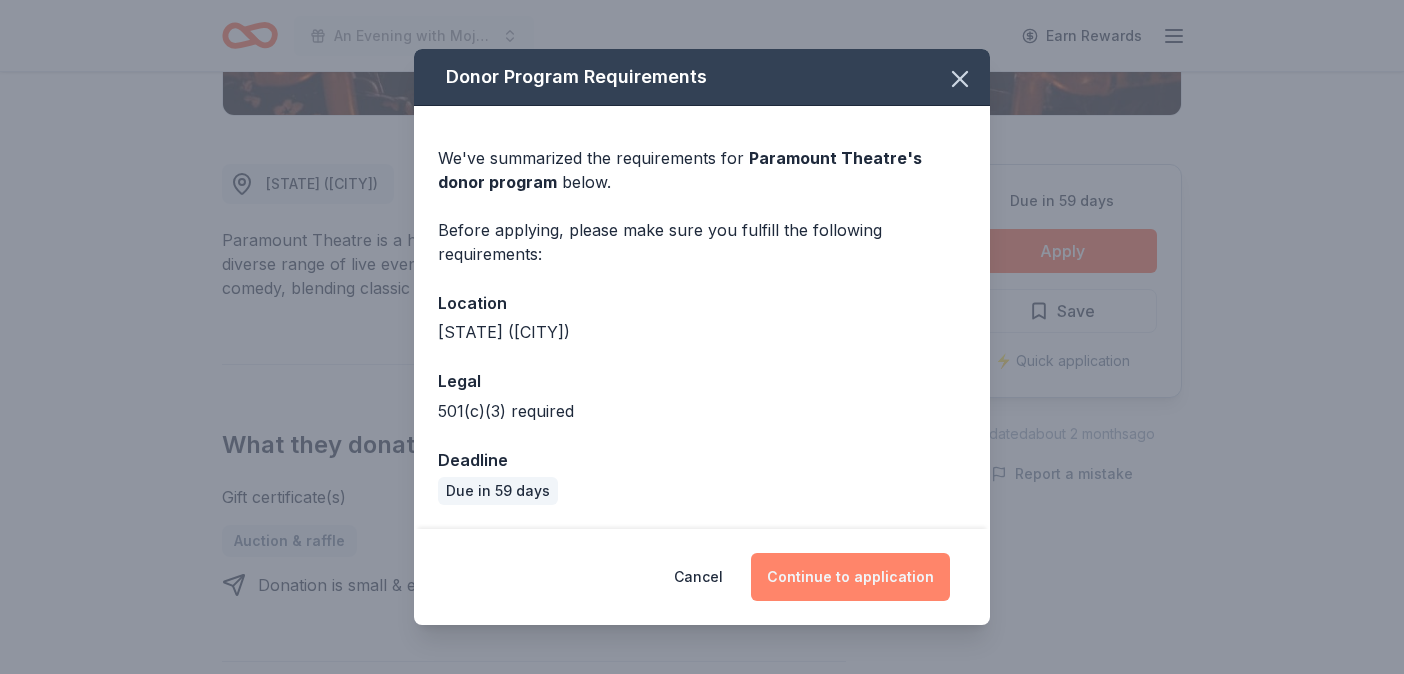 click on "Continue to application" at bounding box center (850, 577) 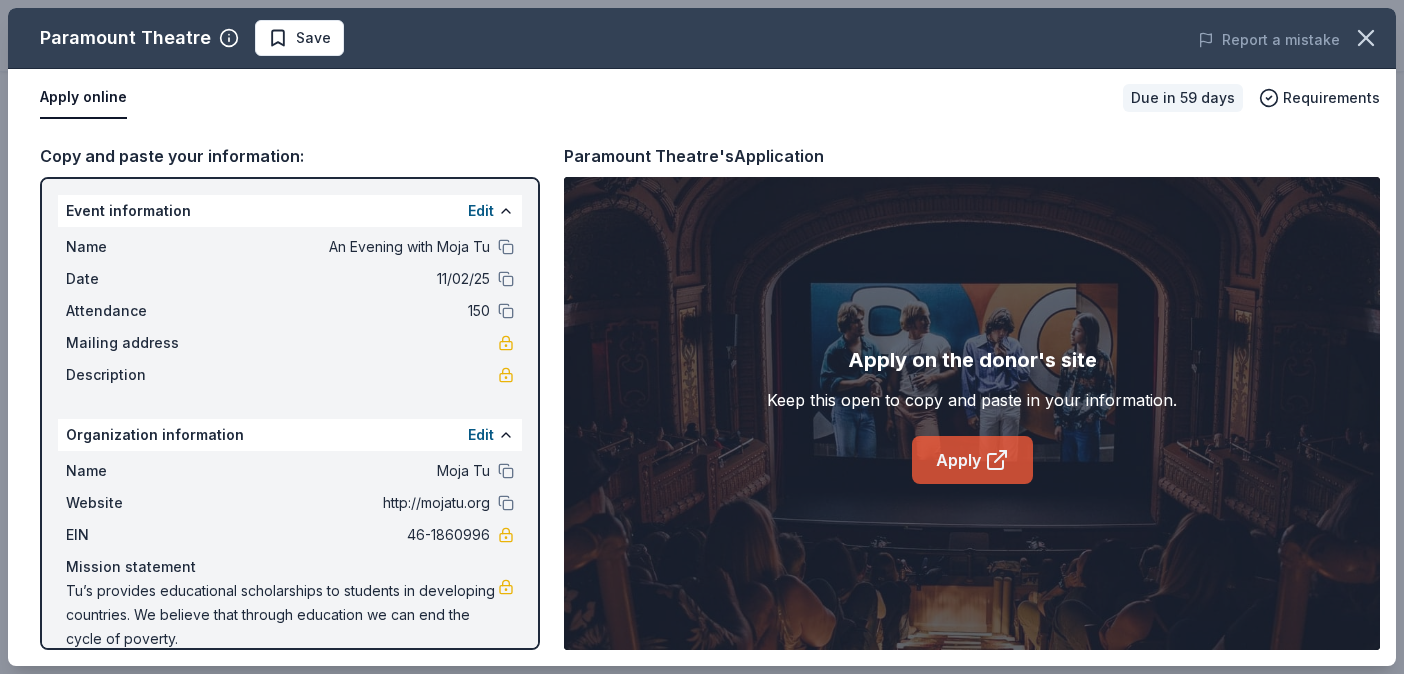 click on "Apply" at bounding box center (972, 460) 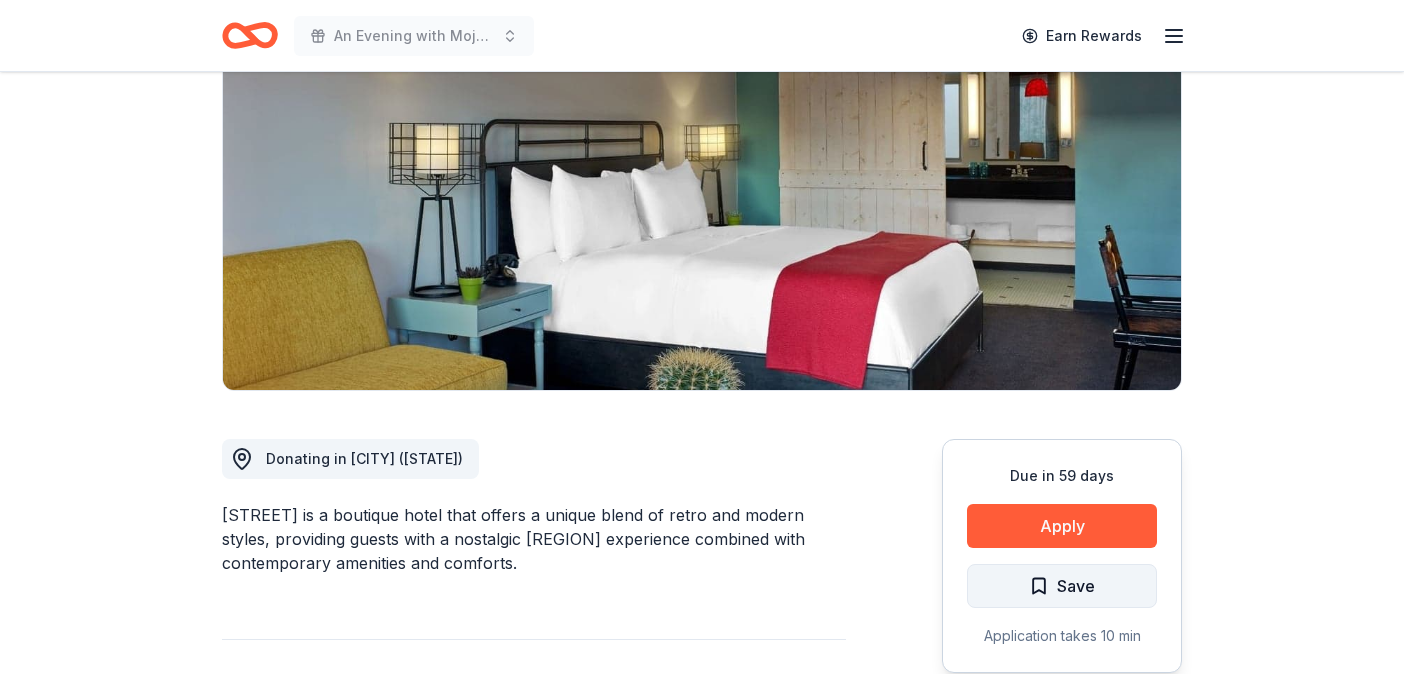 scroll, scrollTop: 0, scrollLeft: 0, axis: both 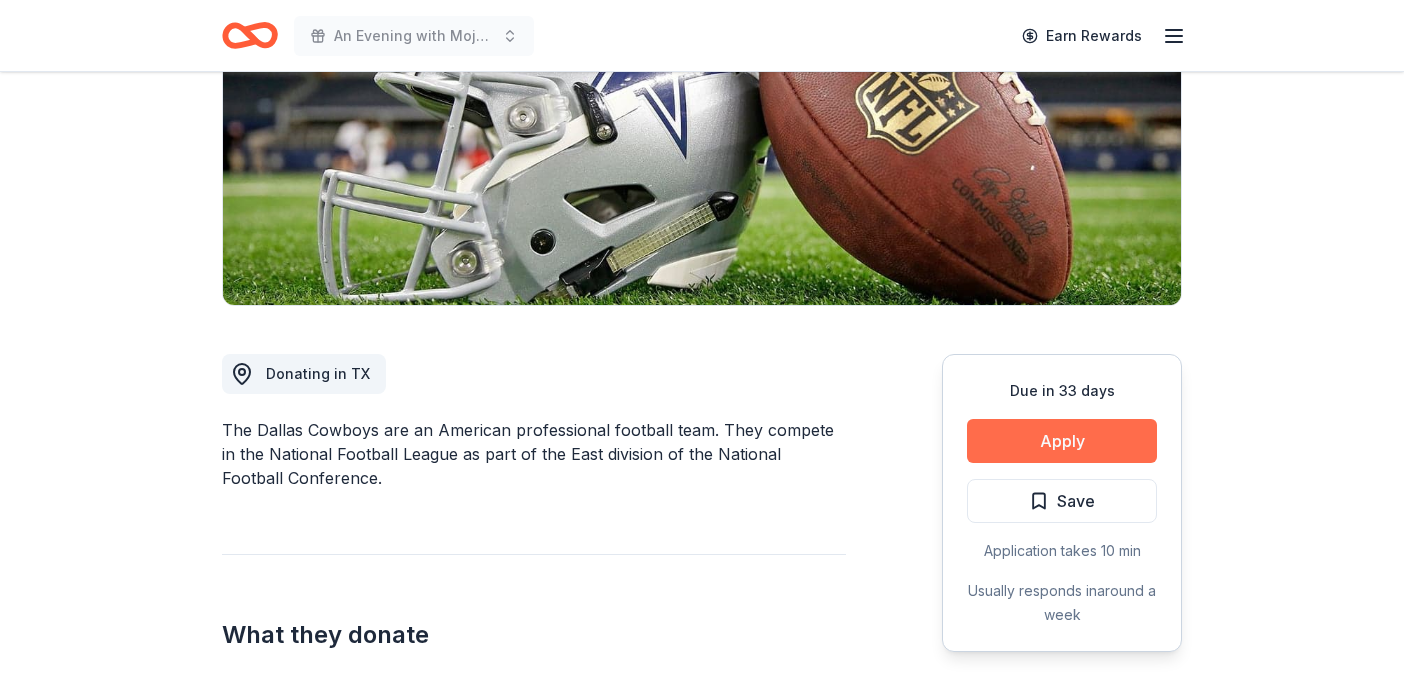 click on "Apply" at bounding box center (1062, 441) 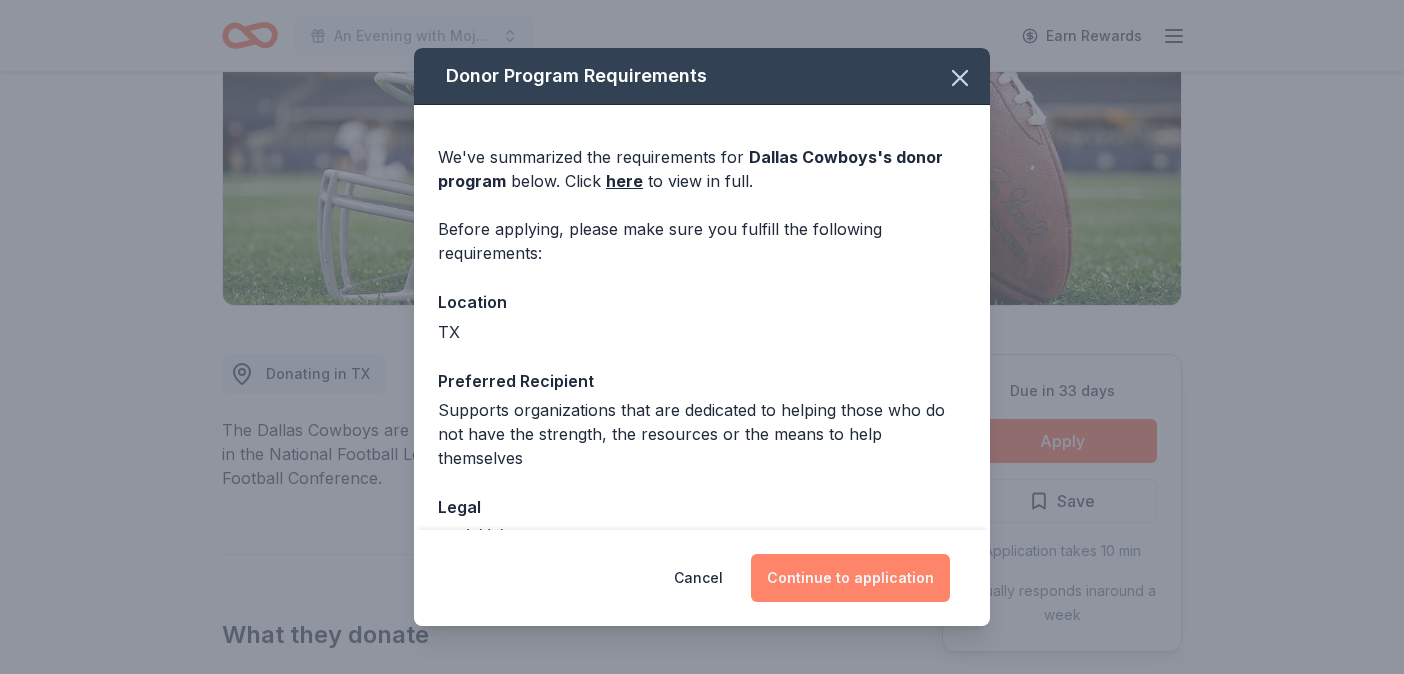 click on "Continue to application" at bounding box center [850, 578] 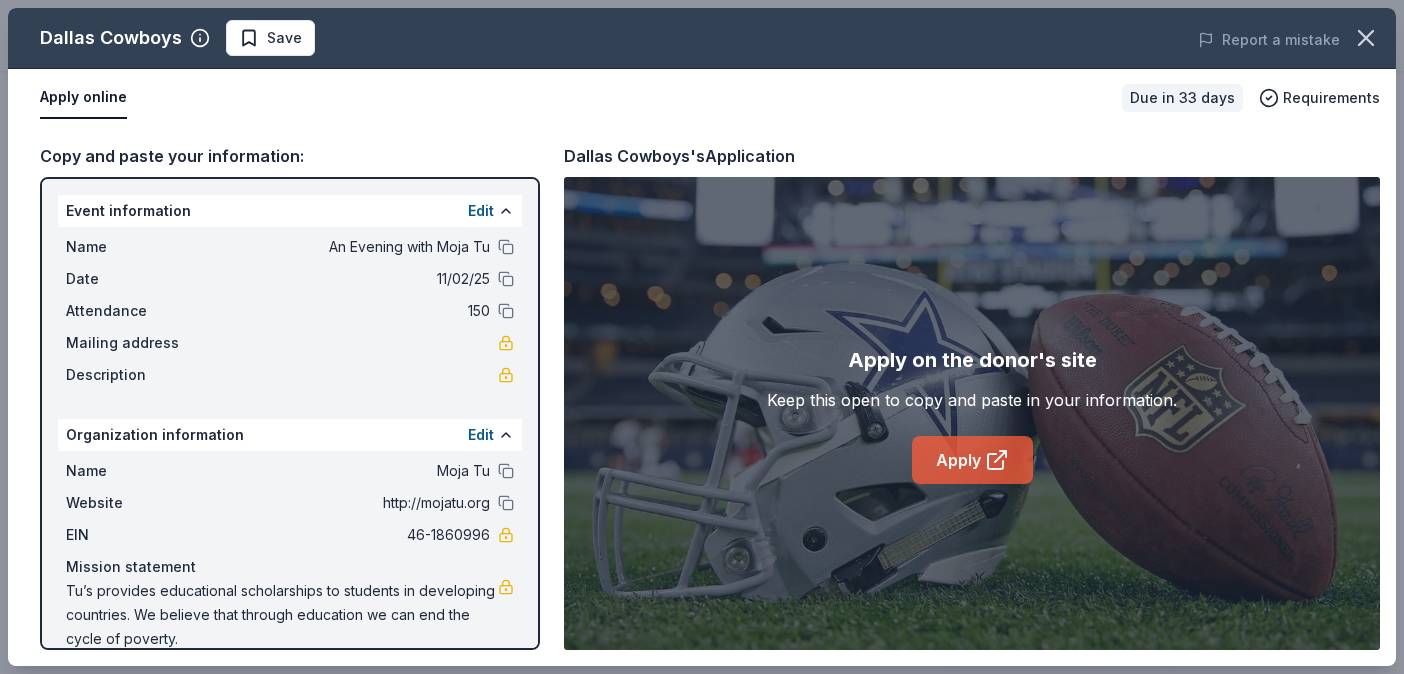 click on "Apply" at bounding box center [972, 460] 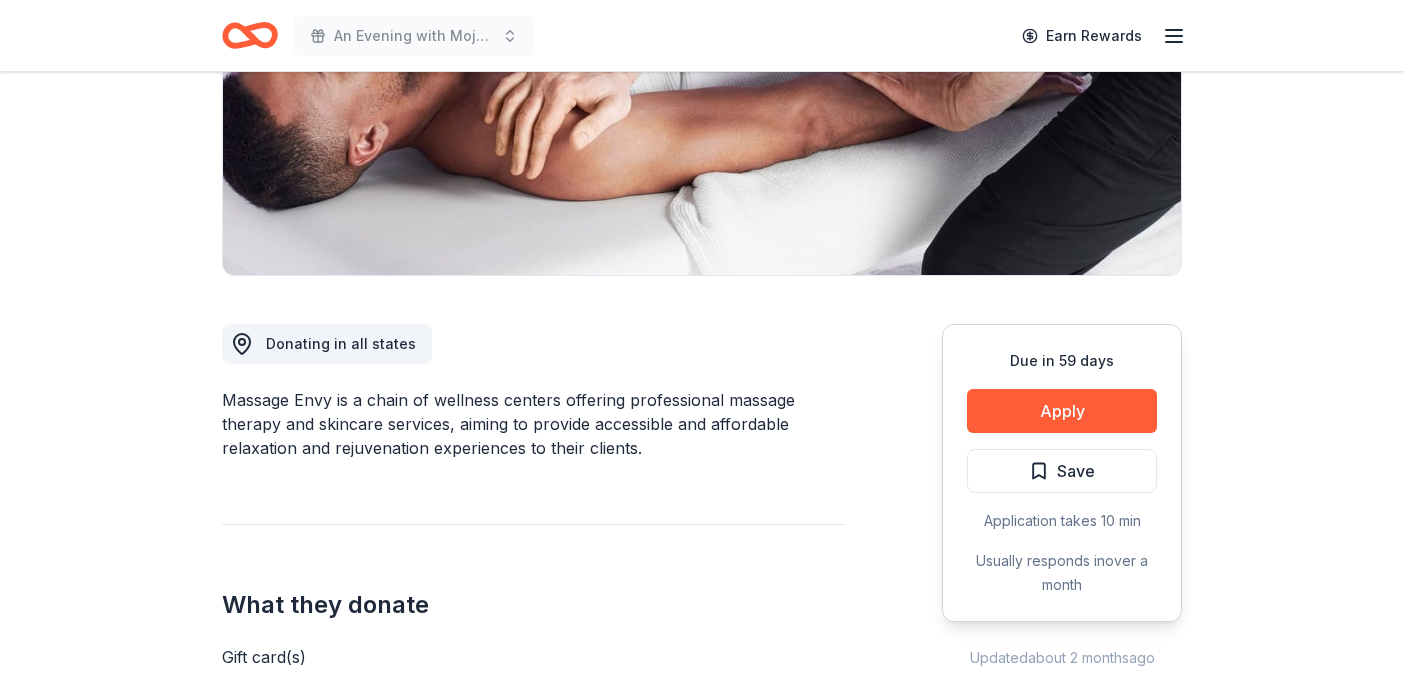 scroll, scrollTop: 328, scrollLeft: 0, axis: vertical 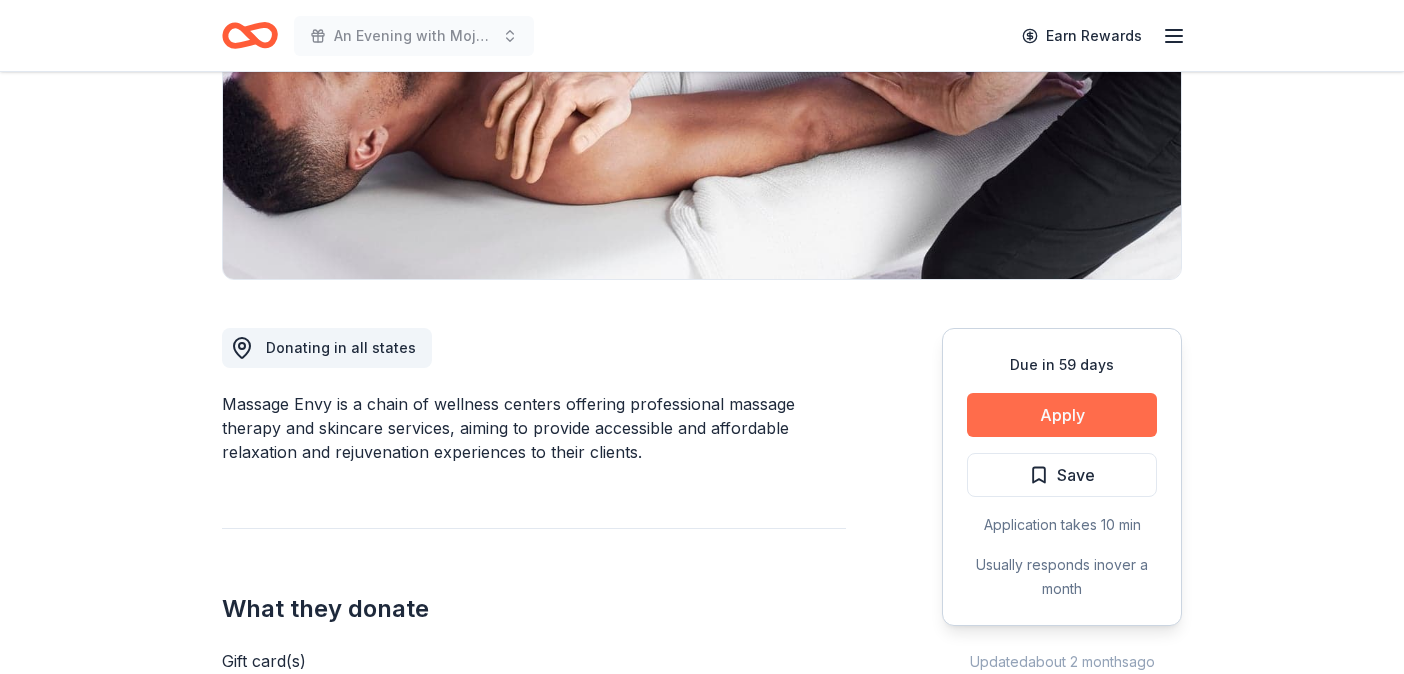 click on "Apply" at bounding box center [1062, 415] 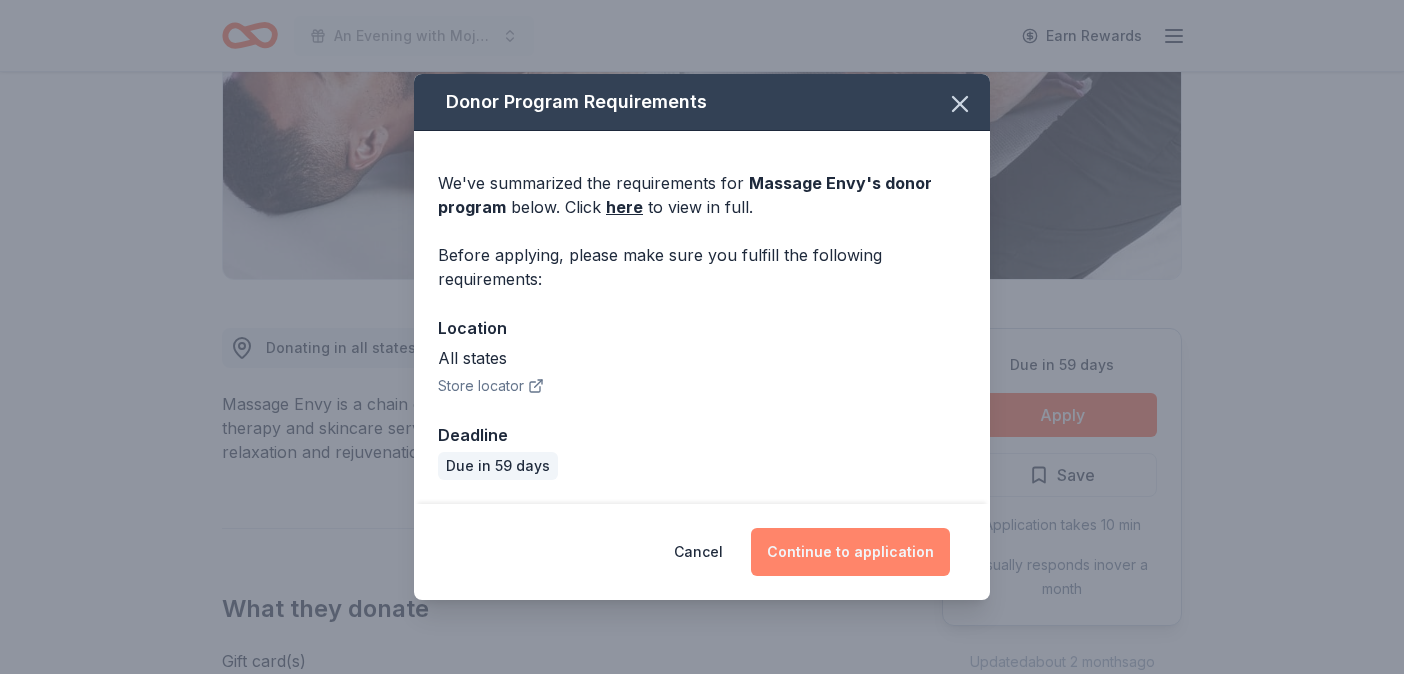 click on "Continue to application" at bounding box center (850, 552) 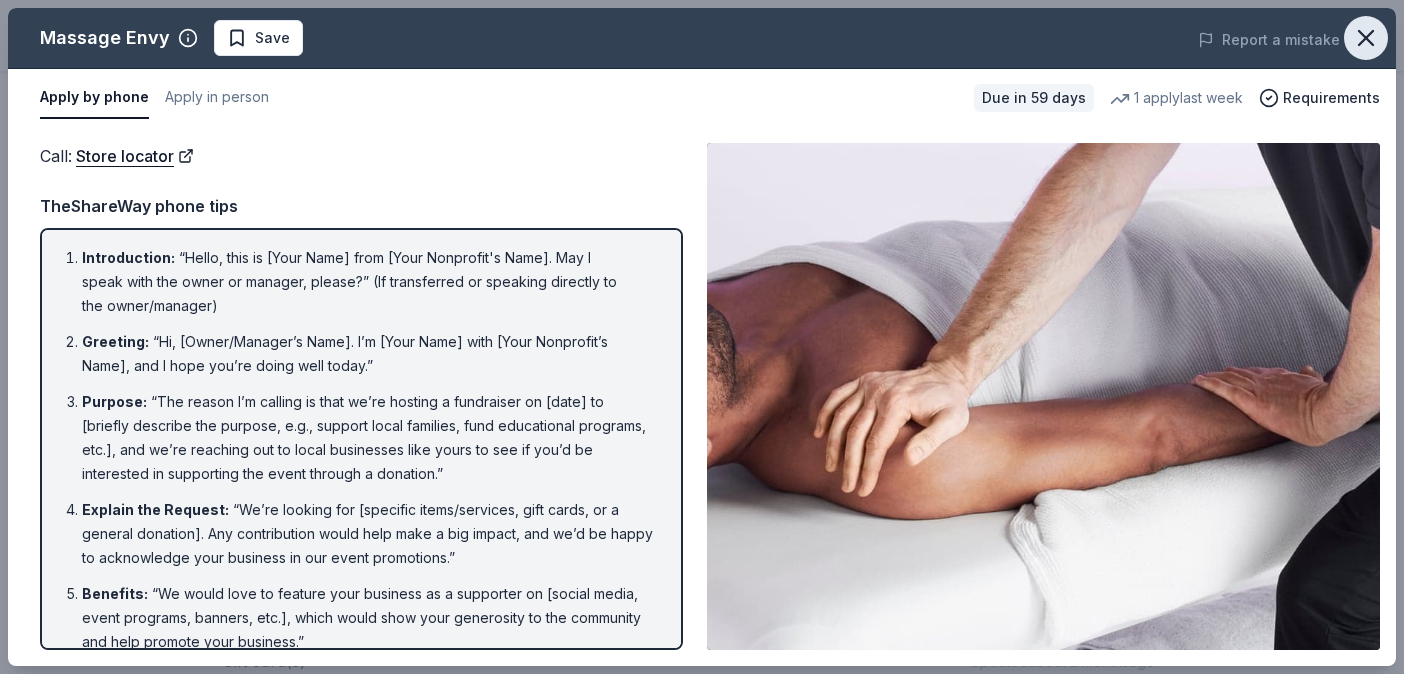 click 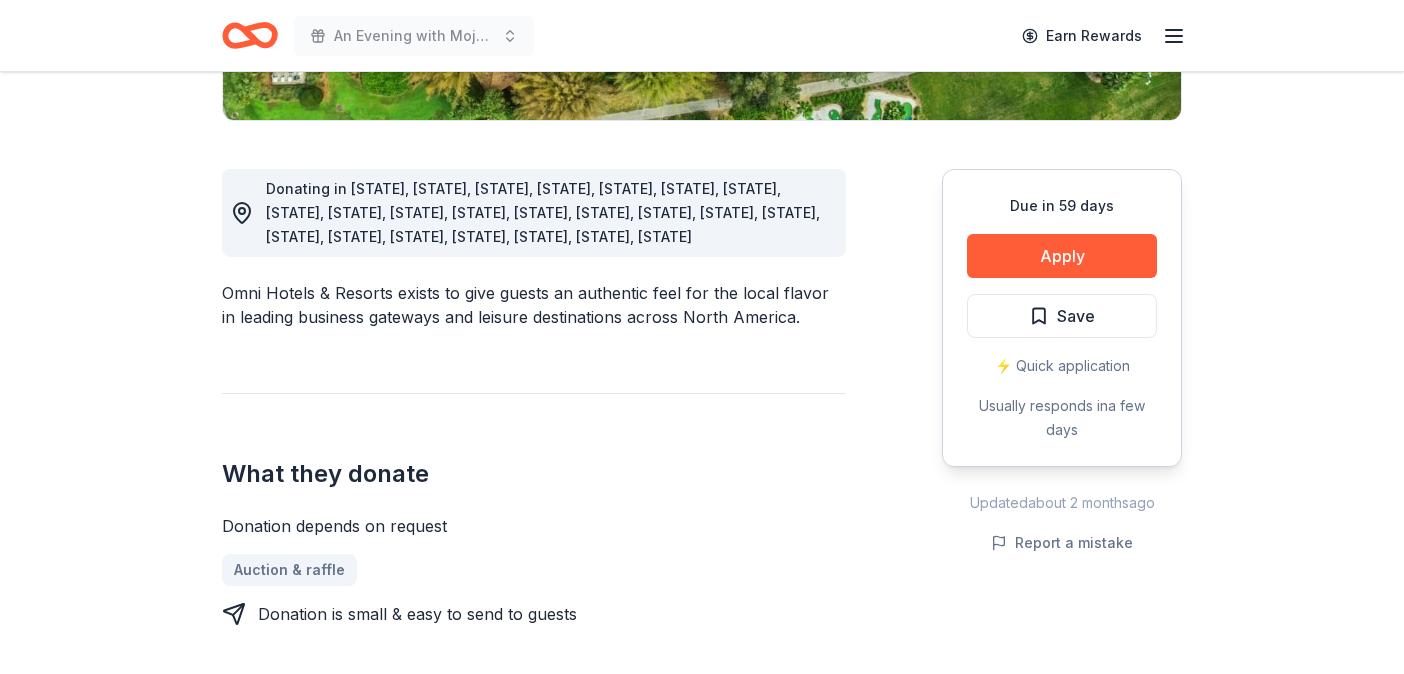 scroll, scrollTop: 489, scrollLeft: 0, axis: vertical 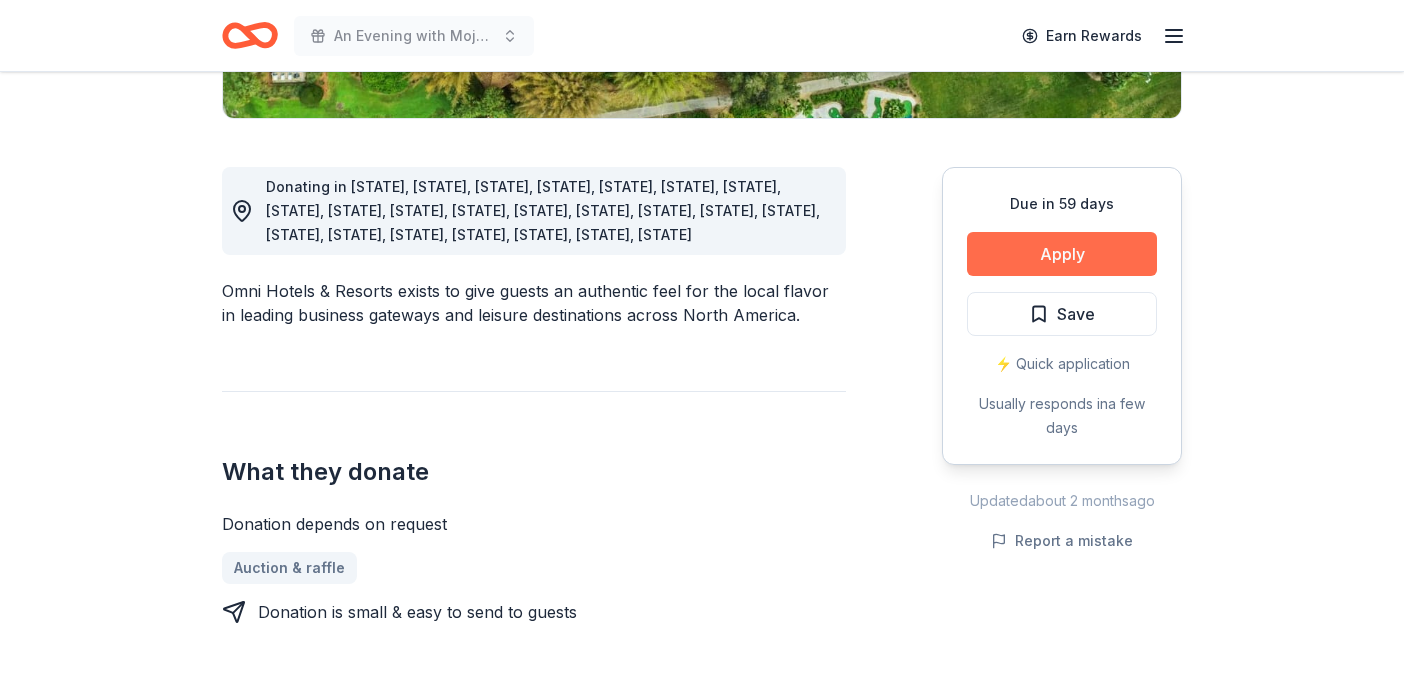 click on "Apply" at bounding box center [1062, 254] 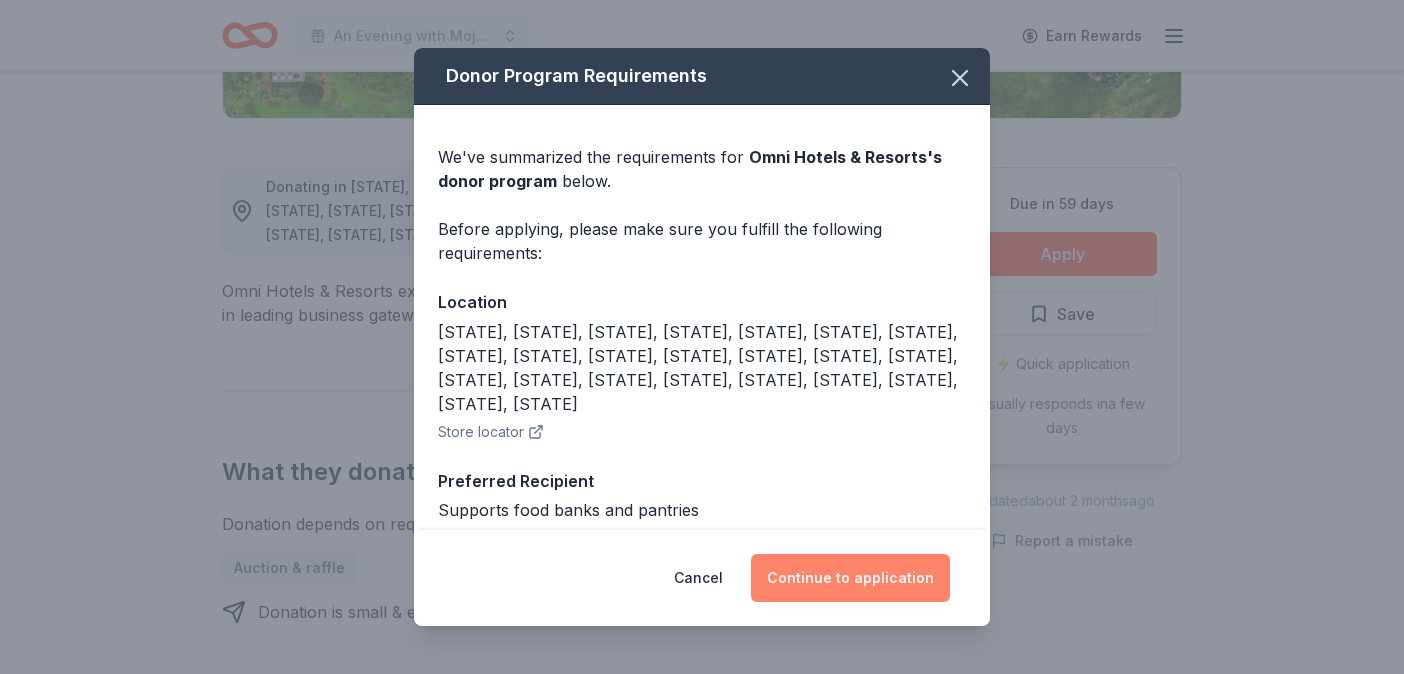 click on "Continue to application" at bounding box center (850, 578) 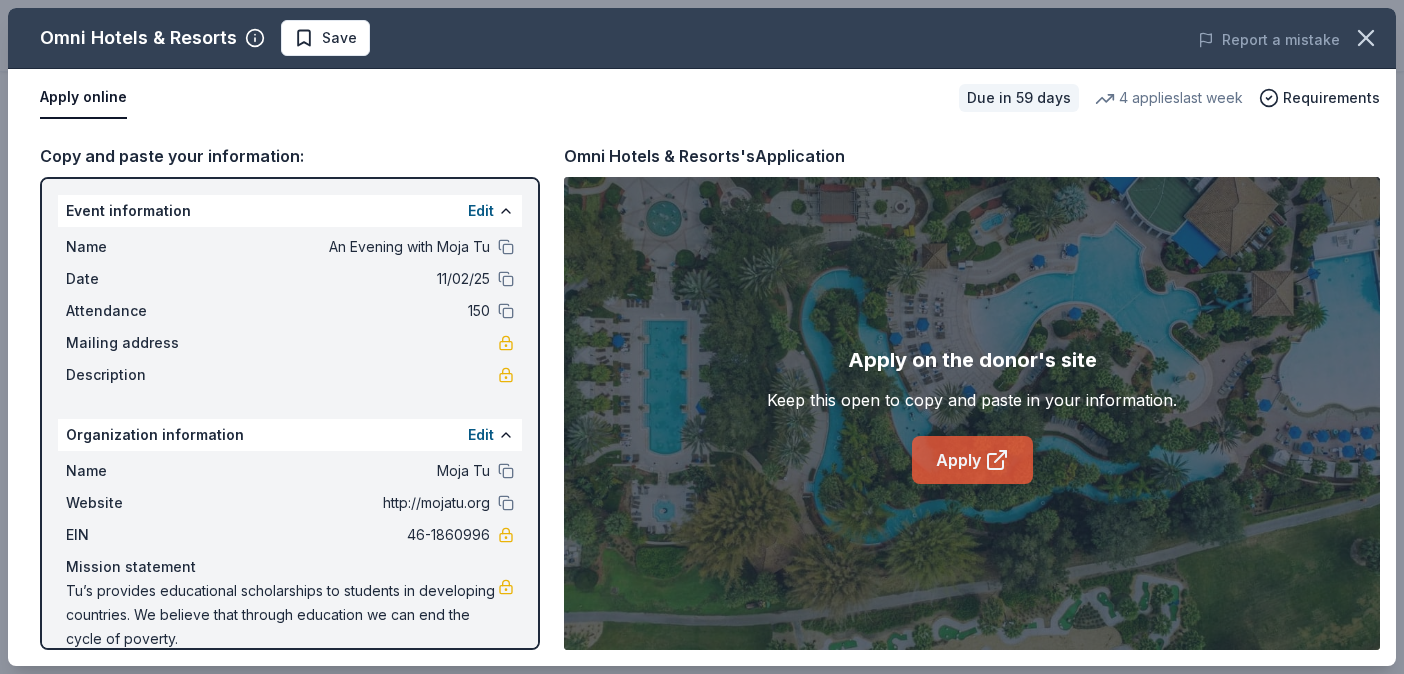 click on "Apply" at bounding box center [972, 460] 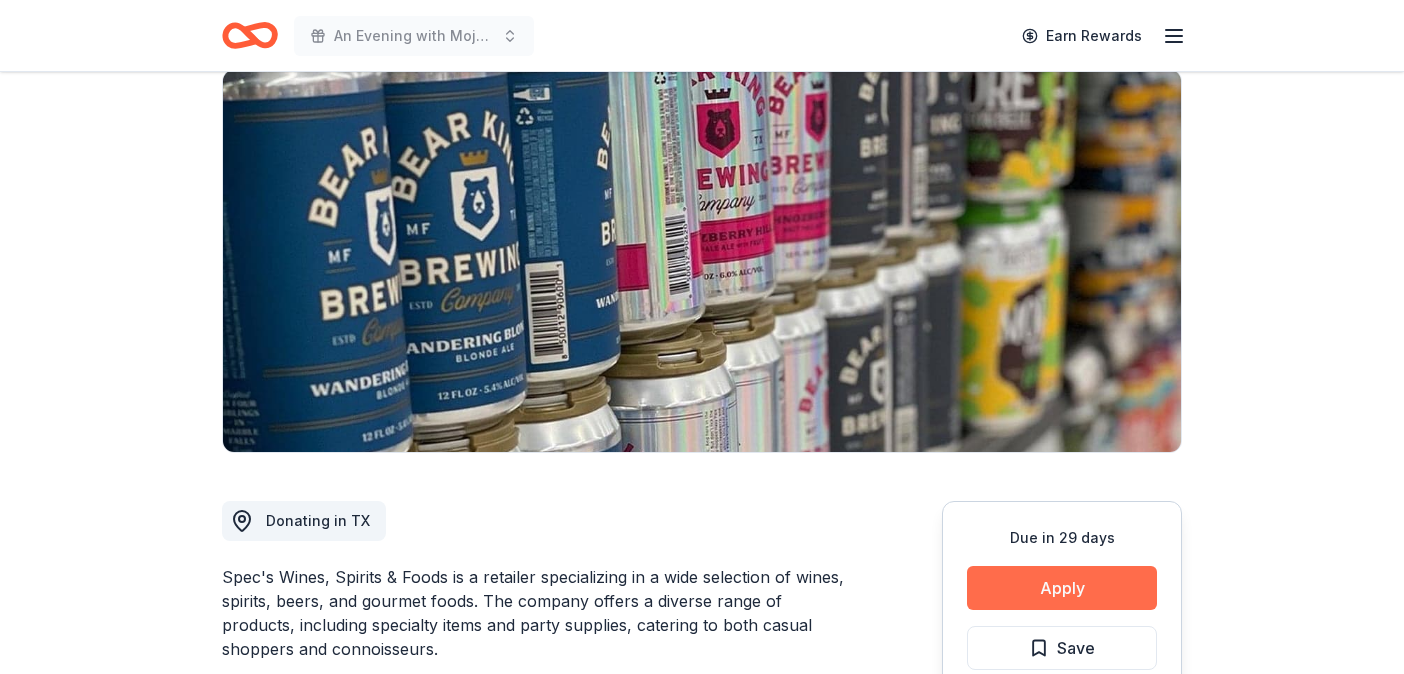scroll, scrollTop: 114, scrollLeft: 0, axis: vertical 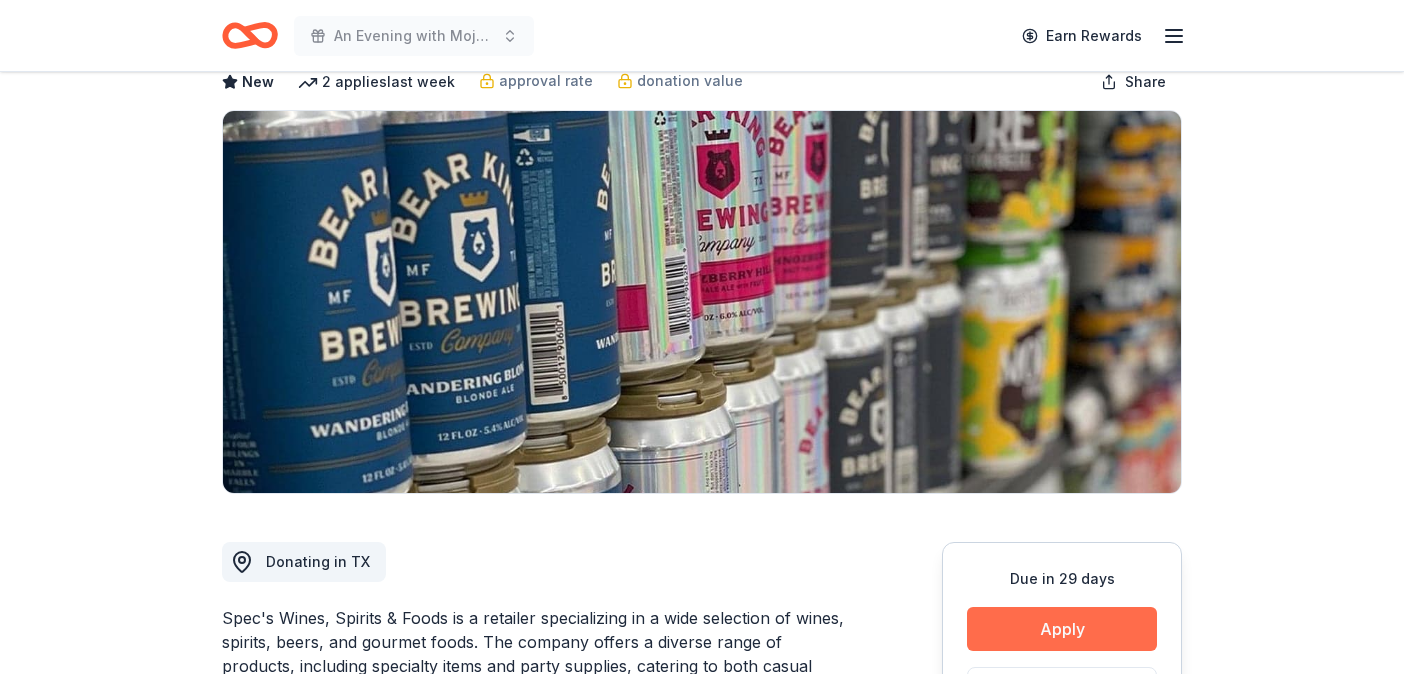 click on "Apply" at bounding box center (1062, 629) 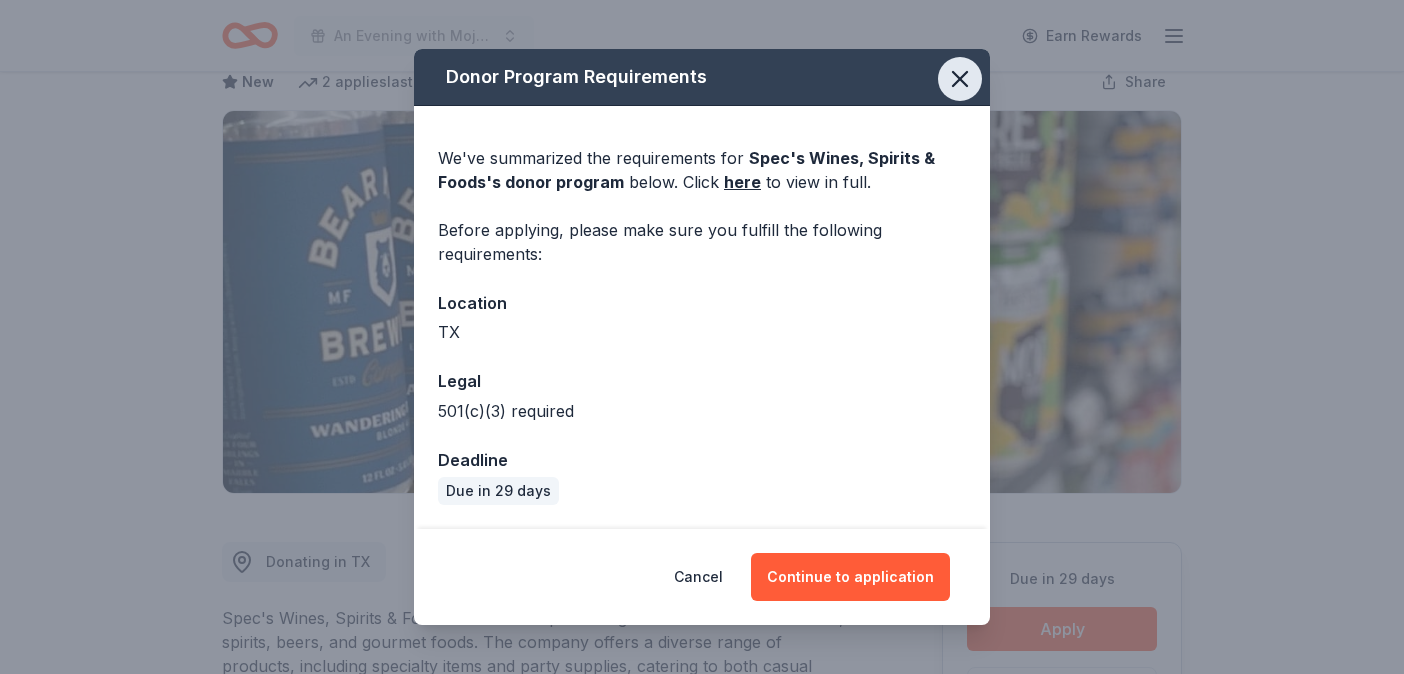 click 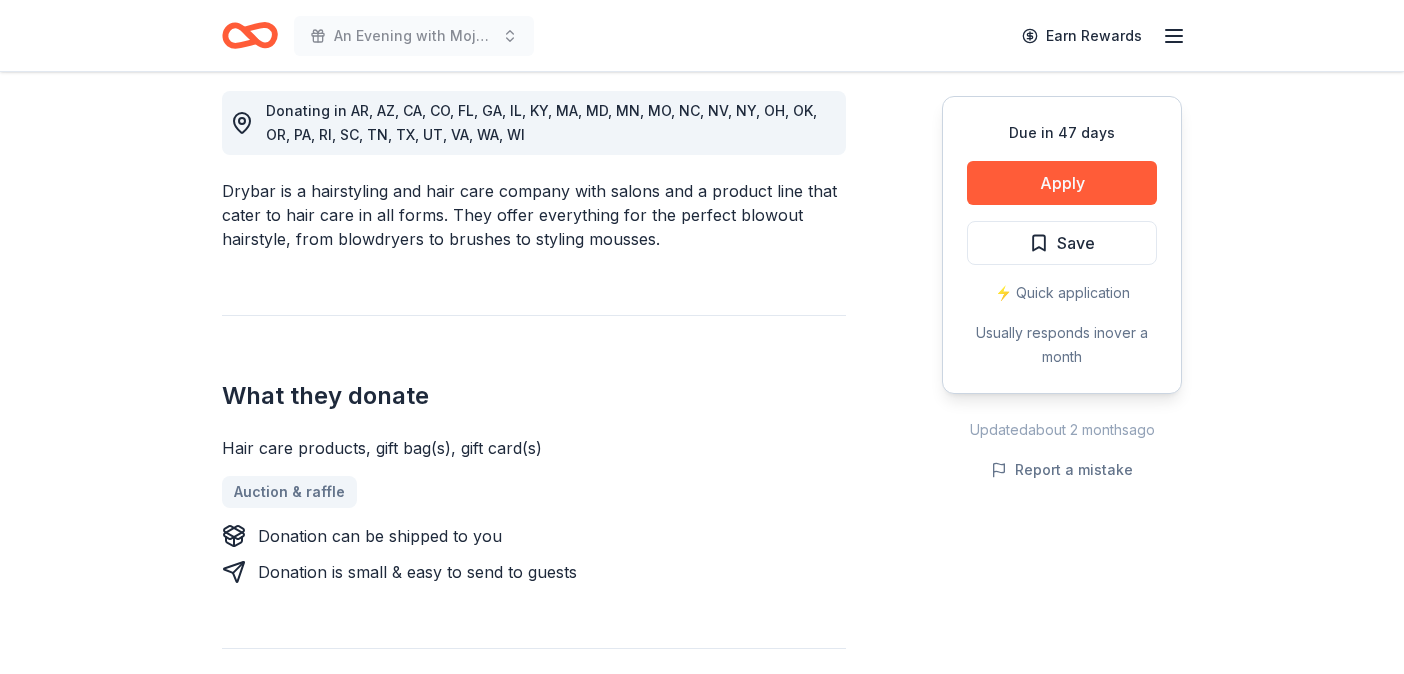 scroll, scrollTop: 578, scrollLeft: 0, axis: vertical 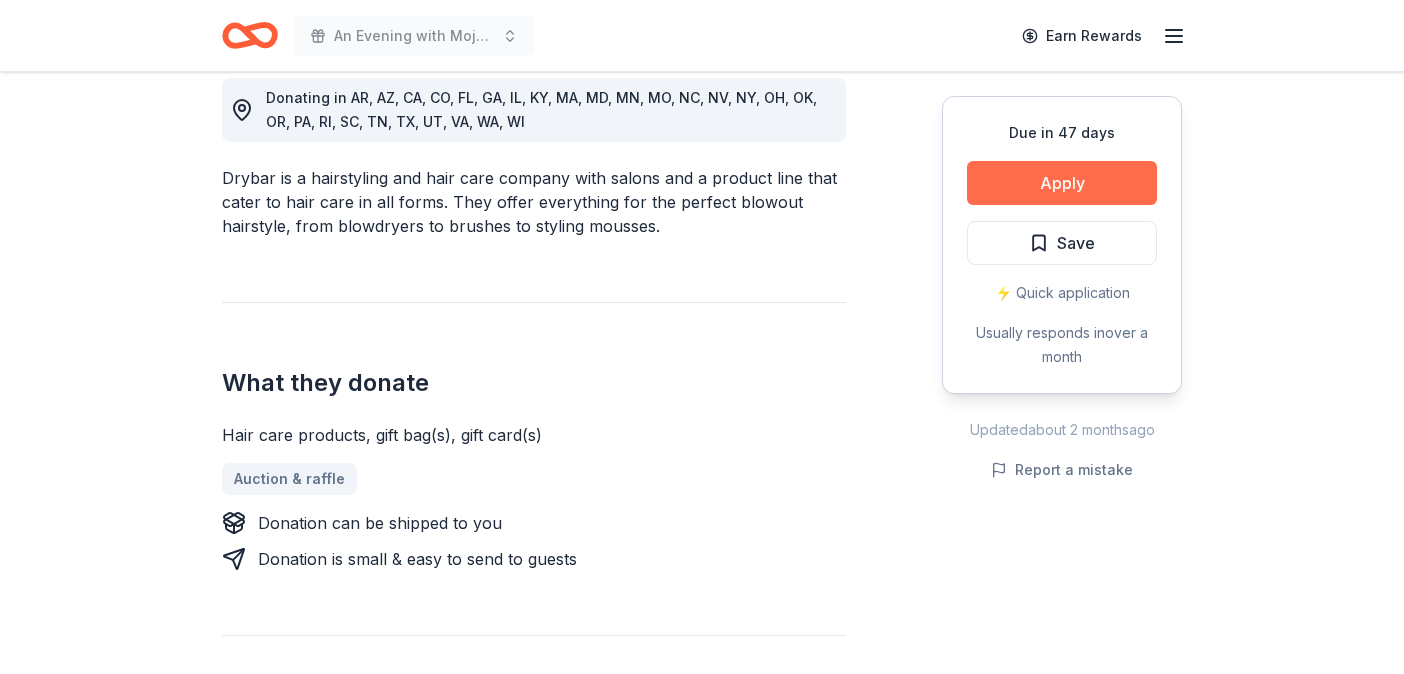 click on "Apply" at bounding box center [1062, 183] 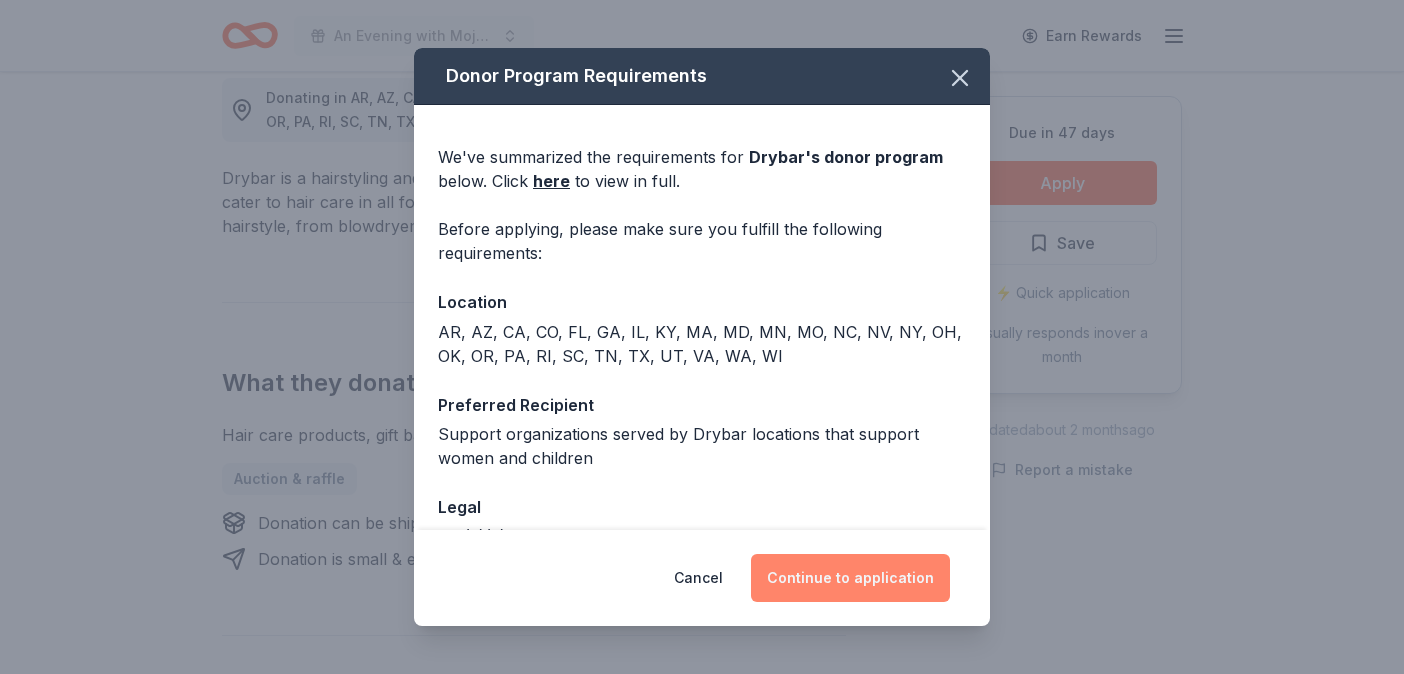 click on "Continue to application" at bounding box center [850, 578] 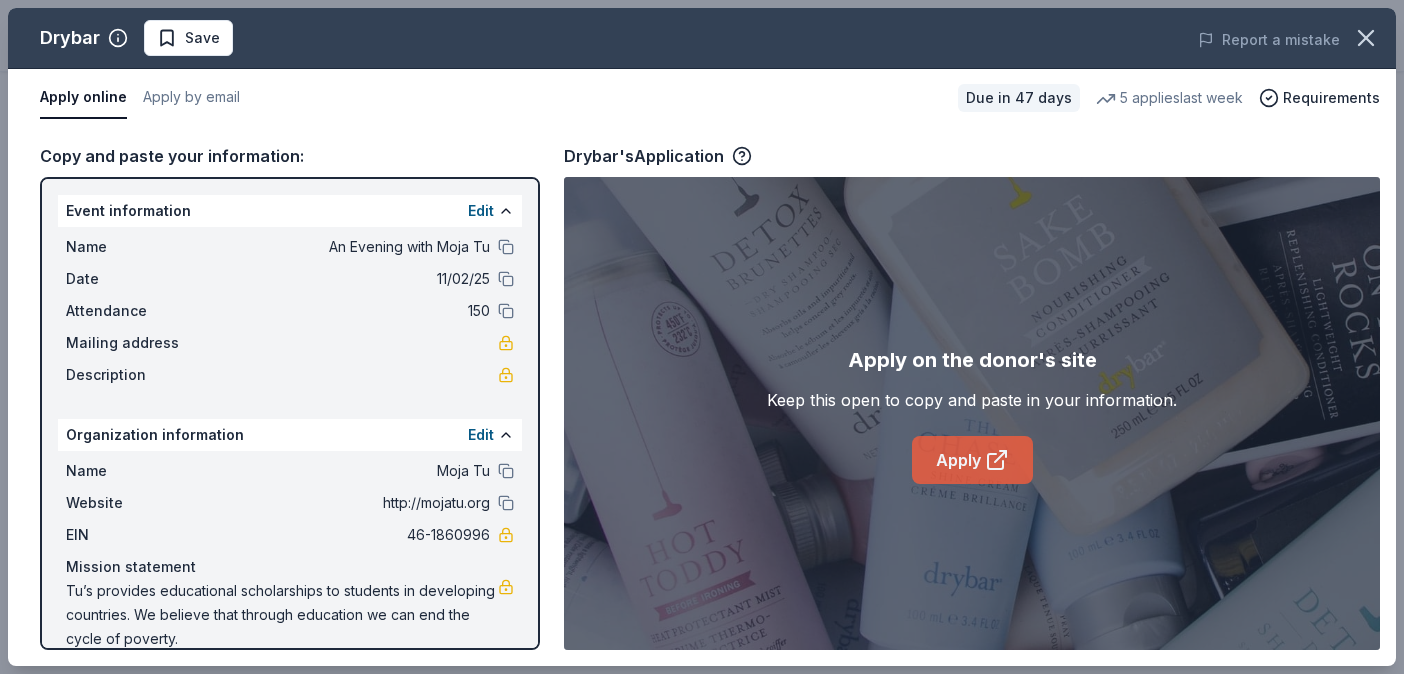 click on "Apply" at bounding box center (972, 460) 